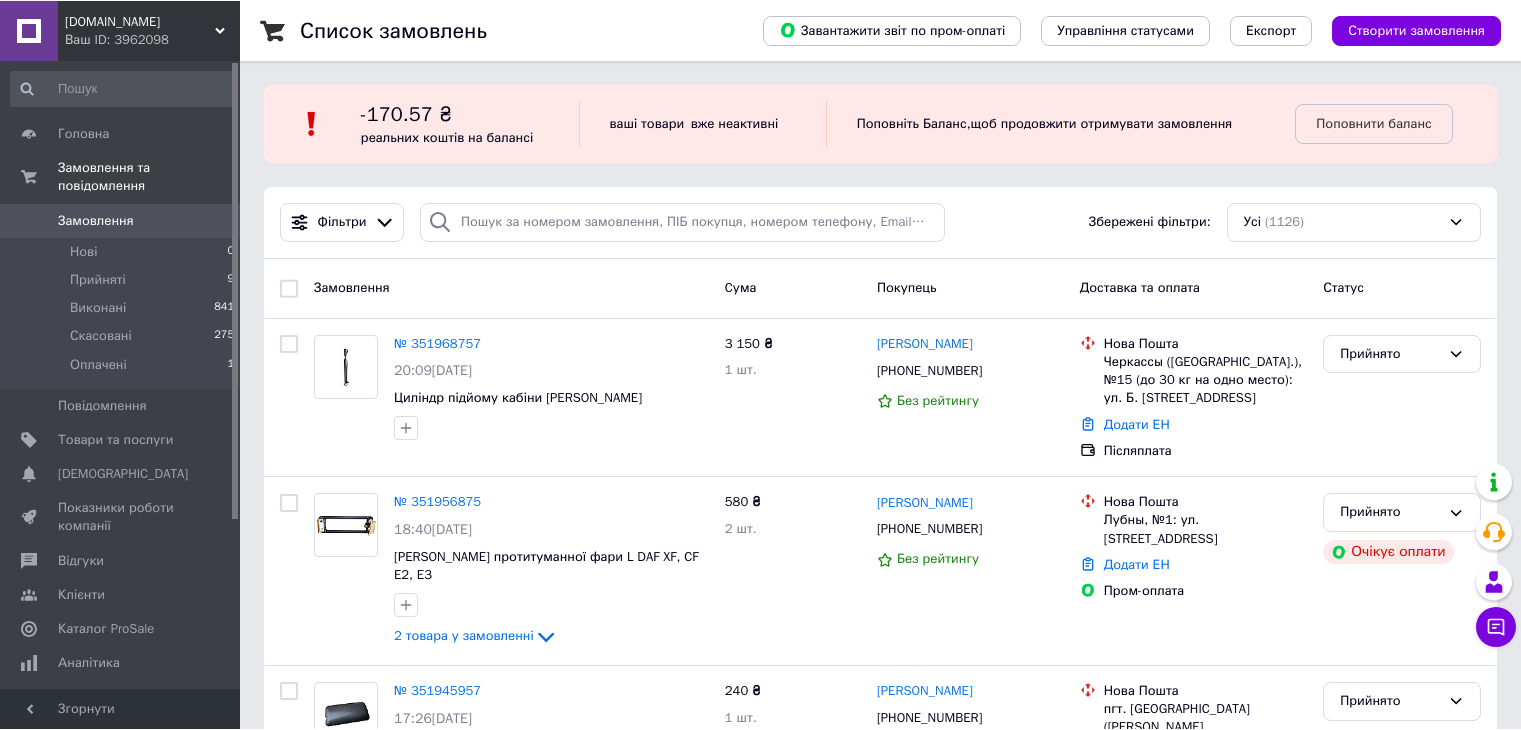 scroll, scrollTop: 0, scrollLeft: 0, axis: both 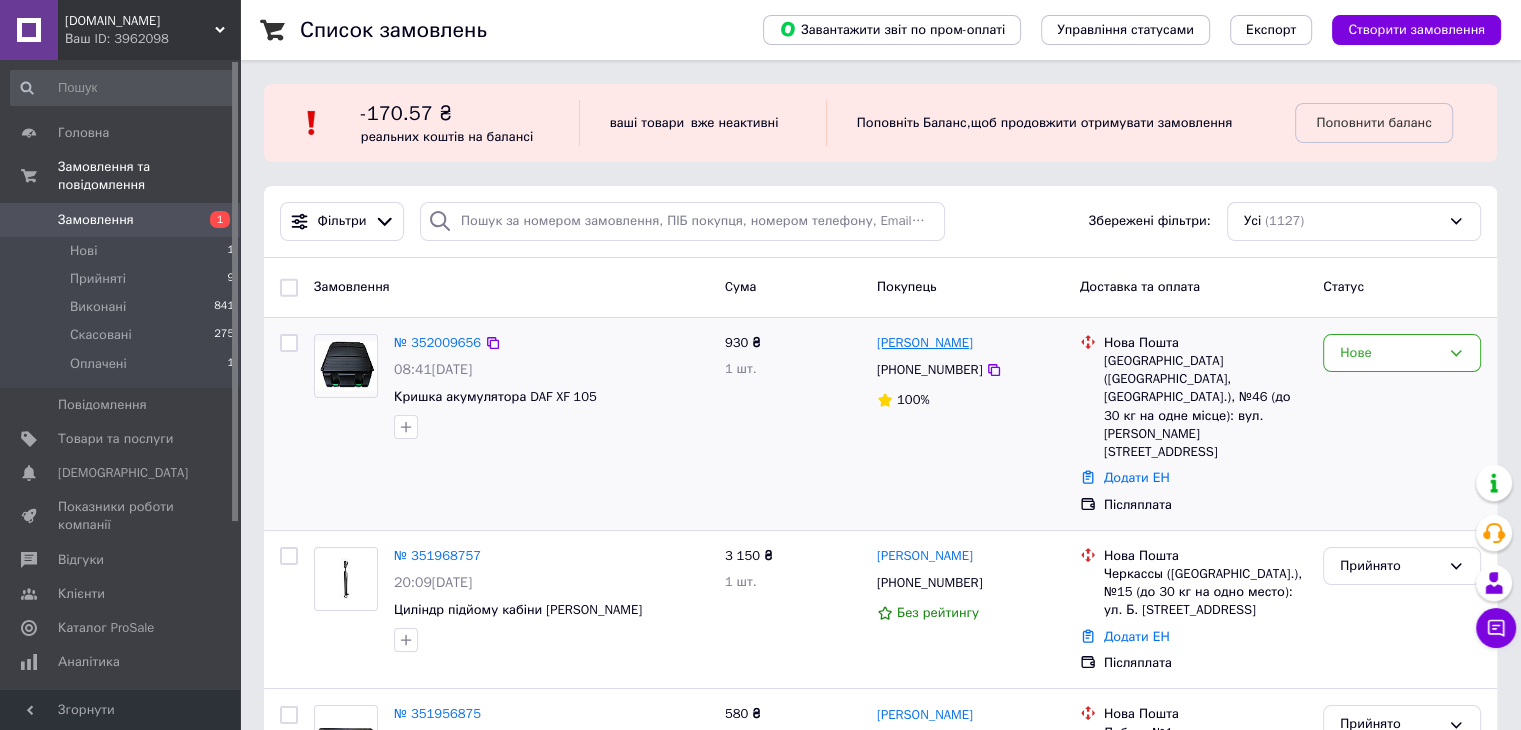 click on "[PERSON_NAME]" at bounding box center [925, 343] 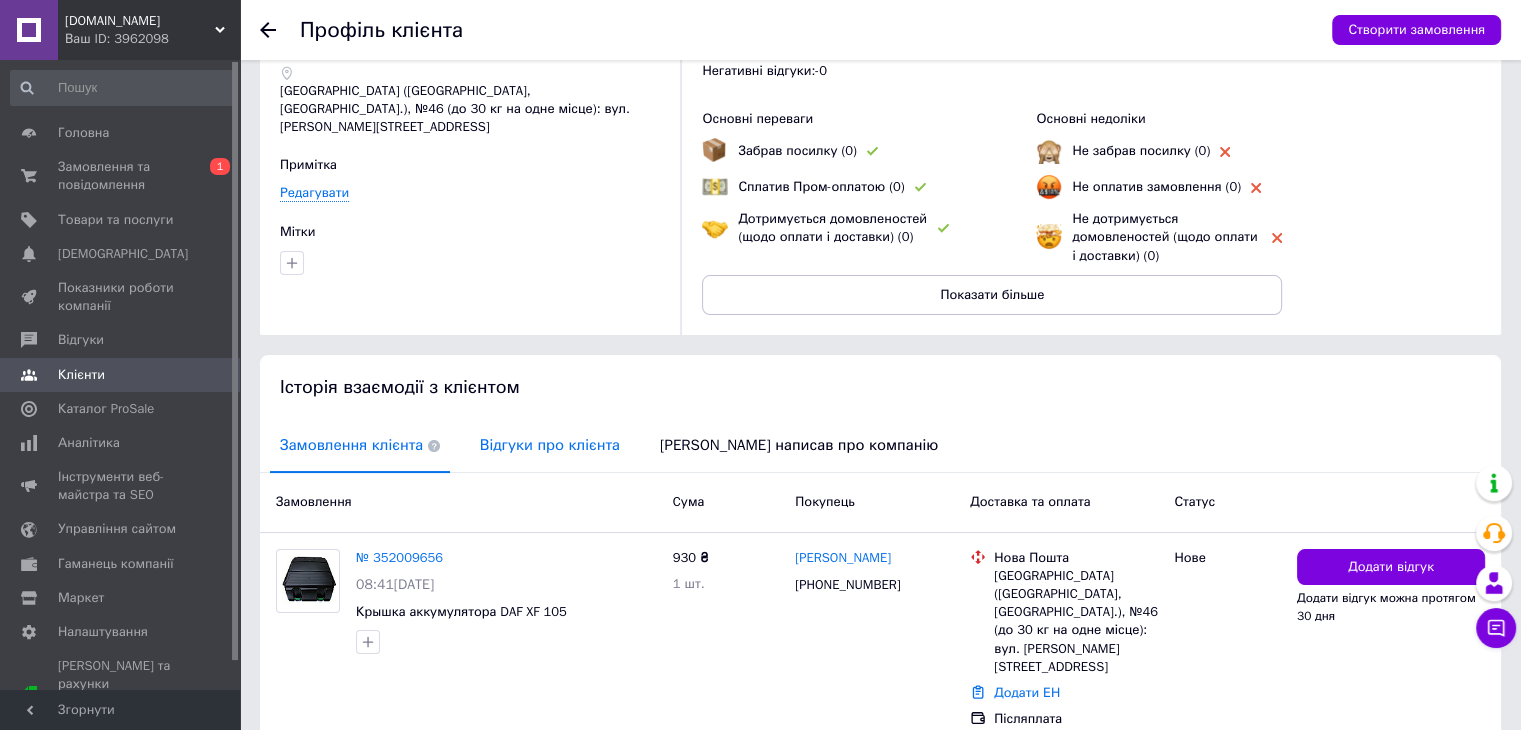 click on "Відгуки про клієнта" at bounding box center (550, 445) 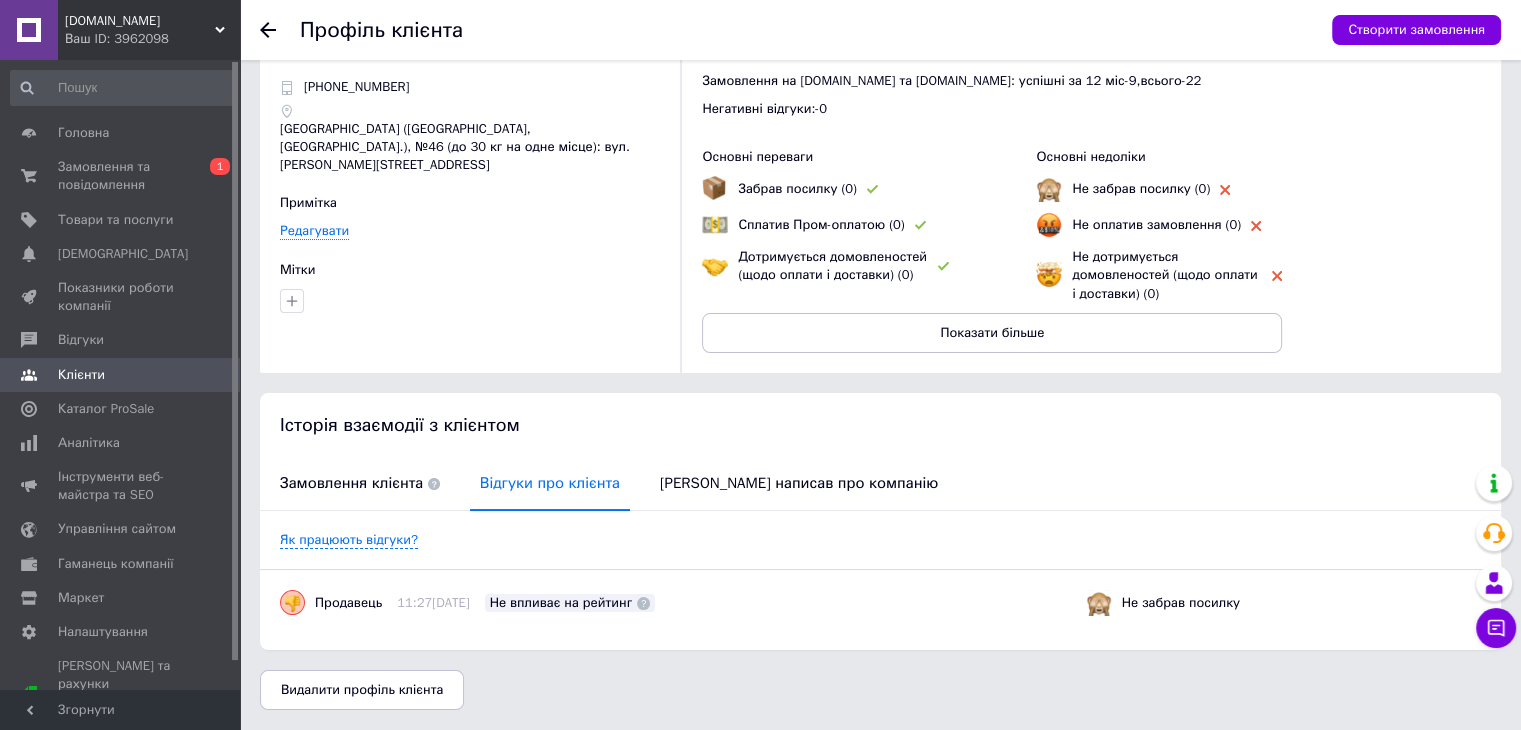 scroll, scrollTop: 61, scrollLeft: 0, axis: vertical 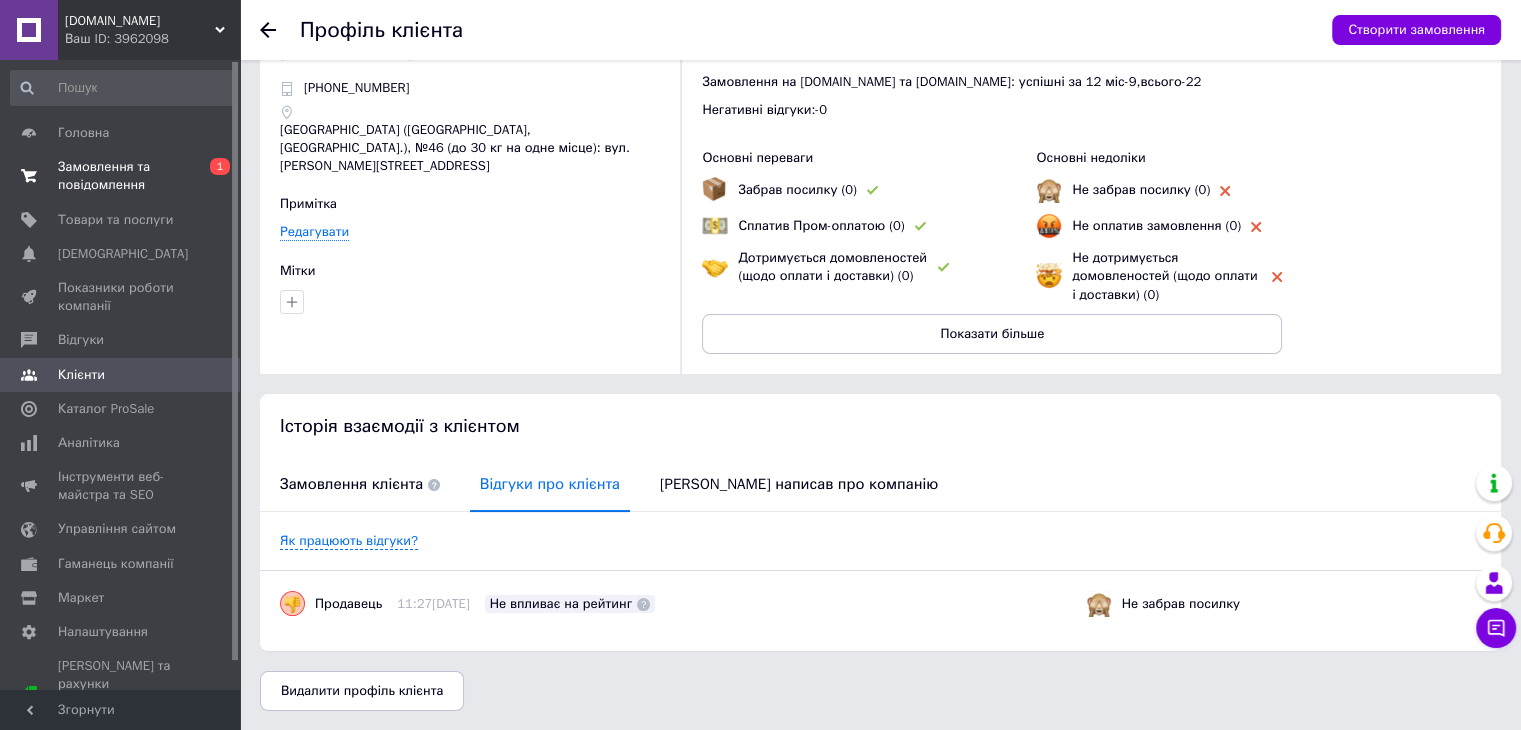 click on "Замовлення та повідомлення" at bounding box center [121, 176] 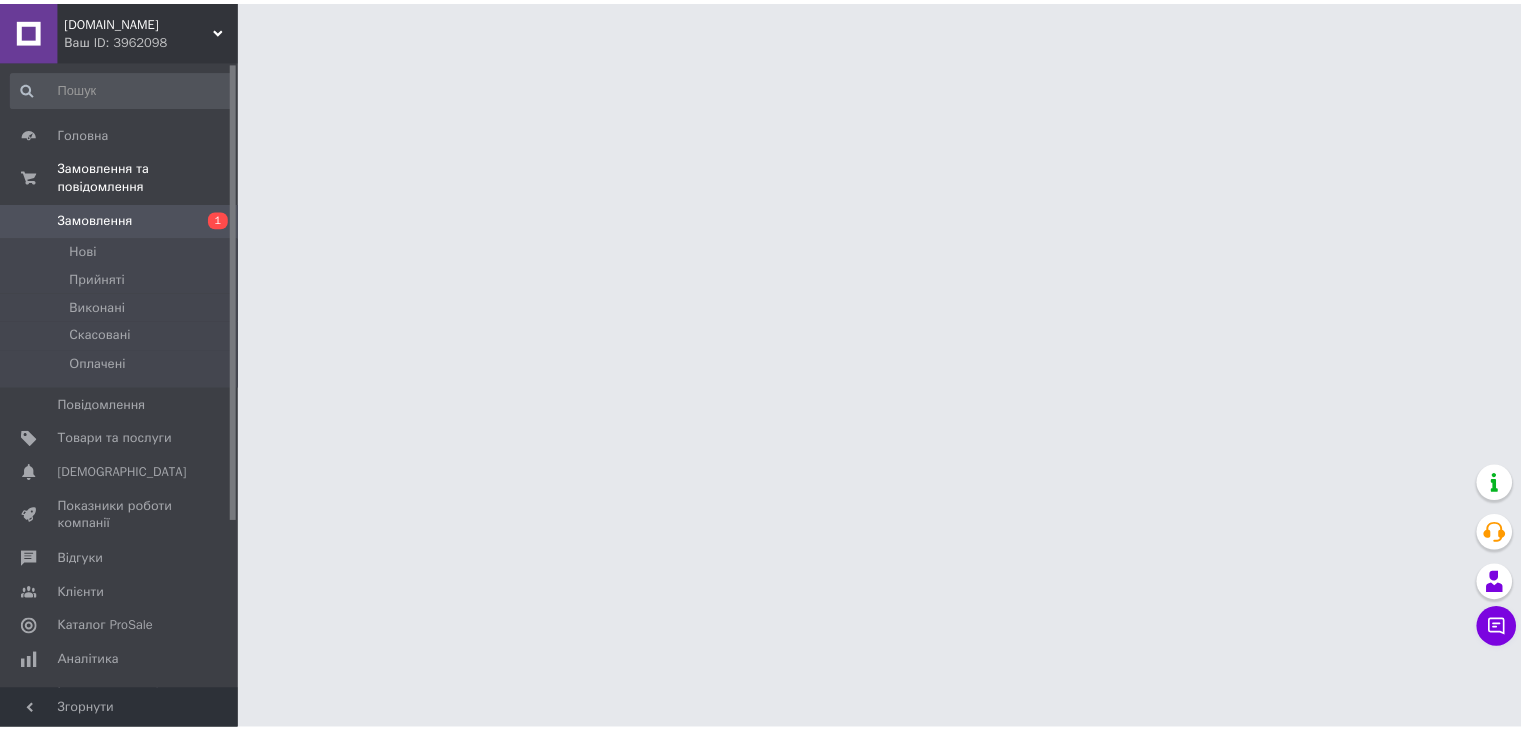 scroll, scrollTop: 0, scrollLeft: 0, axis: both 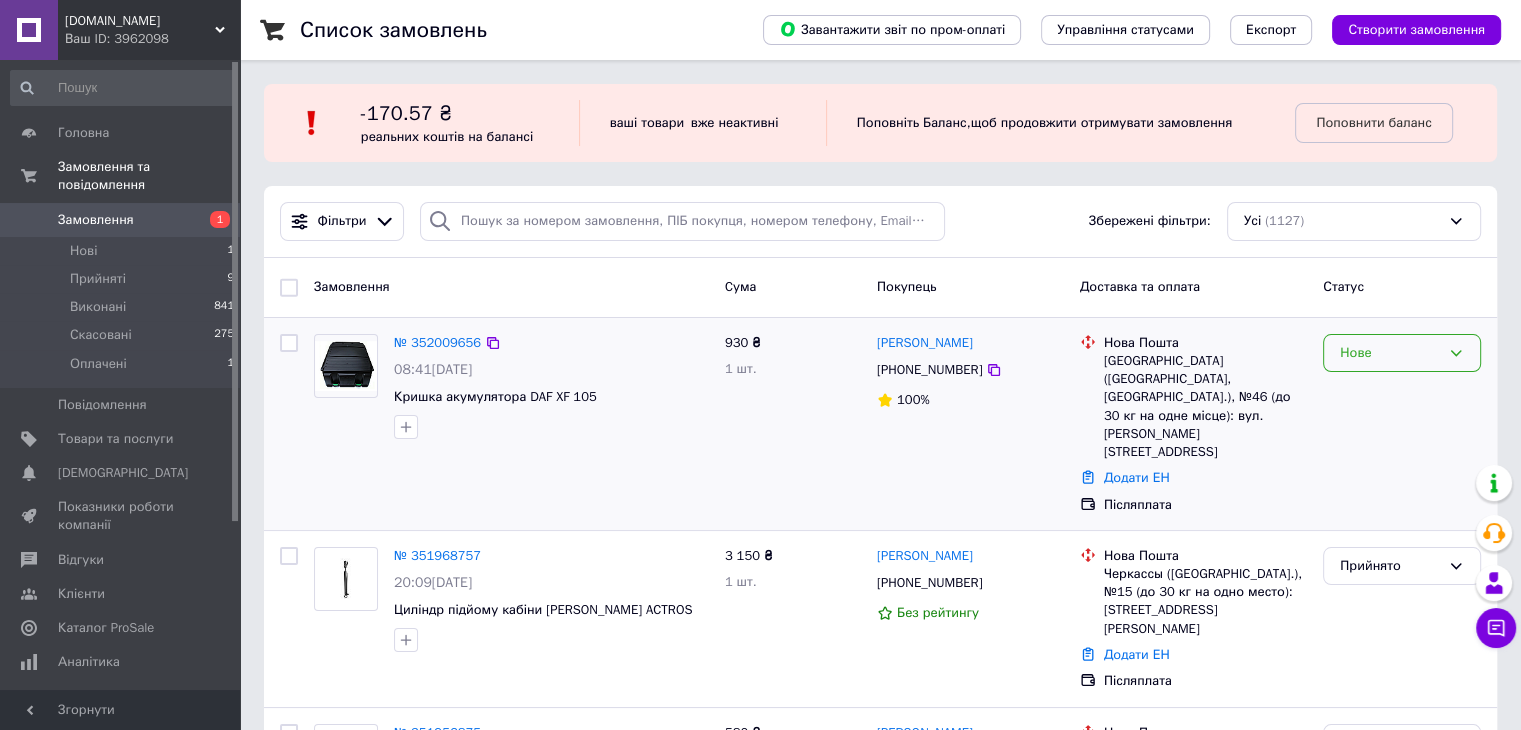 click on "Нове" at bounding box center [1390, 353] 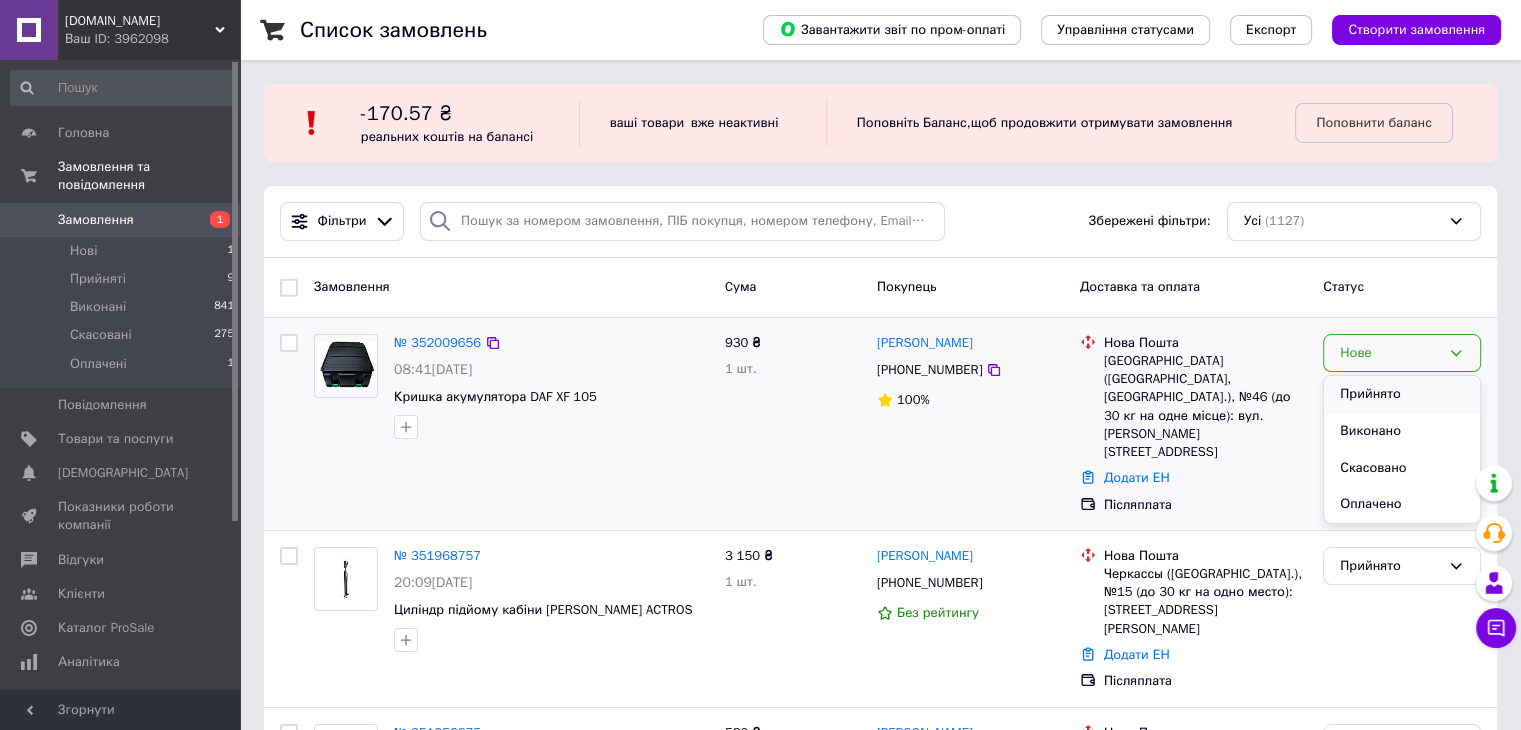 click on "Прийнято" at bounding box center [1402, 394] 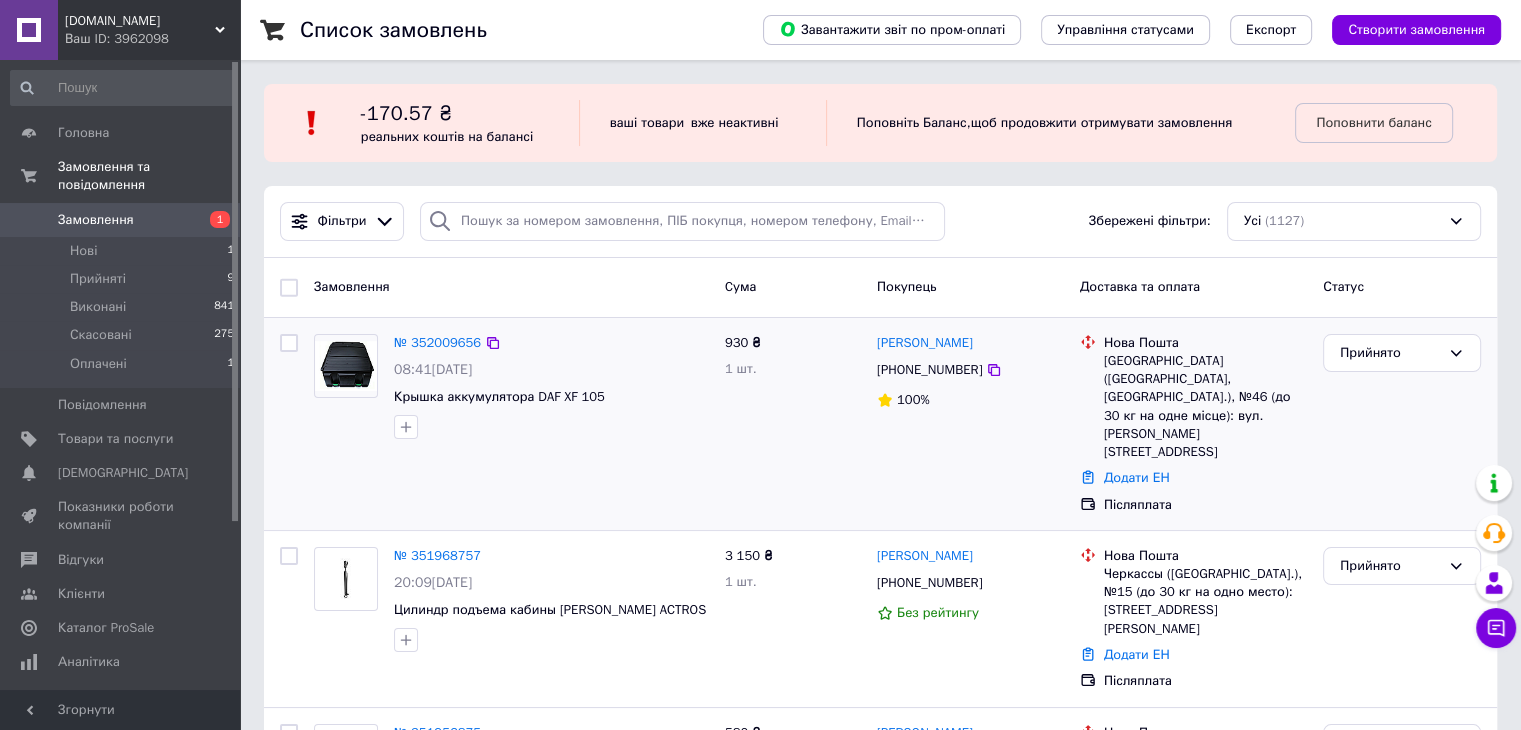 click on "Замовлення" at bounding box center (96, 220) 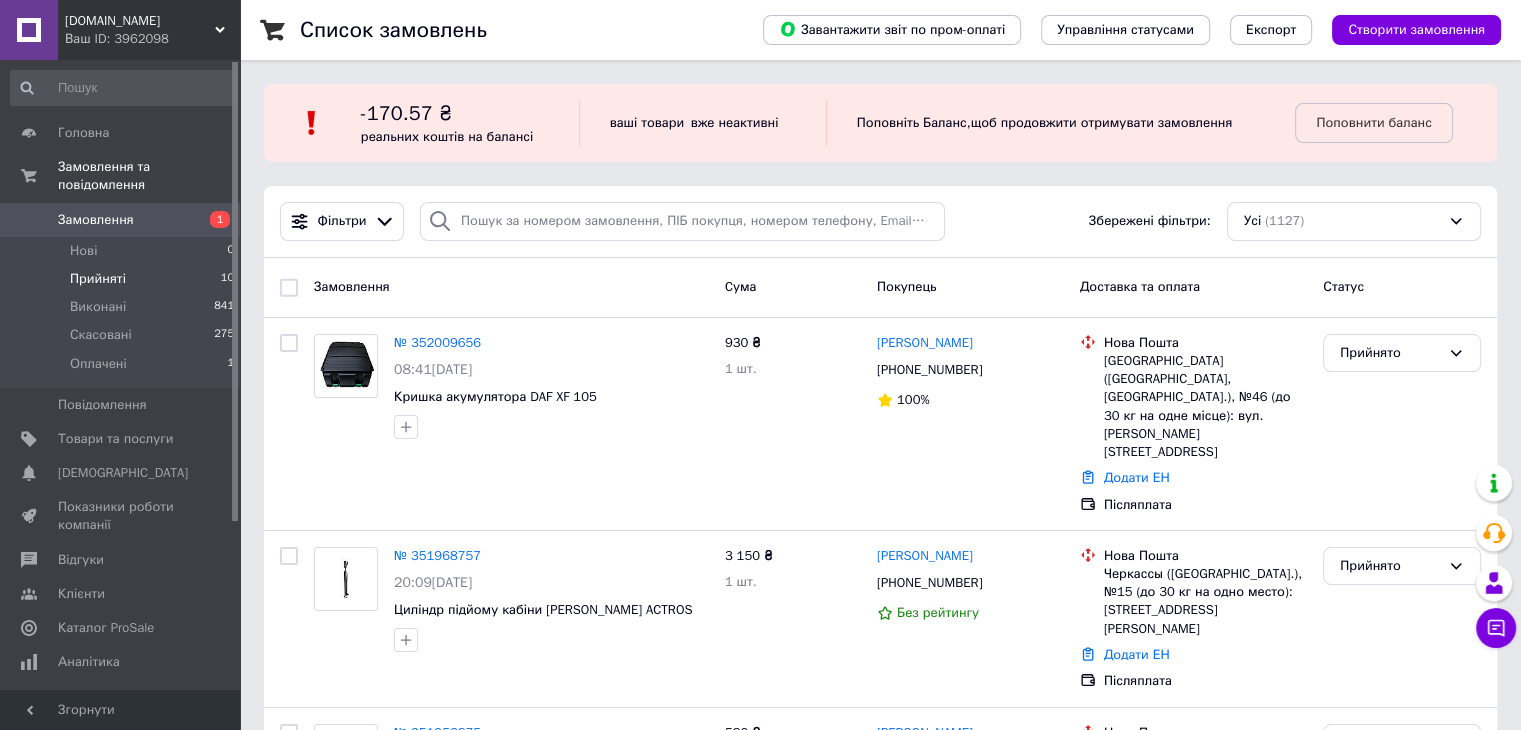click on "Прийняті" at bounding box center (98, 279) 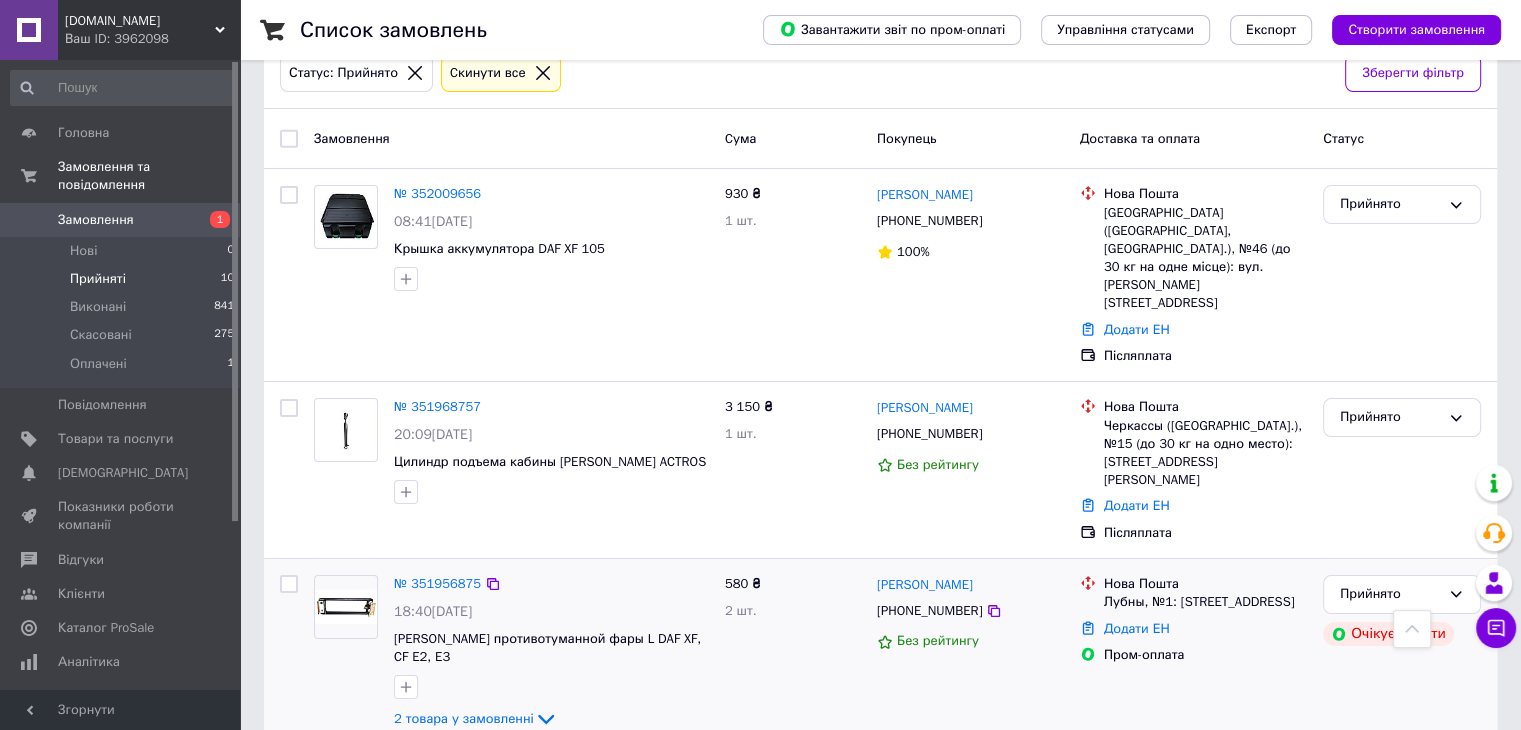 scroll, scrollTop: 0, scrollLeft: 0, axis: both 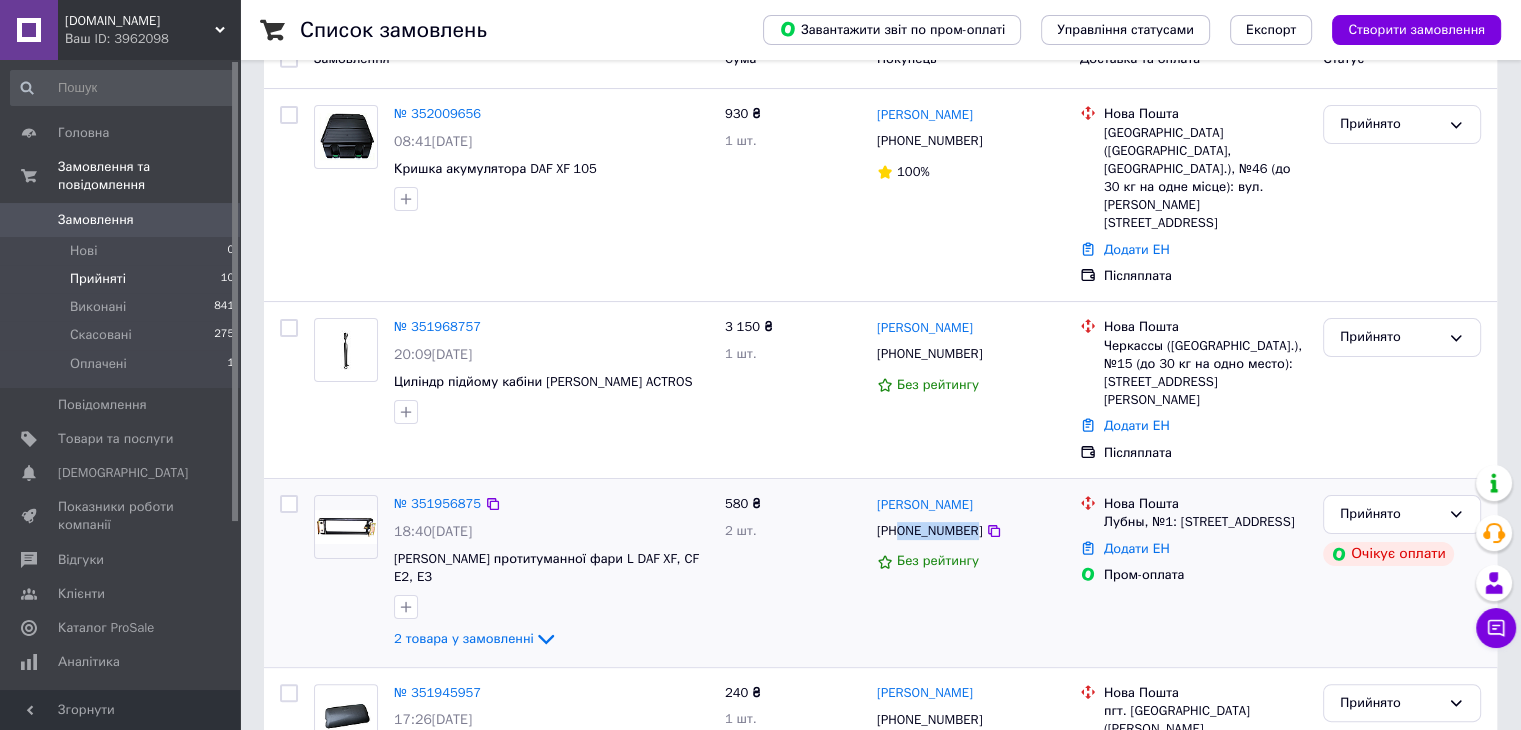 drag, startPoint x: 968, startPoint y: 478, endPoint x: 901, endPoint y: 477, distance: 67.00746 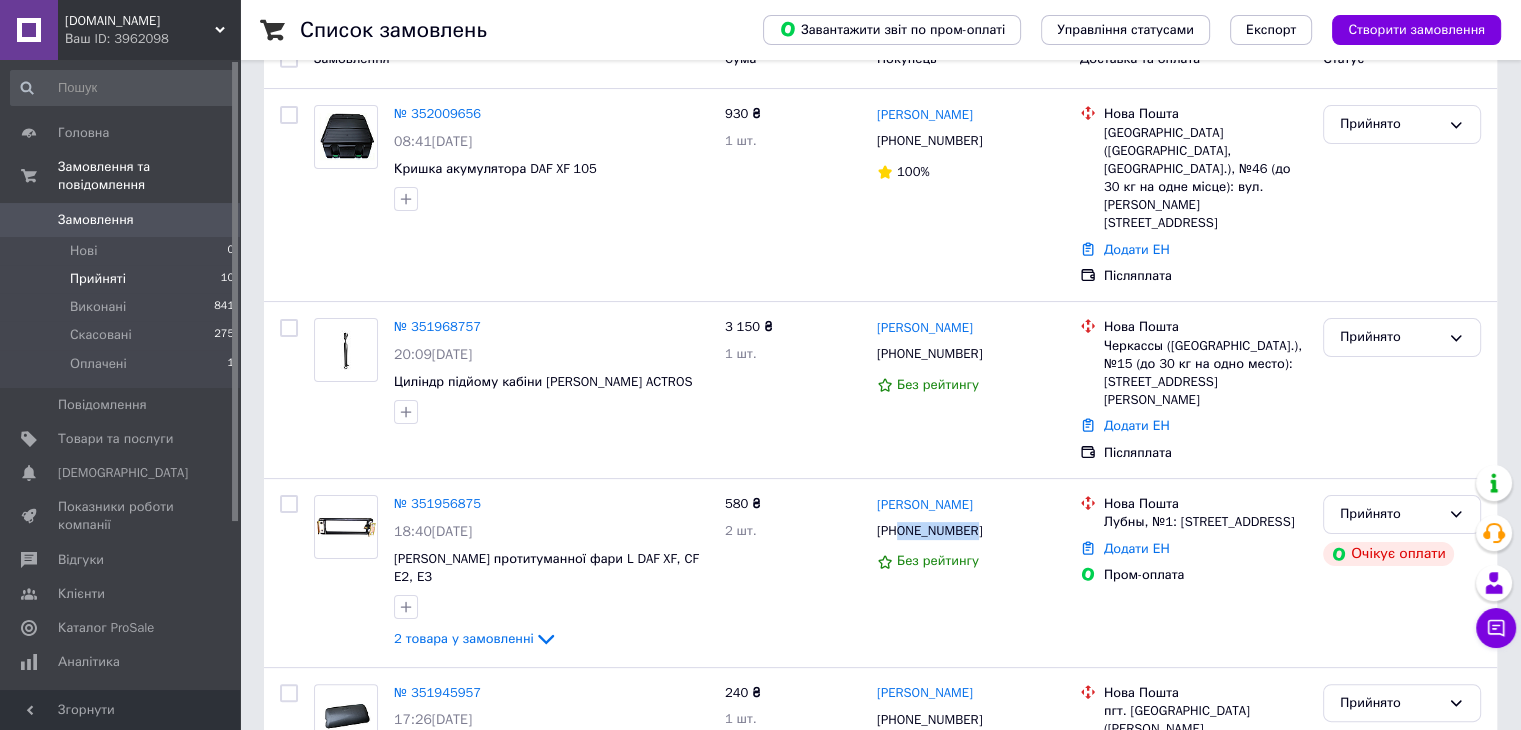 click on "Список замовлень   Завантажити звіт по пром-оплаті Управління статусами Експорт Створити замовлення -170.57 ₴ реальних коштів на балансі ваші товари   вже неактивні Поповніть Баланс ,  щоб продовжити отримувати замовлення Поповнити баланс 1 Фільтри Збережені фільтри: Не обрано Статус: Прийнято Cкинути все Зберегти фільтр Замовлення Cума Покупець Доставка та оплата Статус № 352009656 08:41, 10.07.2025 Кришка акумулятора DAF XF 105 930 ₴ 1 шт. Денис Болотов +380935062717 100% Нова Пошта Запоріжжя (Запорізька обл., Запорізький р-н.), №46 (до 30 кг на одне місце): вул. Талаліхіна, 46г № 351968757" at bounding box center (880, 787) 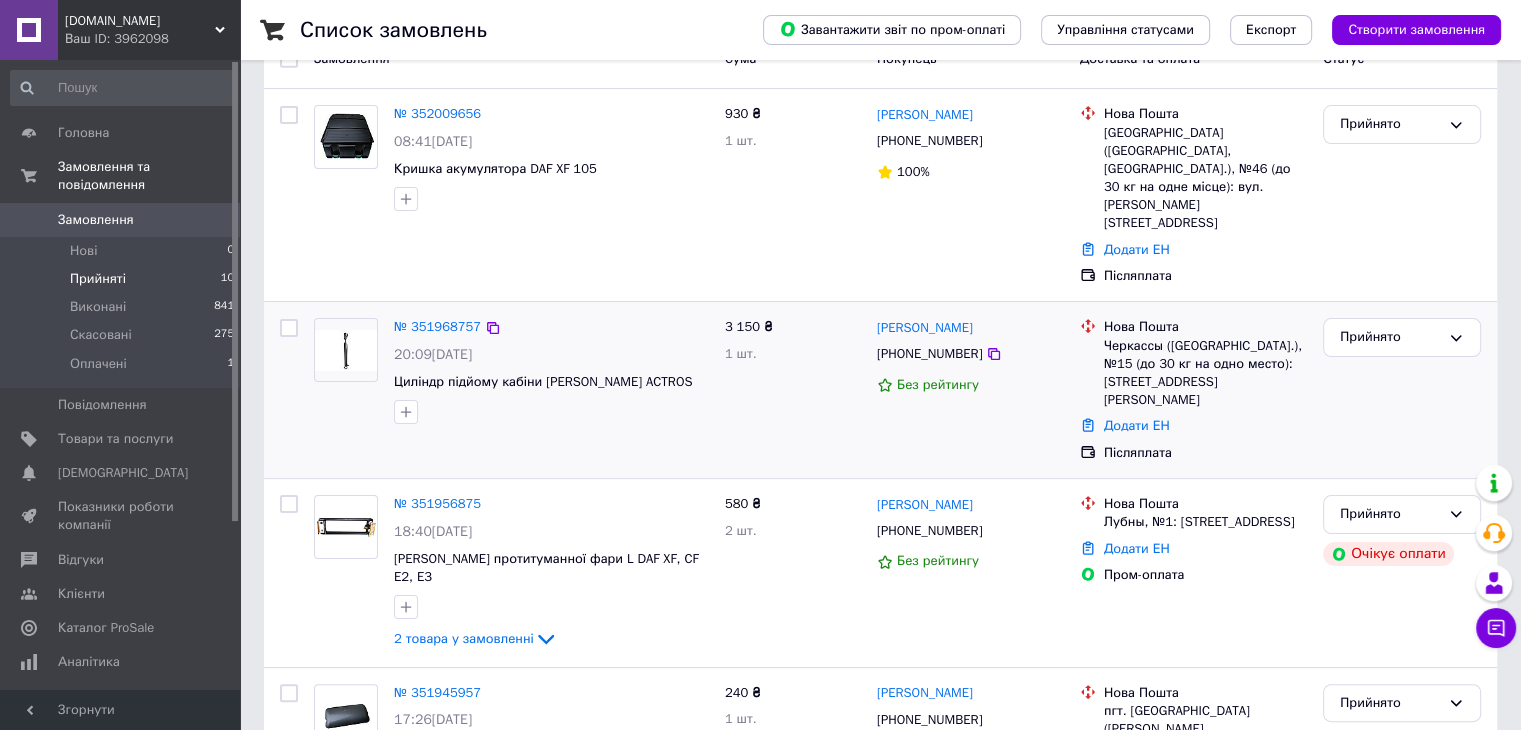 scroll, scrollTop: 600, scrollLeft: 0, axis: vertical 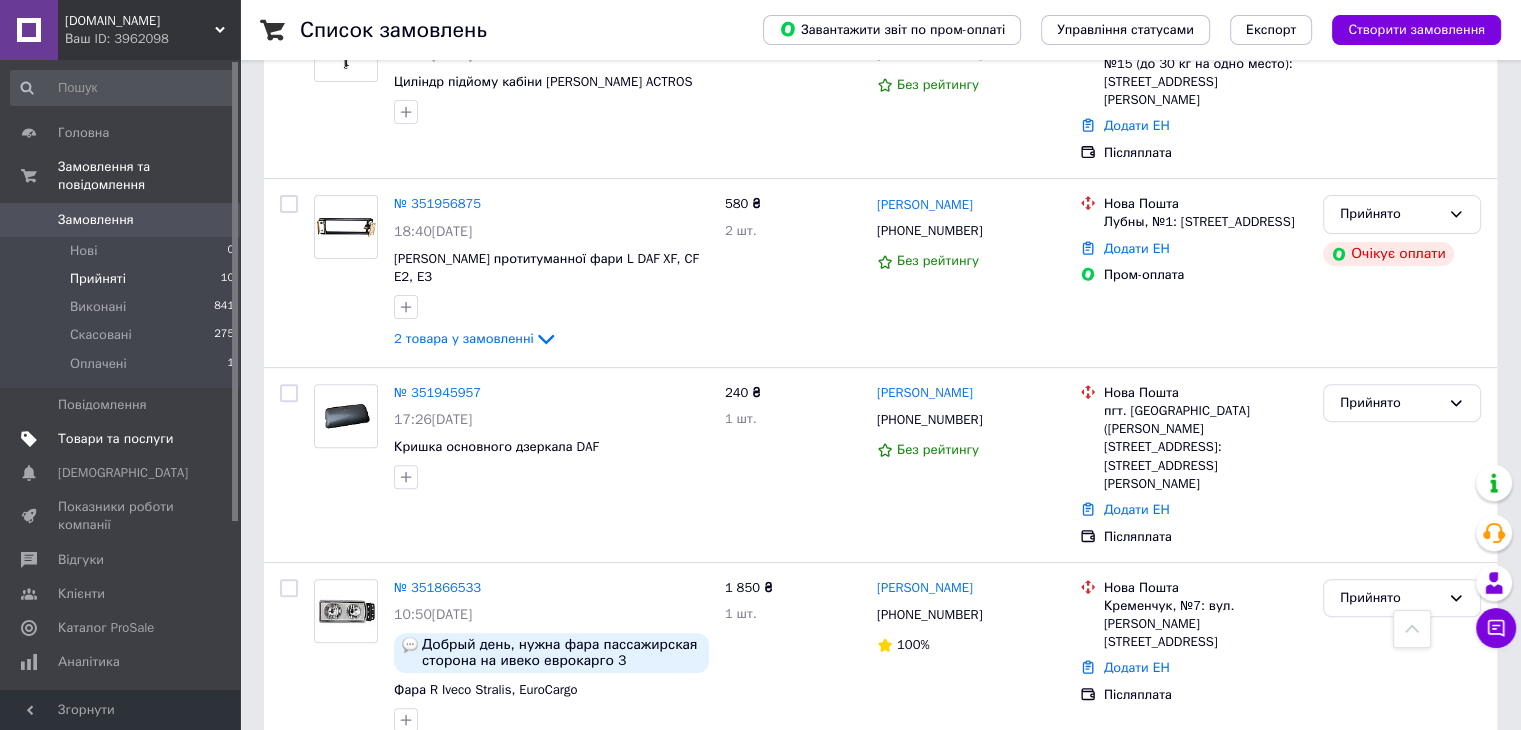 click on "Товари та послуги" at bounding box center [115, 439] 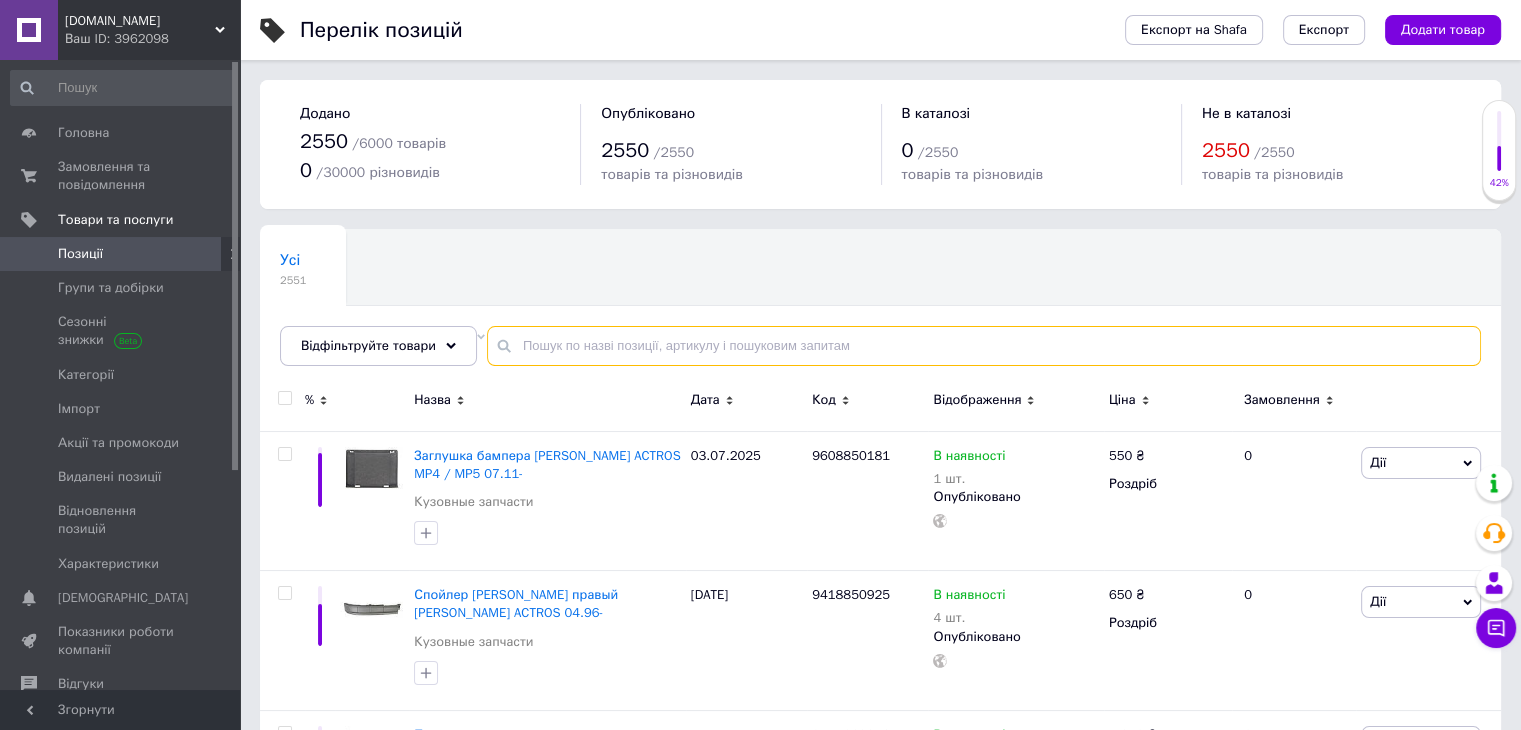 click at bounding box center [984, 346] 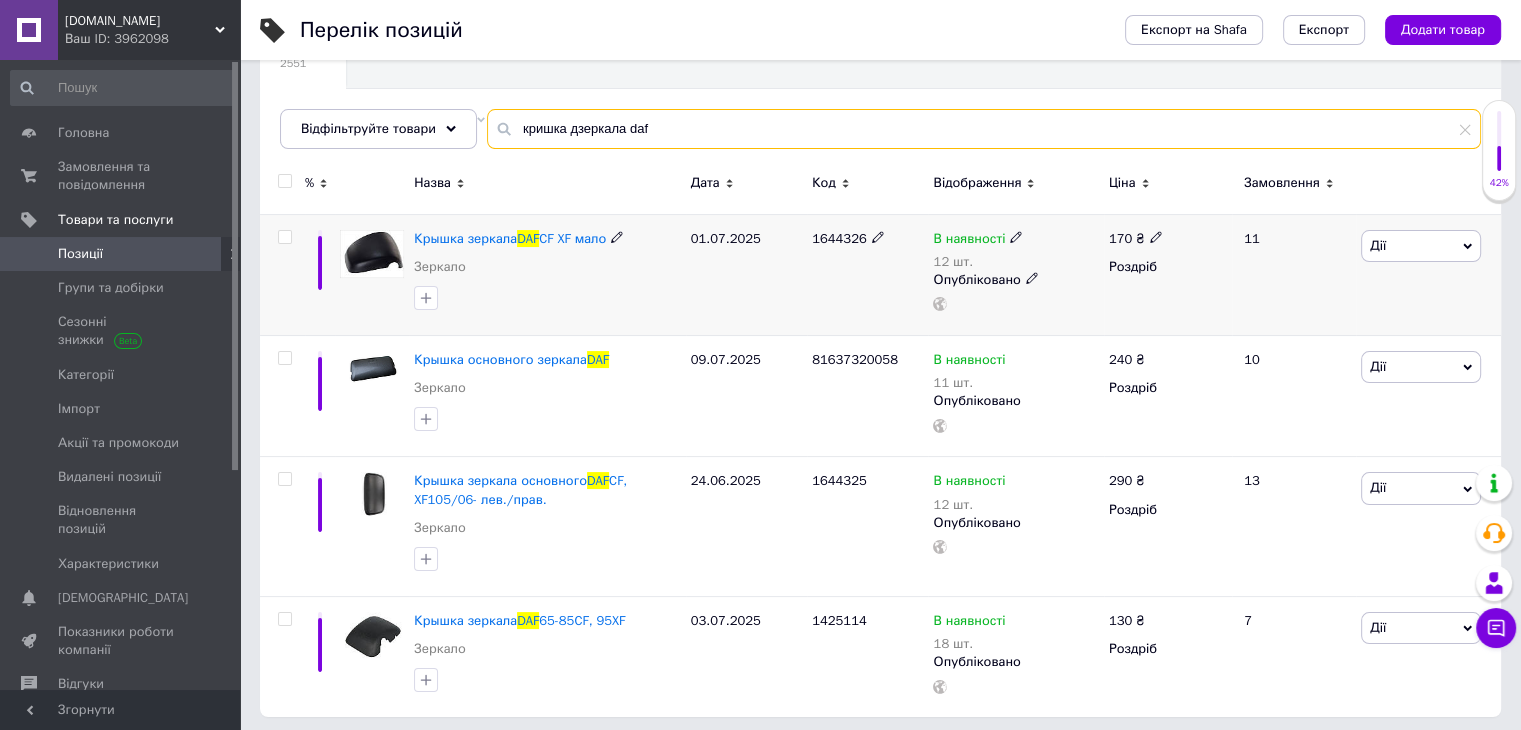 scroll, scrollTop: 223, scrollLeft: 0, axis: vertical 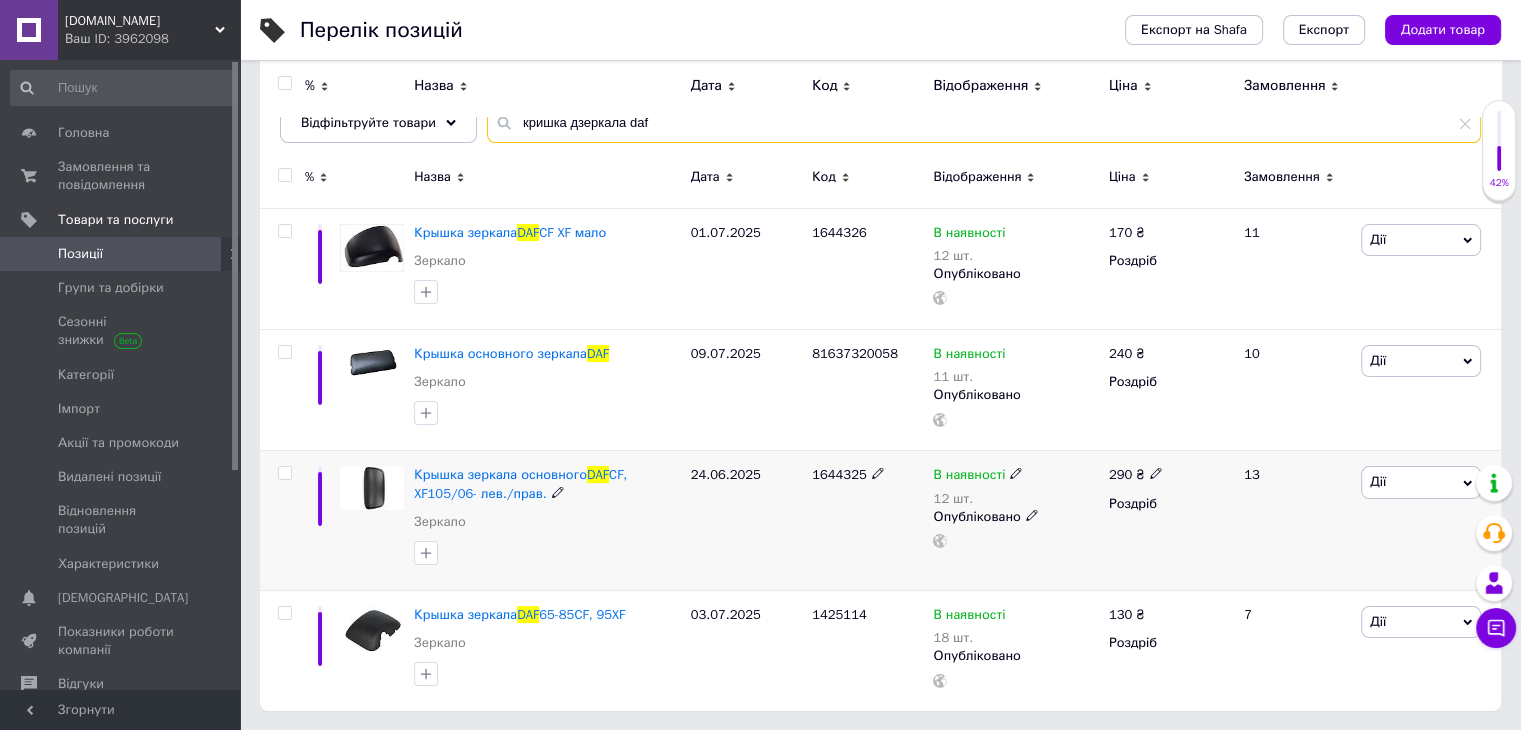 type on "кришка дзеркала daf" 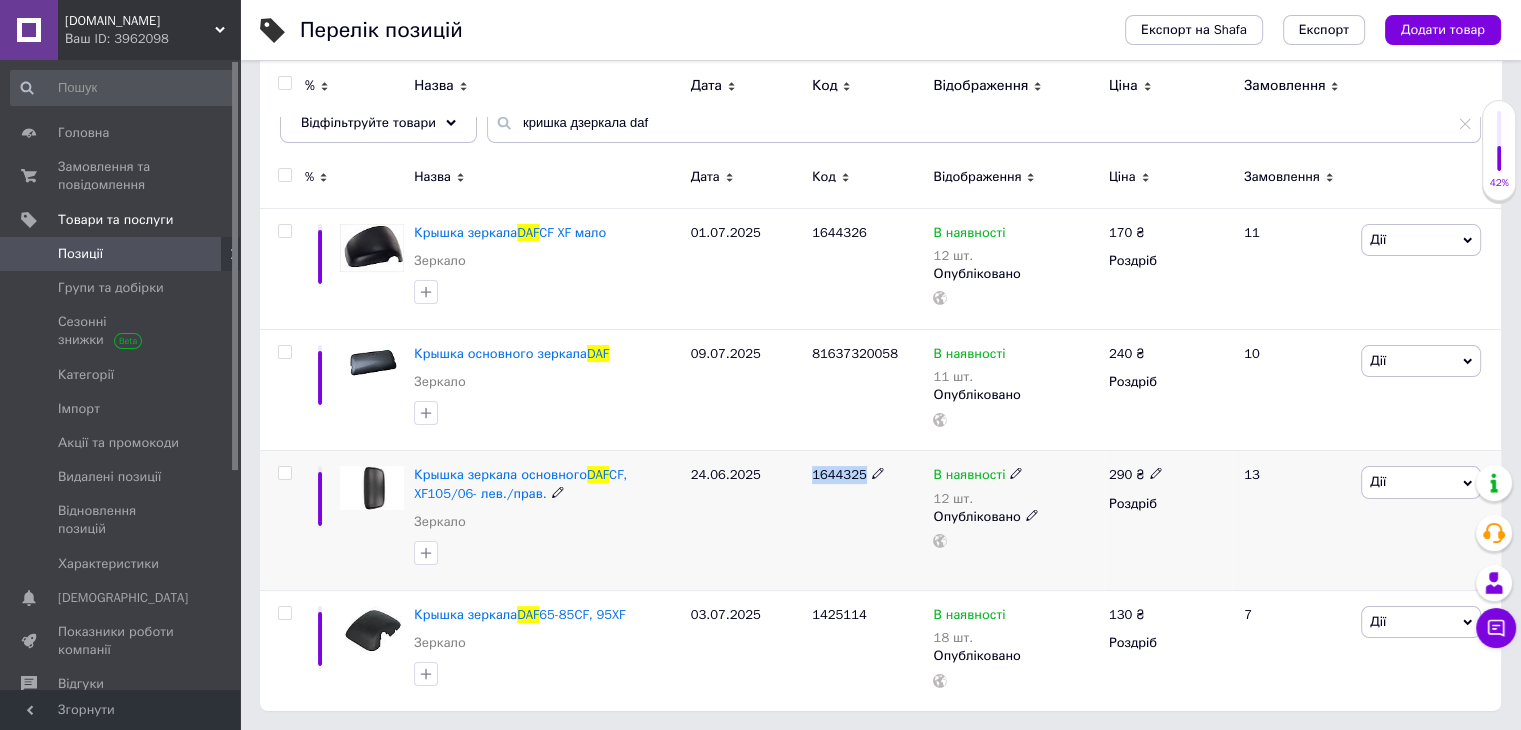 drag, startPoint x: 812, startPoint y: 476, endPoint x: 860, endPoint y: 479, distance: 48.09366 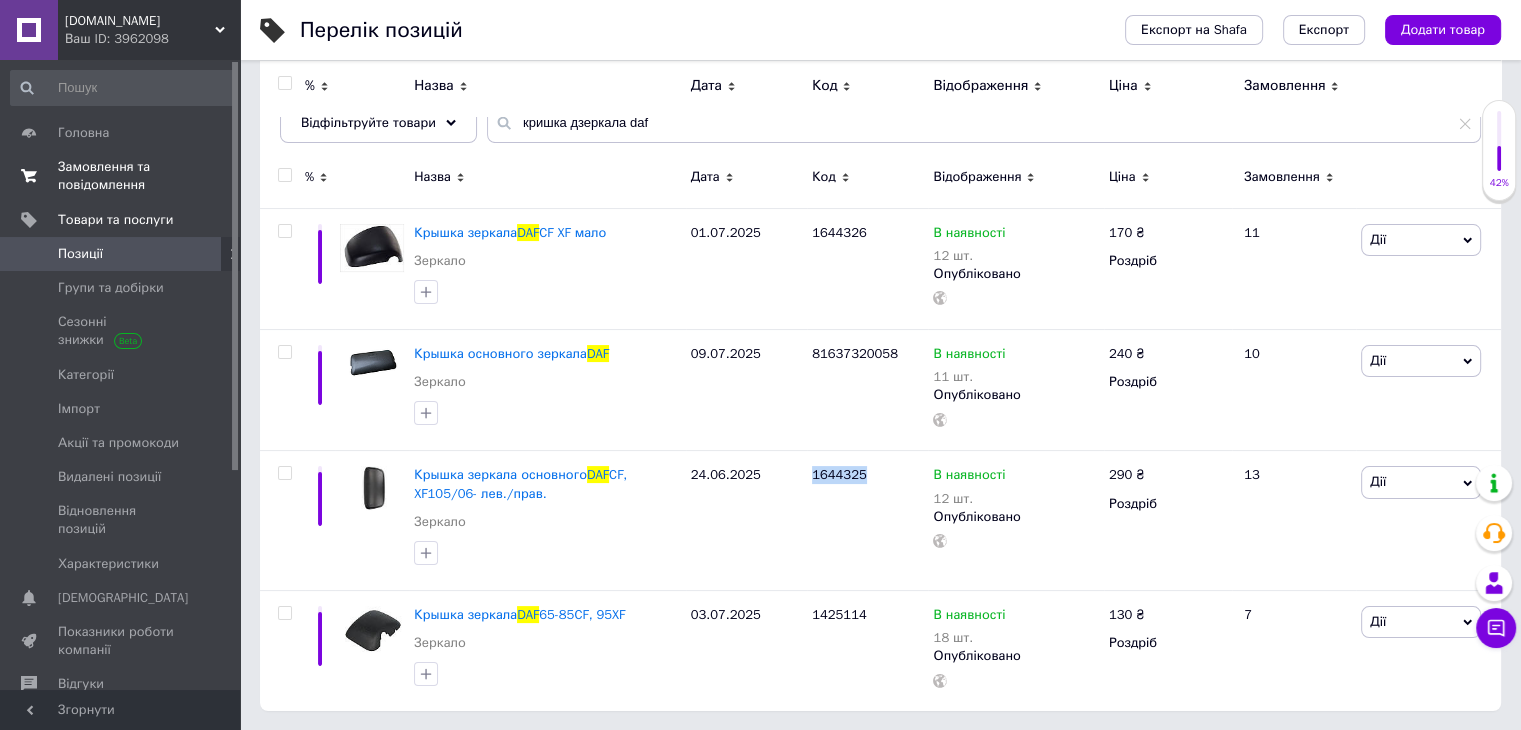 click on "Замовлення та повідомлення" at bounding box center (121, 176) 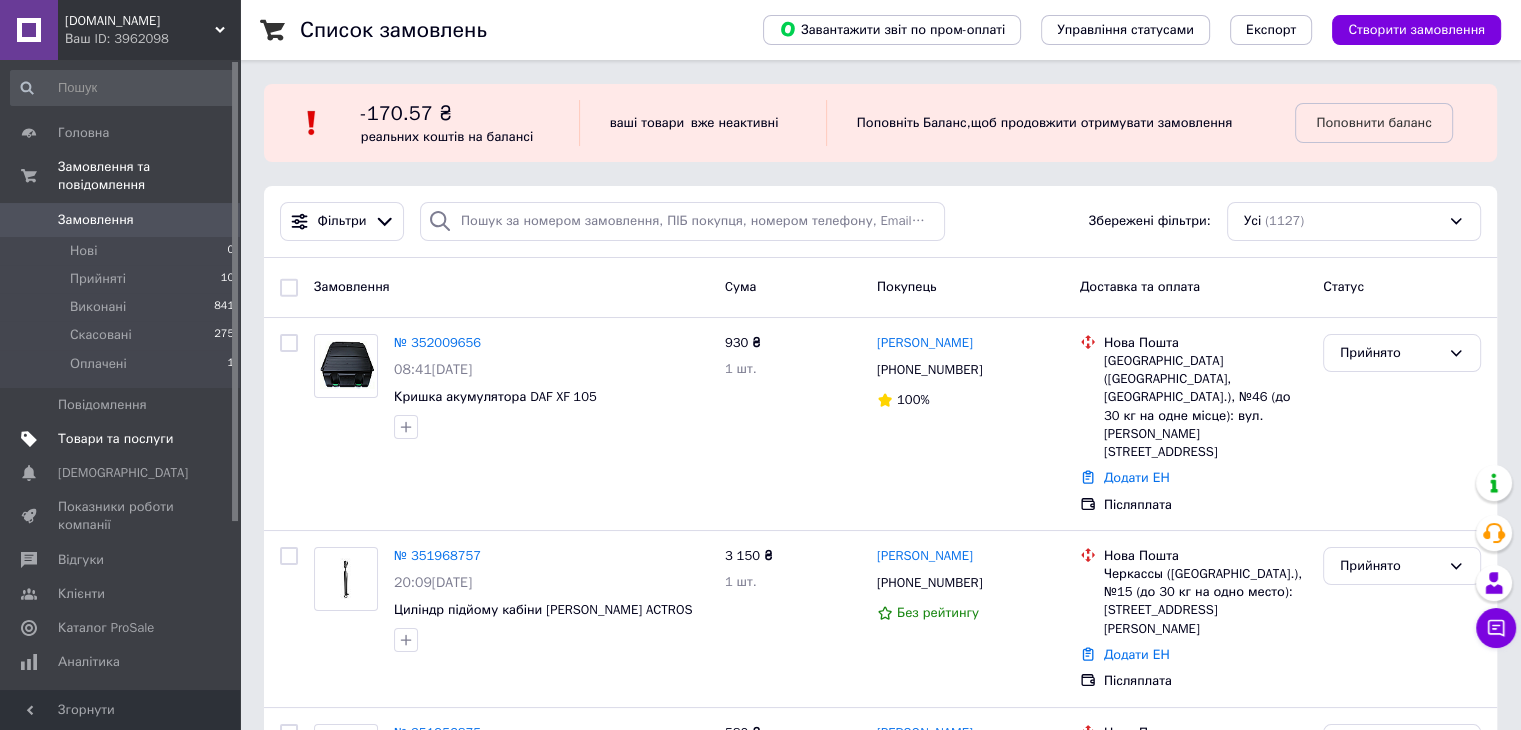 click on "Товари та послуги" at bounding box center (115, 439) 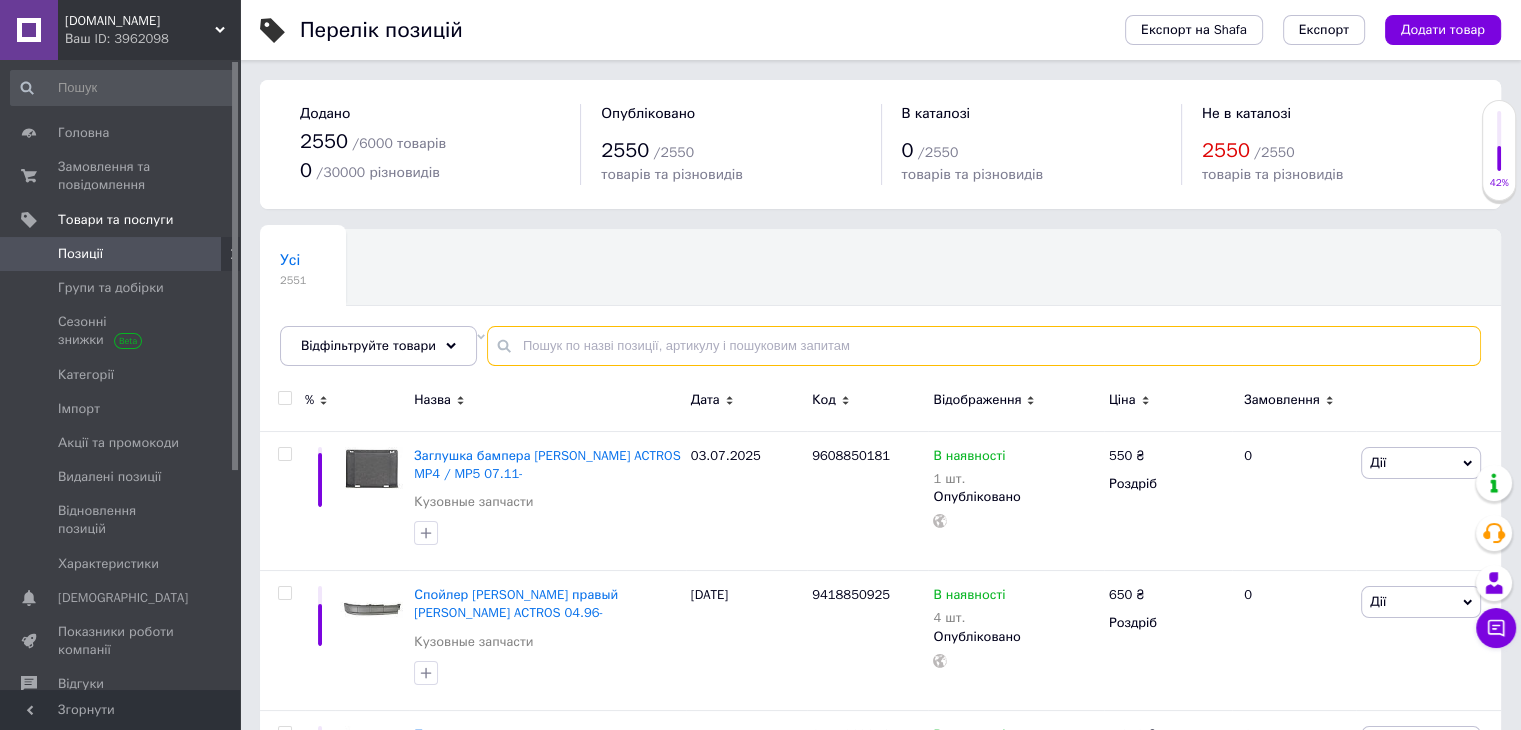 click at bounding box center (984, 346) 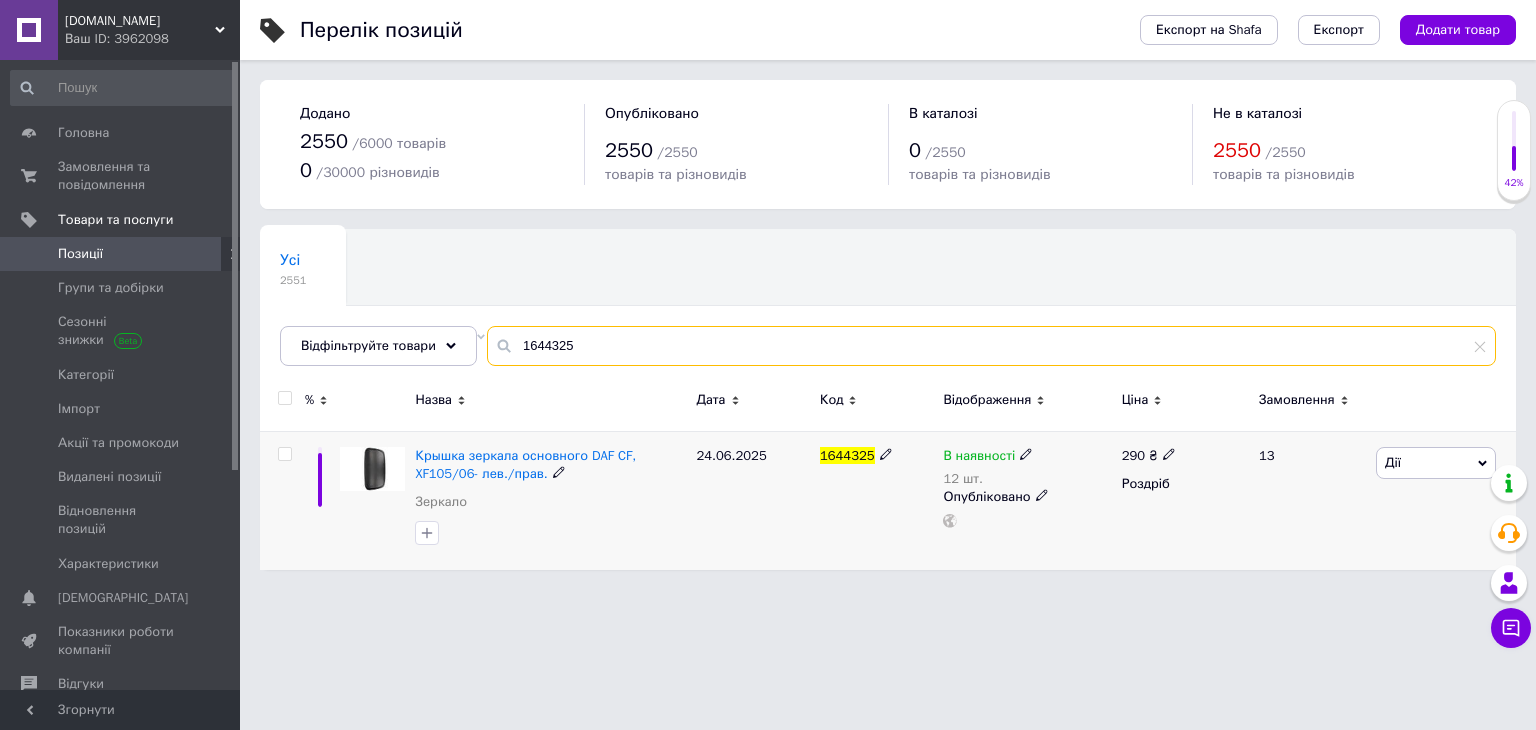 type on "1644325" 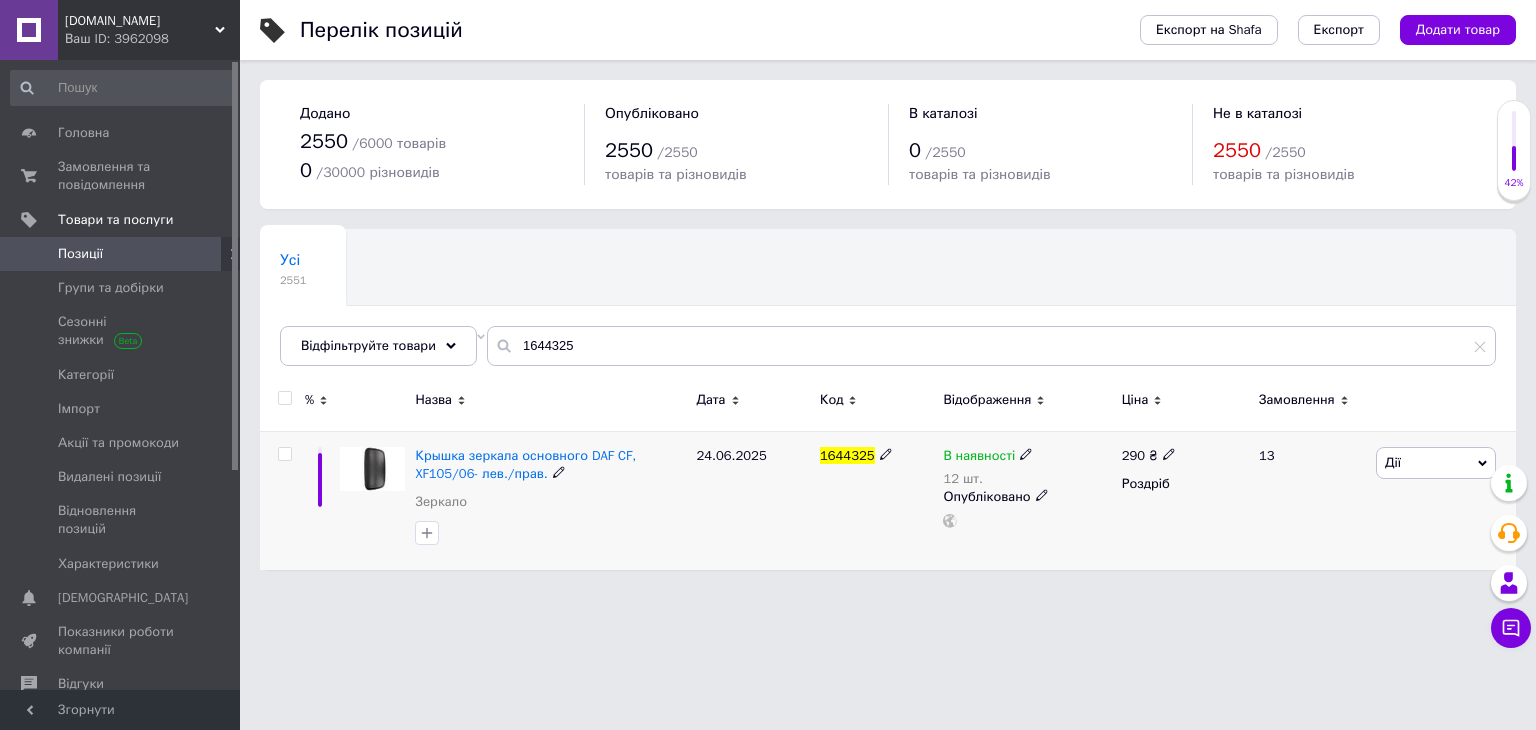 click 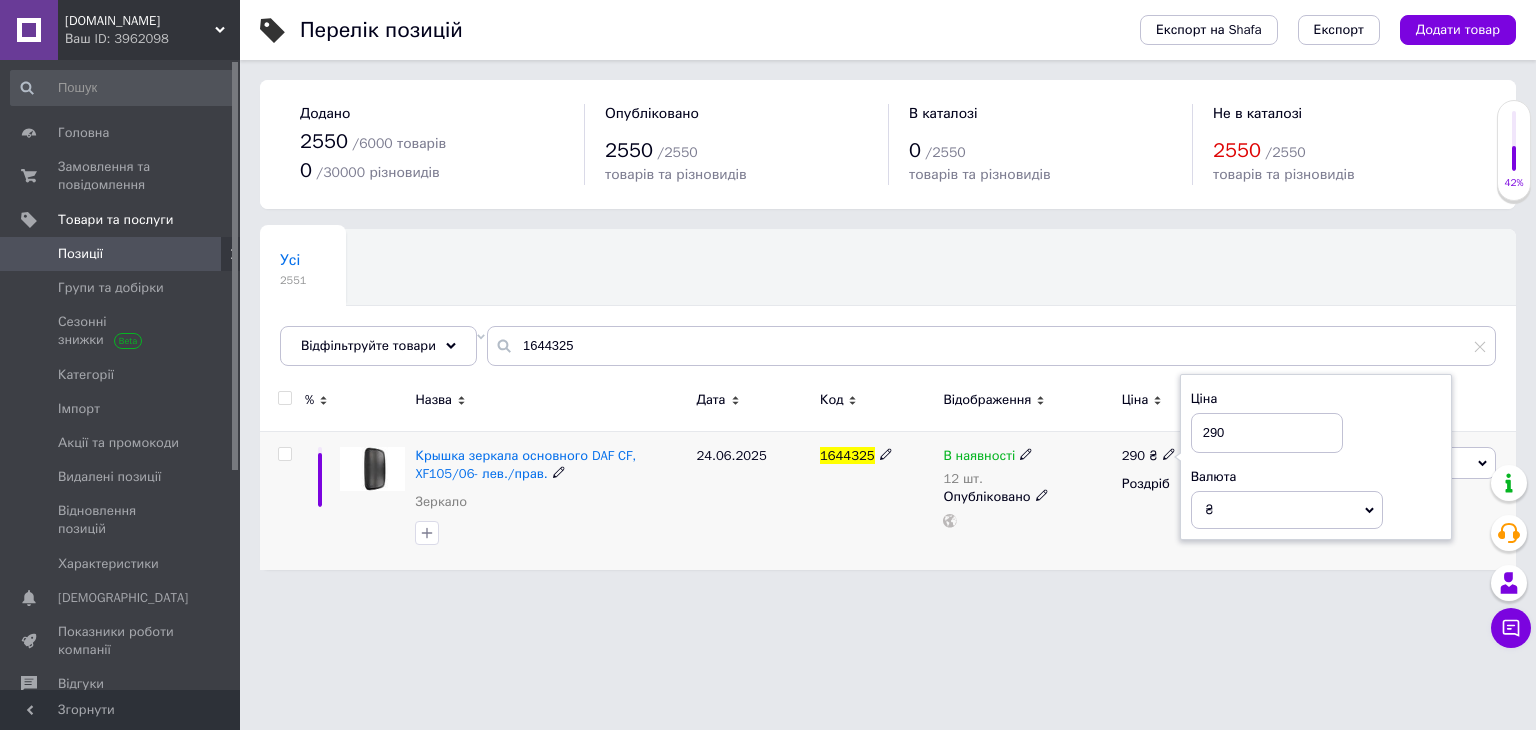 click on "290" at bounding box center (1267, 433) 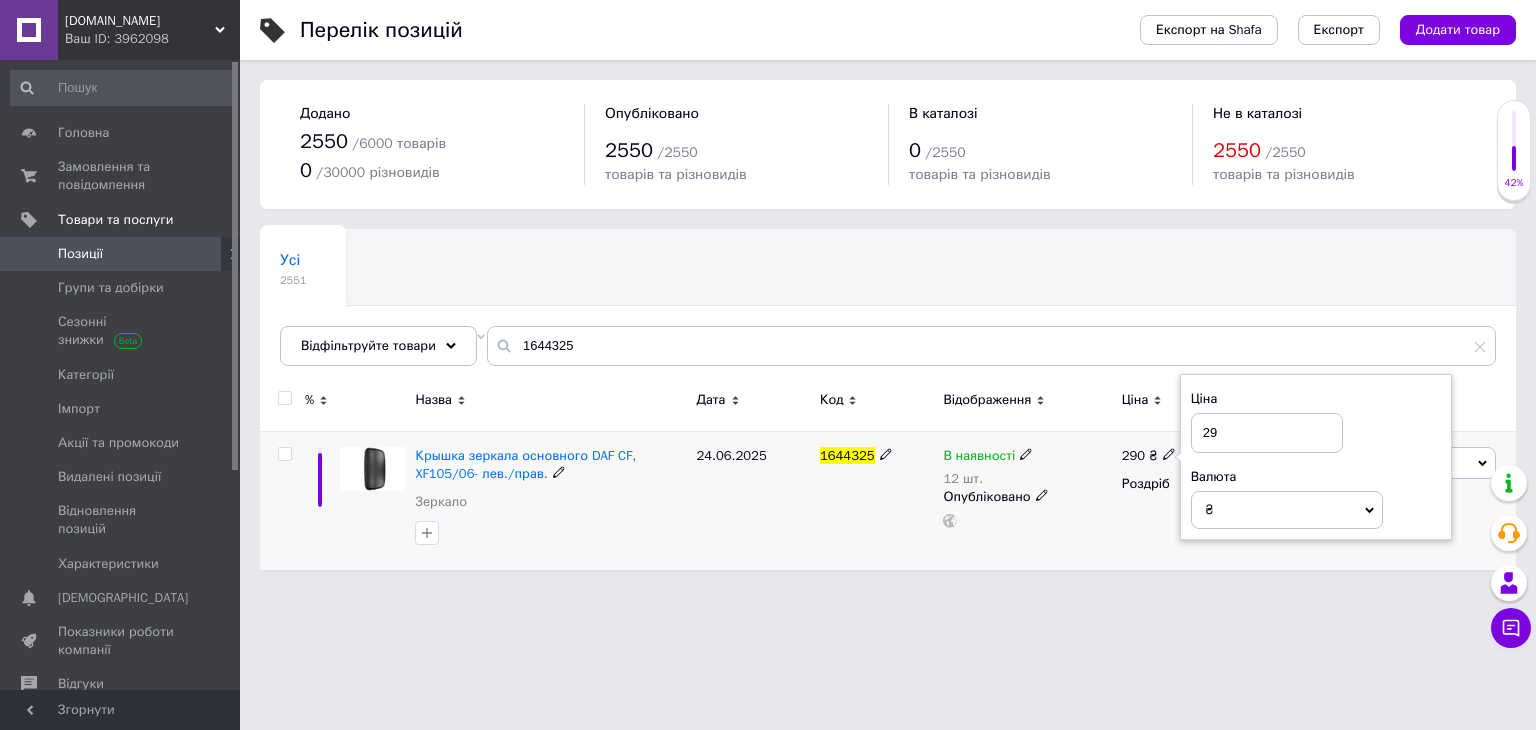 type on "2" 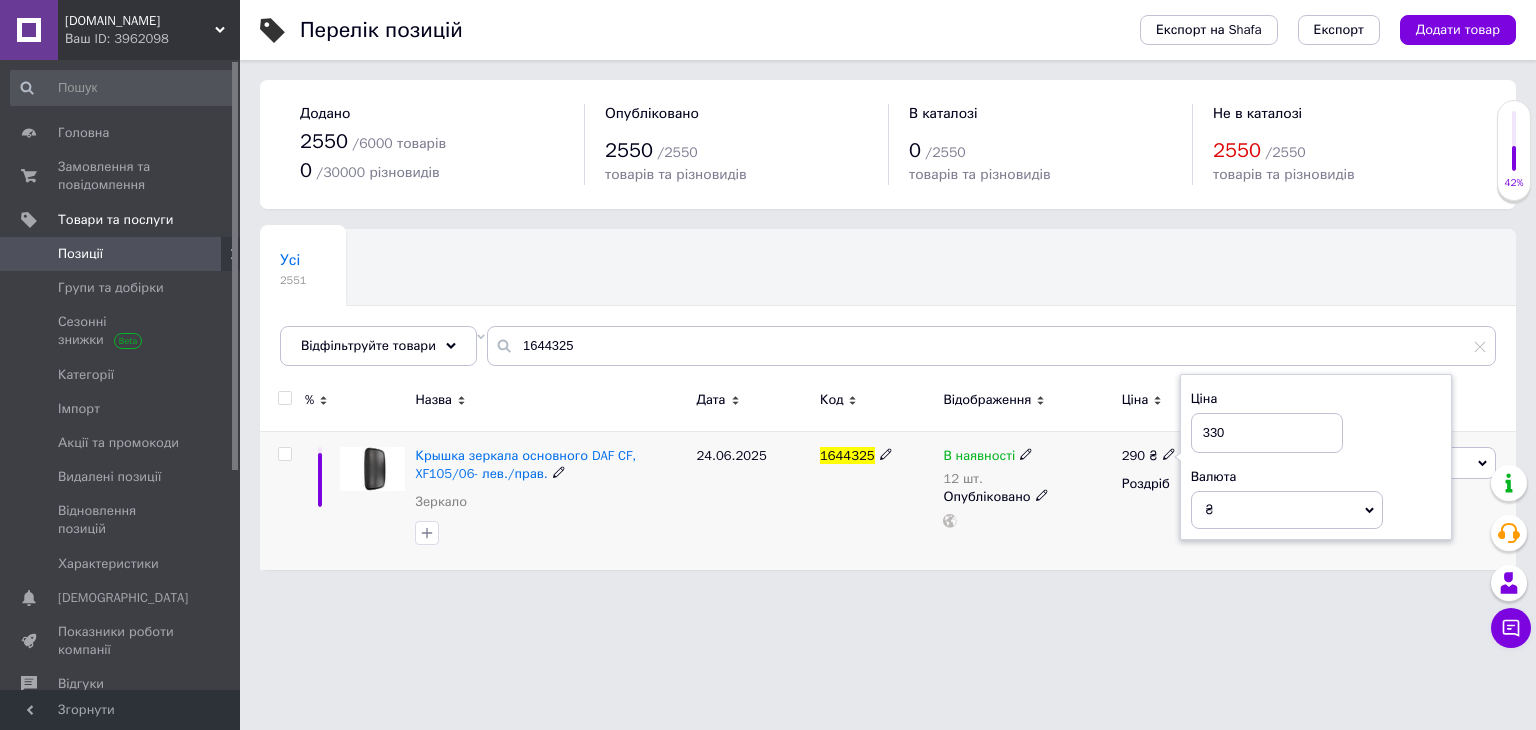 type on "330" 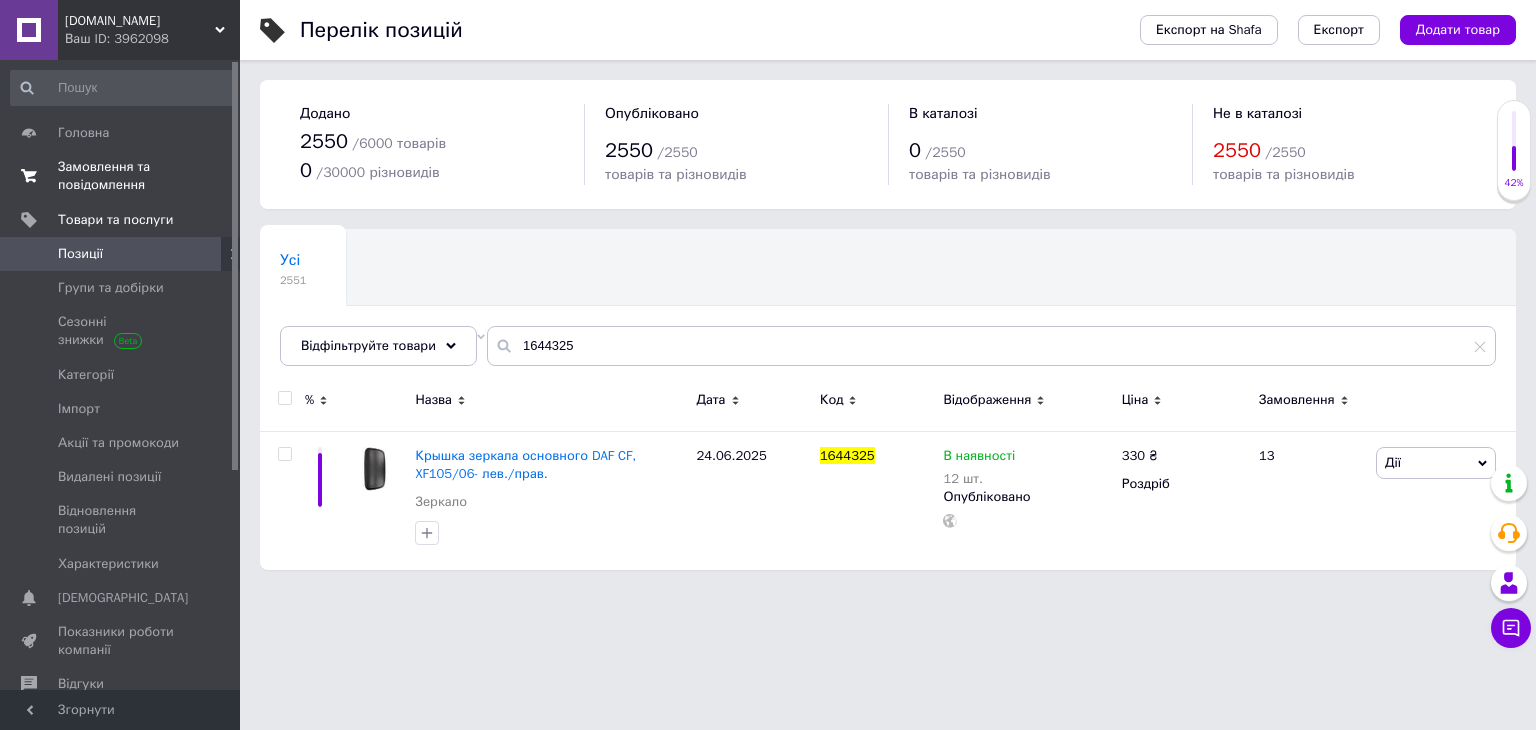 click on "Замовлення та повідомлення" at bounding box center (121, 176) 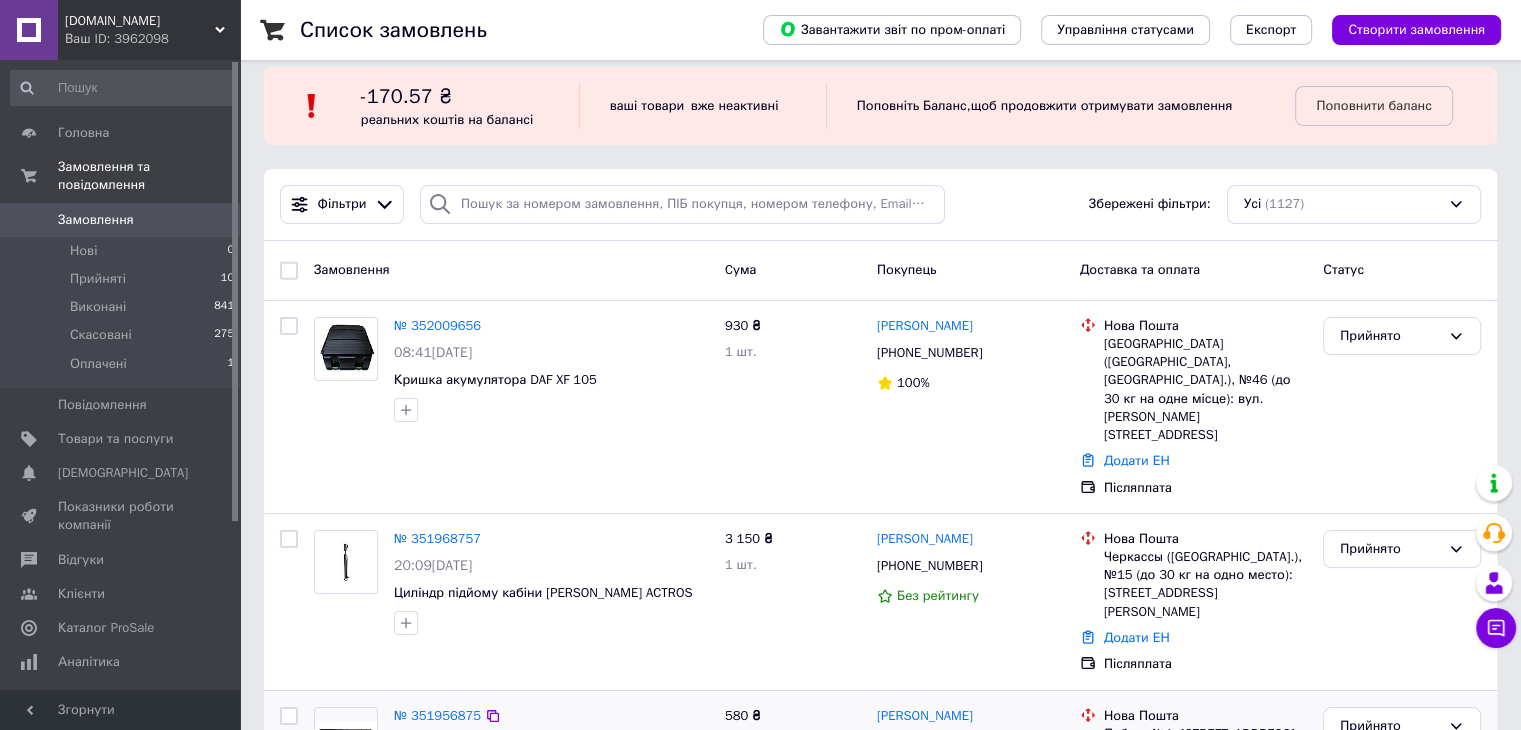 scroll, scrollTop: 0, scrollLeft: 0, axis: both 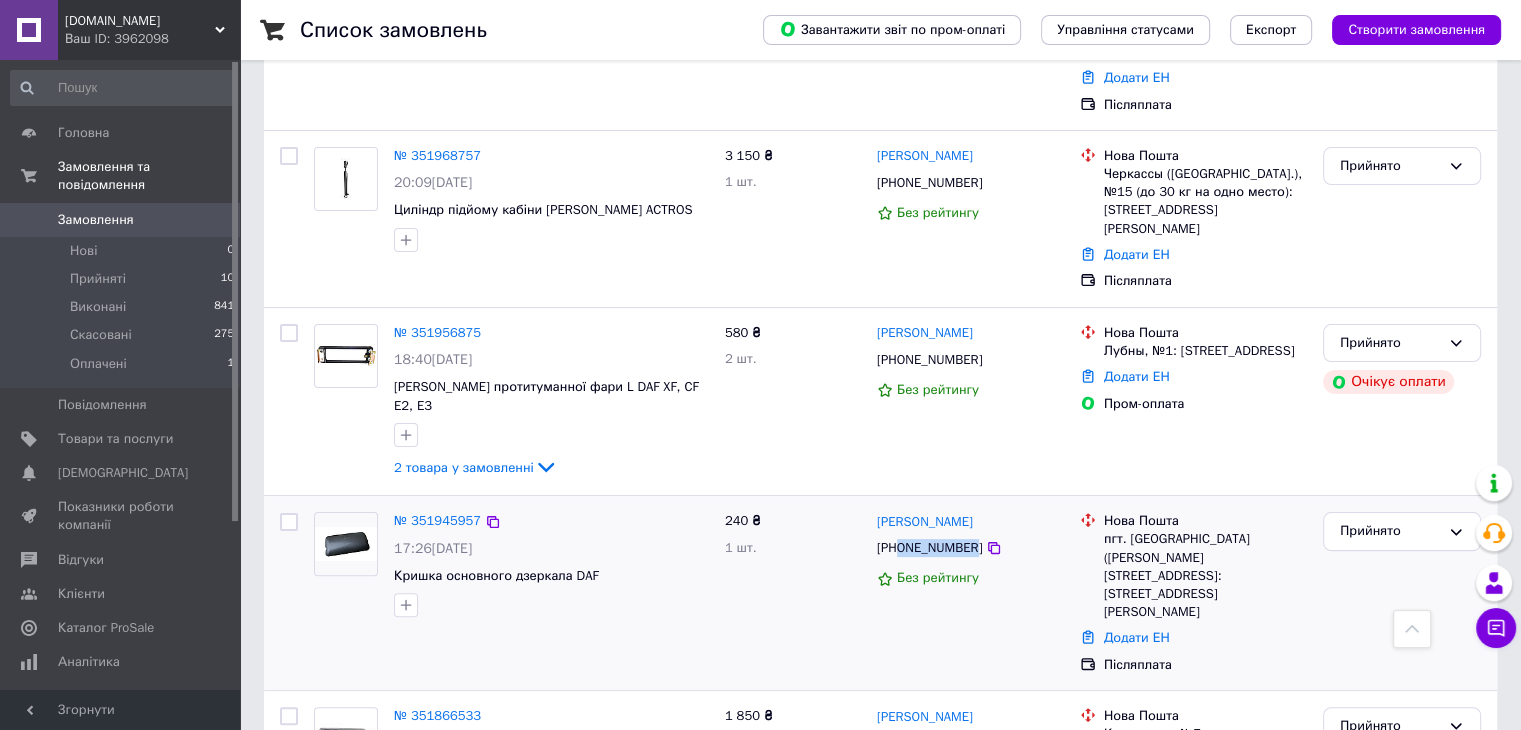 drag, startPoint x: 968, startPoint y: 478, endPoint x: 901, endPoint y: 477, distance: 67.00746 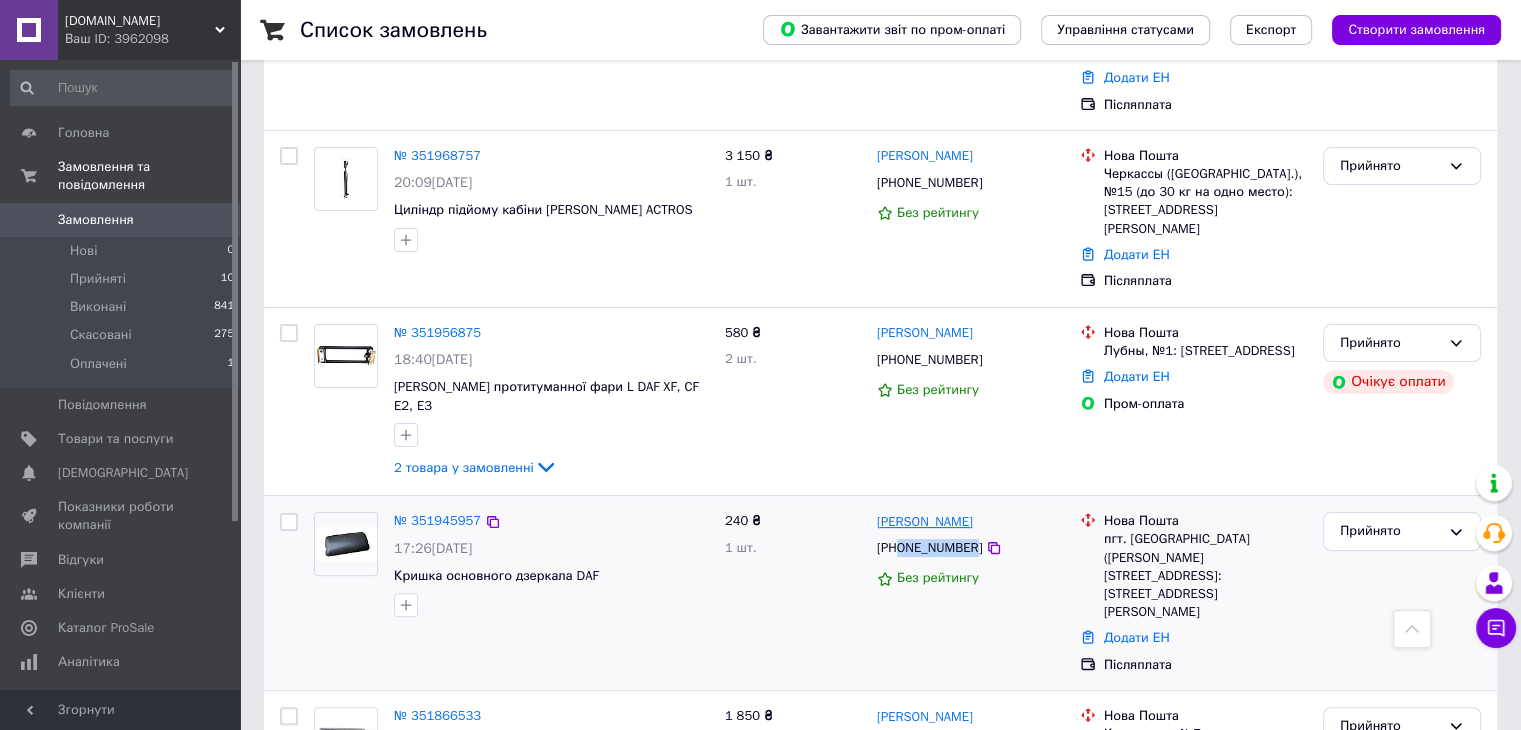 drag, startPoint x: 1012, startPoint y: 448, endPoint x: 945, endPoint y: 449, distance: 67.00746 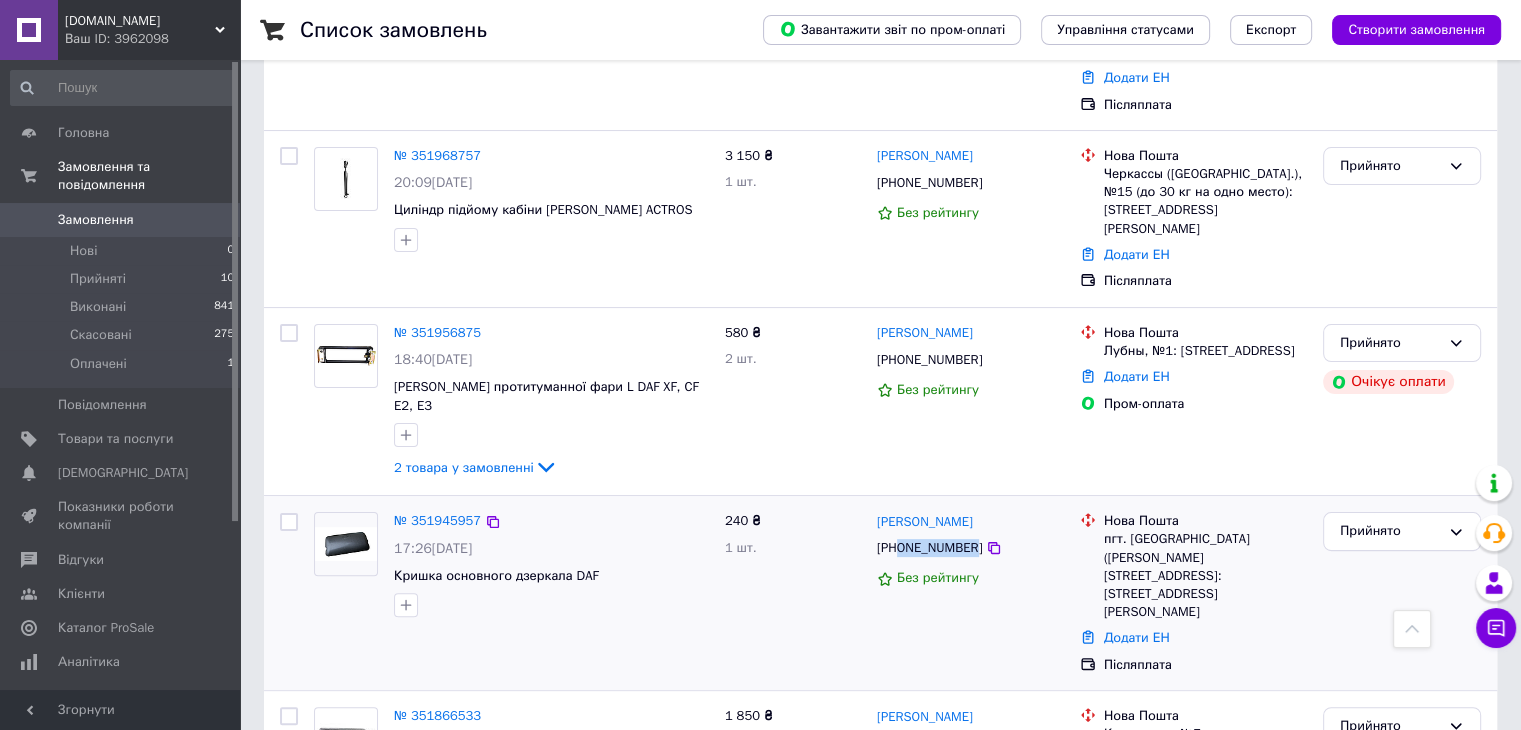 scroll, scrollTop: 300, scrollLeft: 0, axis: vertical 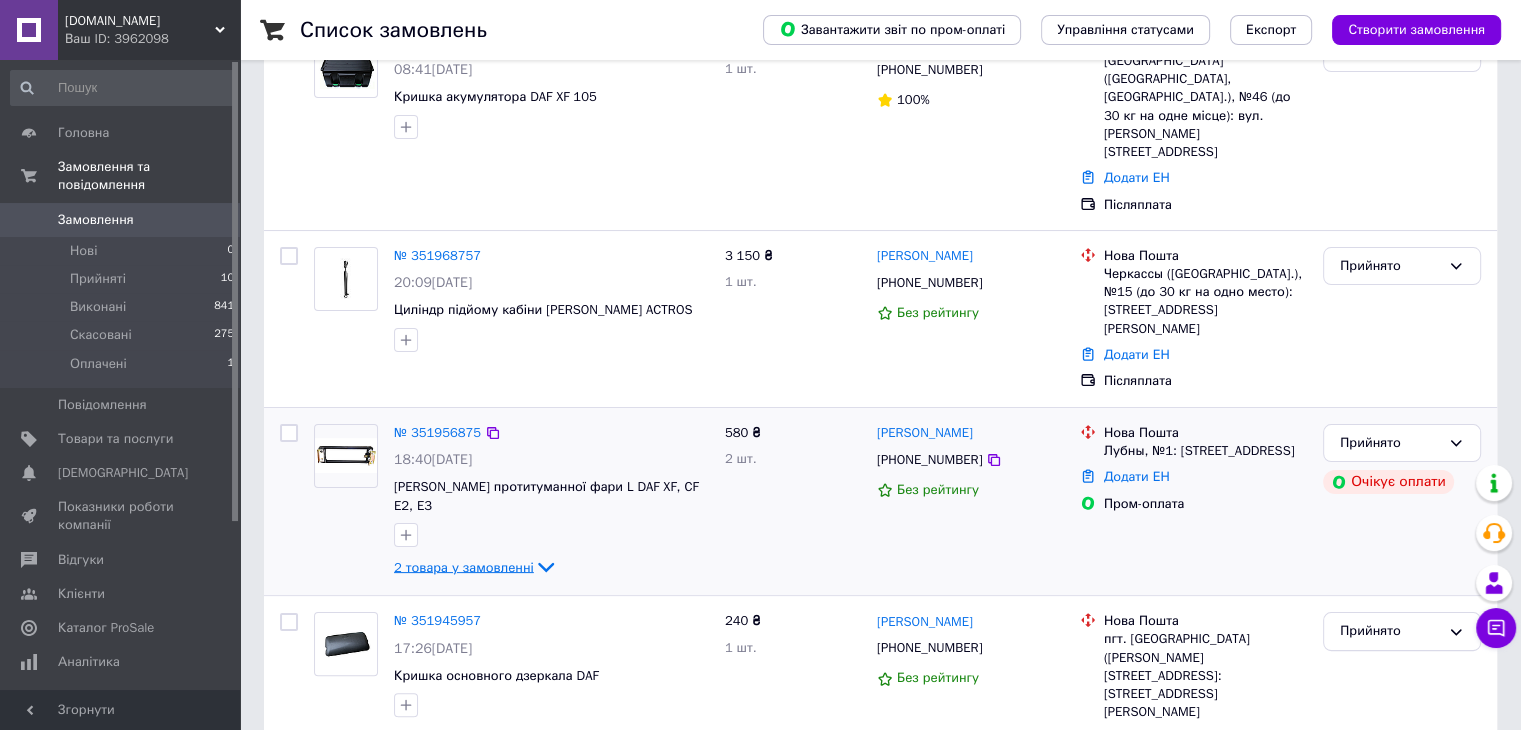 click on "2 товара у замовленні" at bounding box center [464, 566] 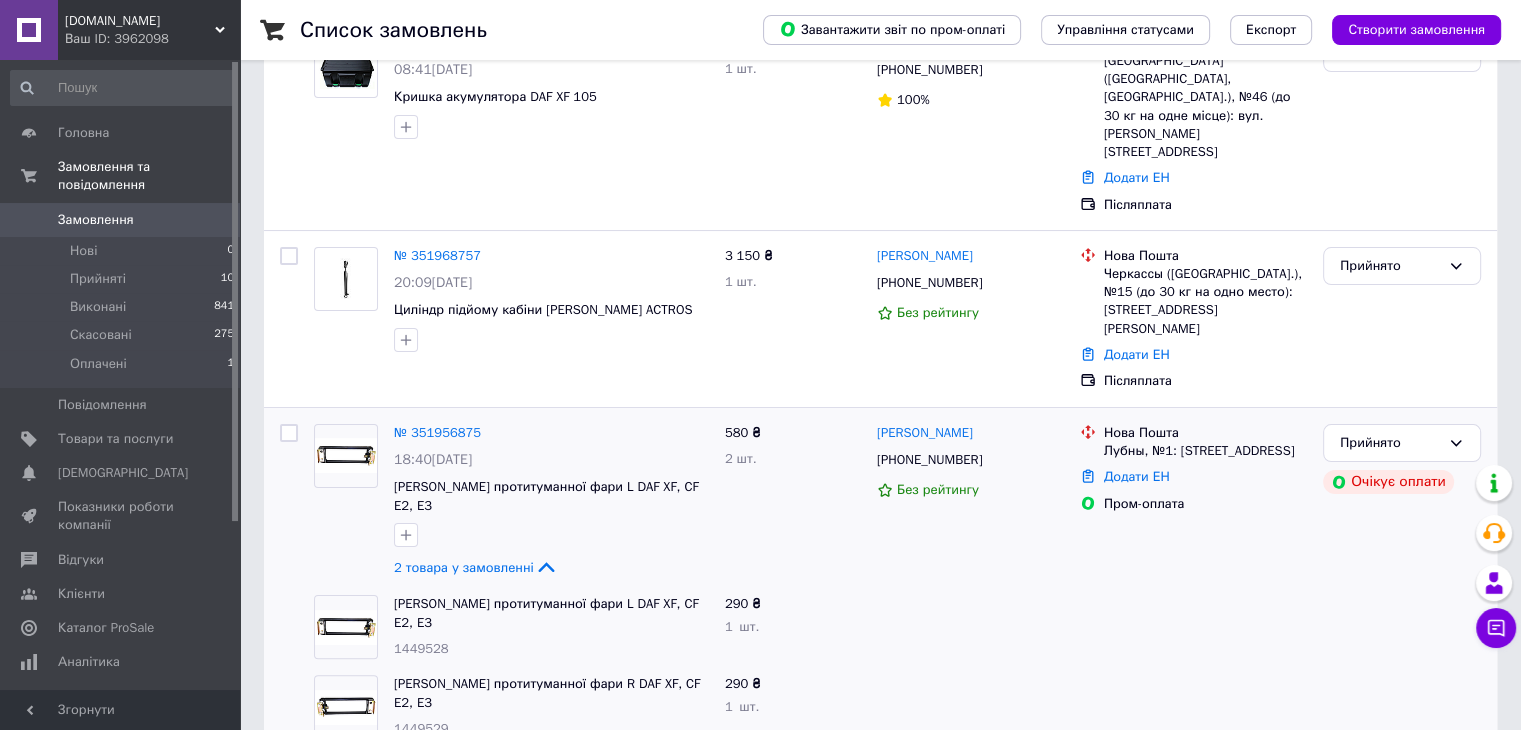 click on "Замовлення 0" at bounding box center [123, 220] 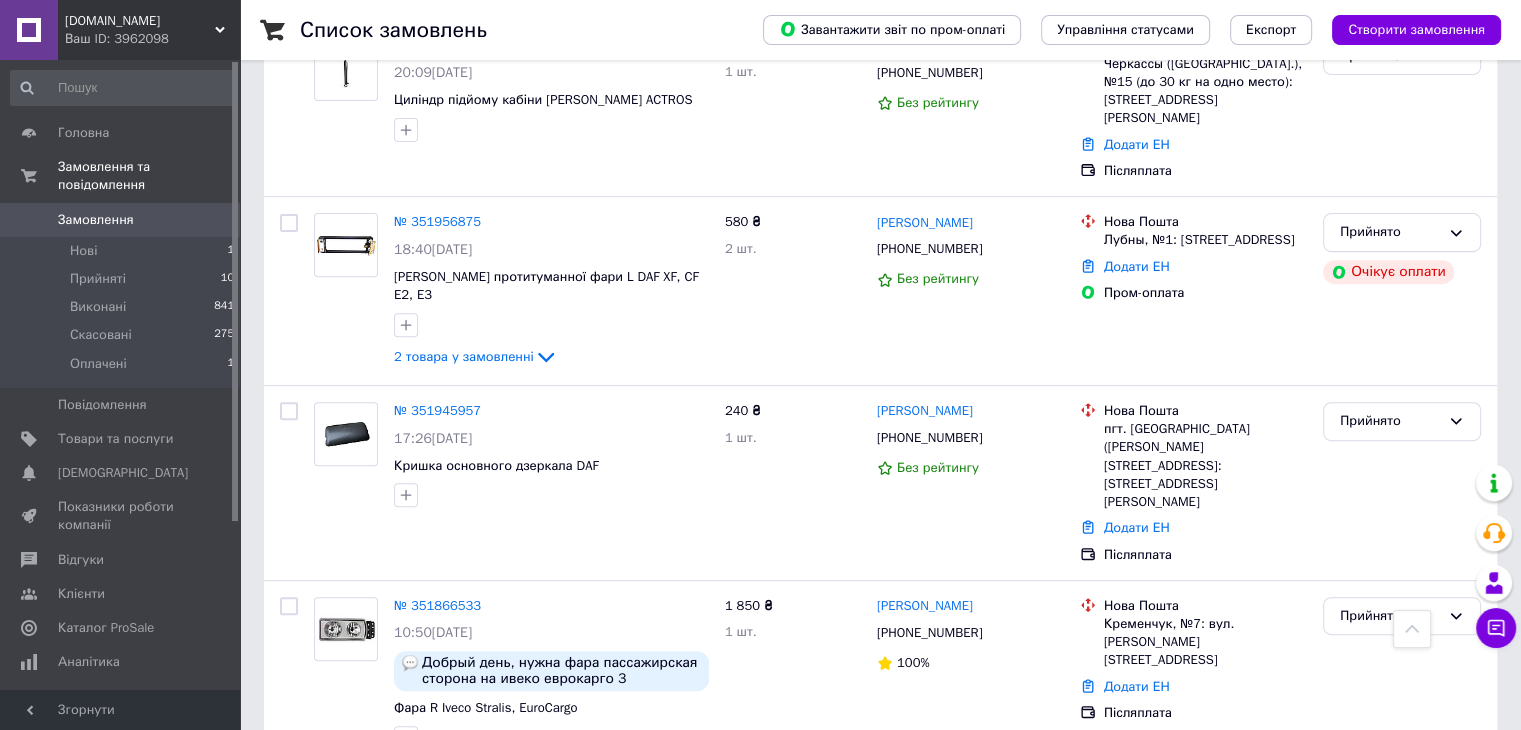 scroll, scrollTop: 700, scrollLeft: 0, axis: vertical 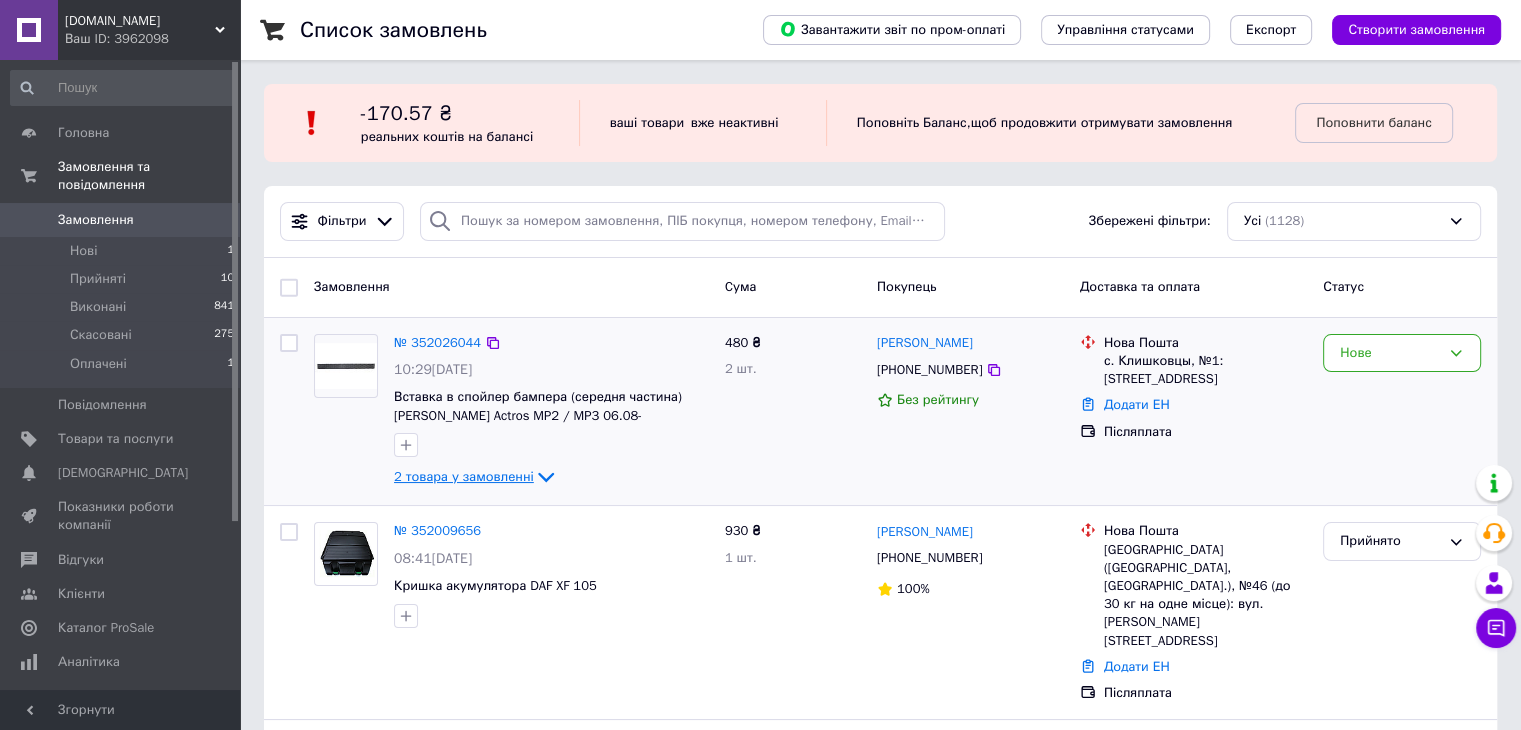 click on "2 товара у замовленні" at bounding box center (464, 476) 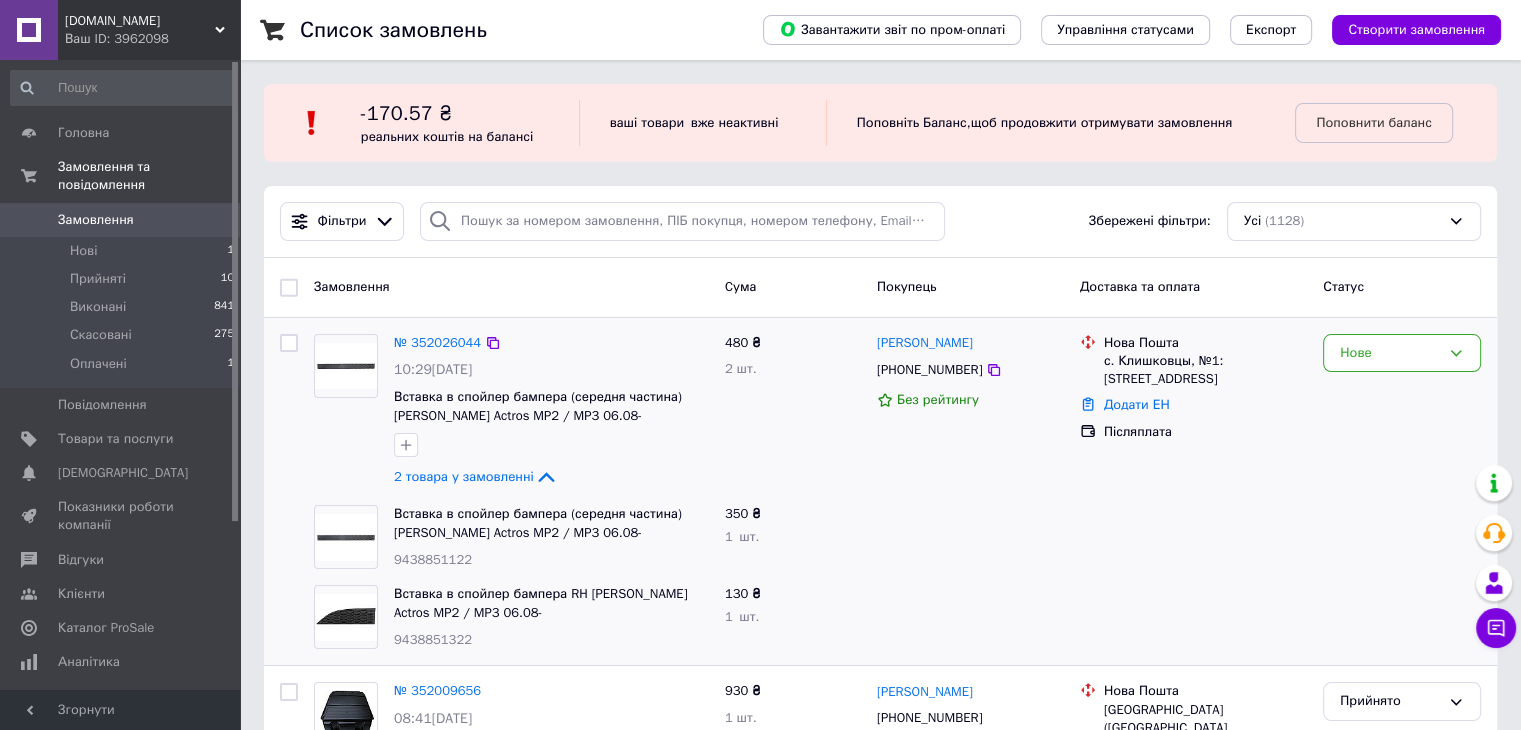 scroll, scrollTop: 100, scrollLeft: 0, axis: vertical 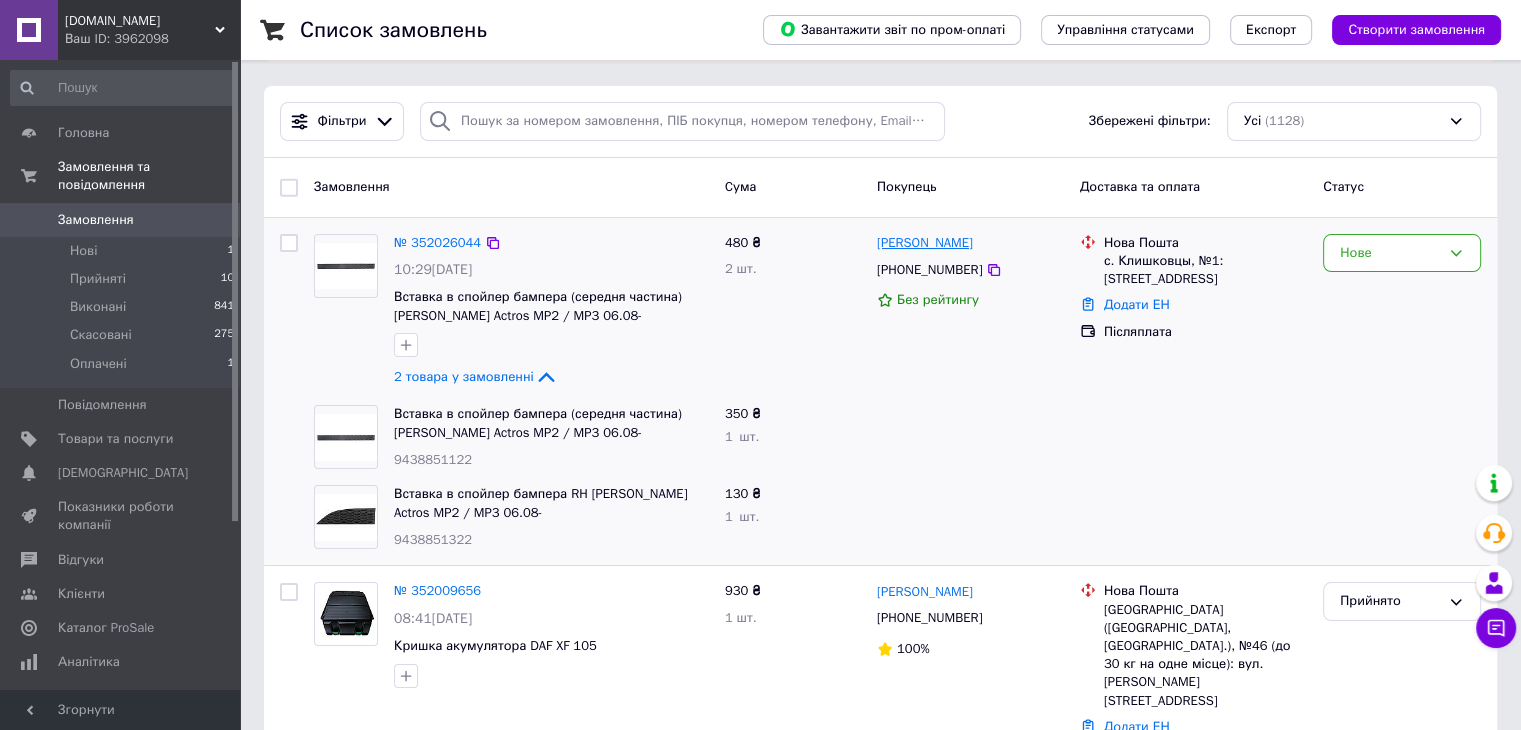 click on "[PERSON_NAME]" at bounding box center [925, 243] 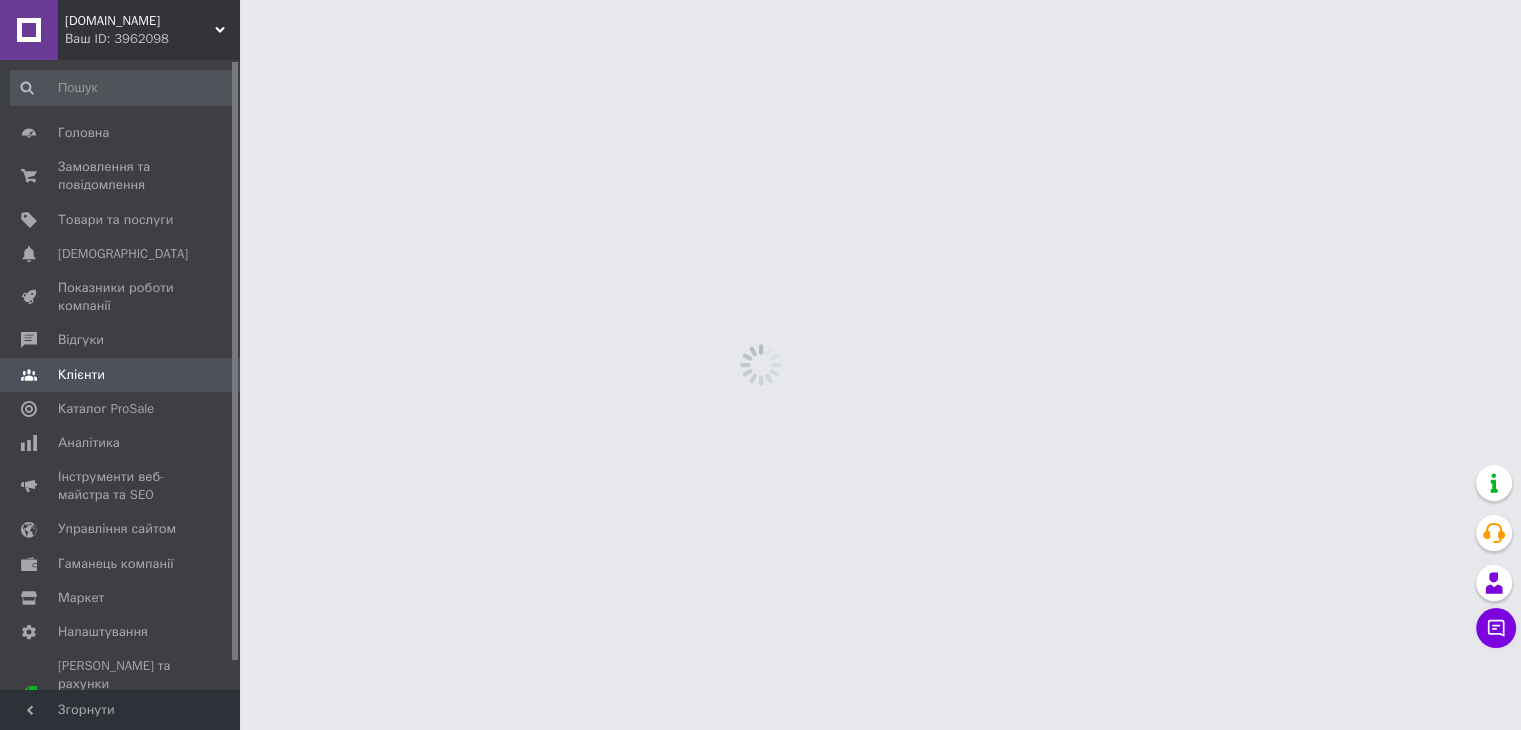 scroll, scrollTop: 0, scrollLeft: 0, axis: both 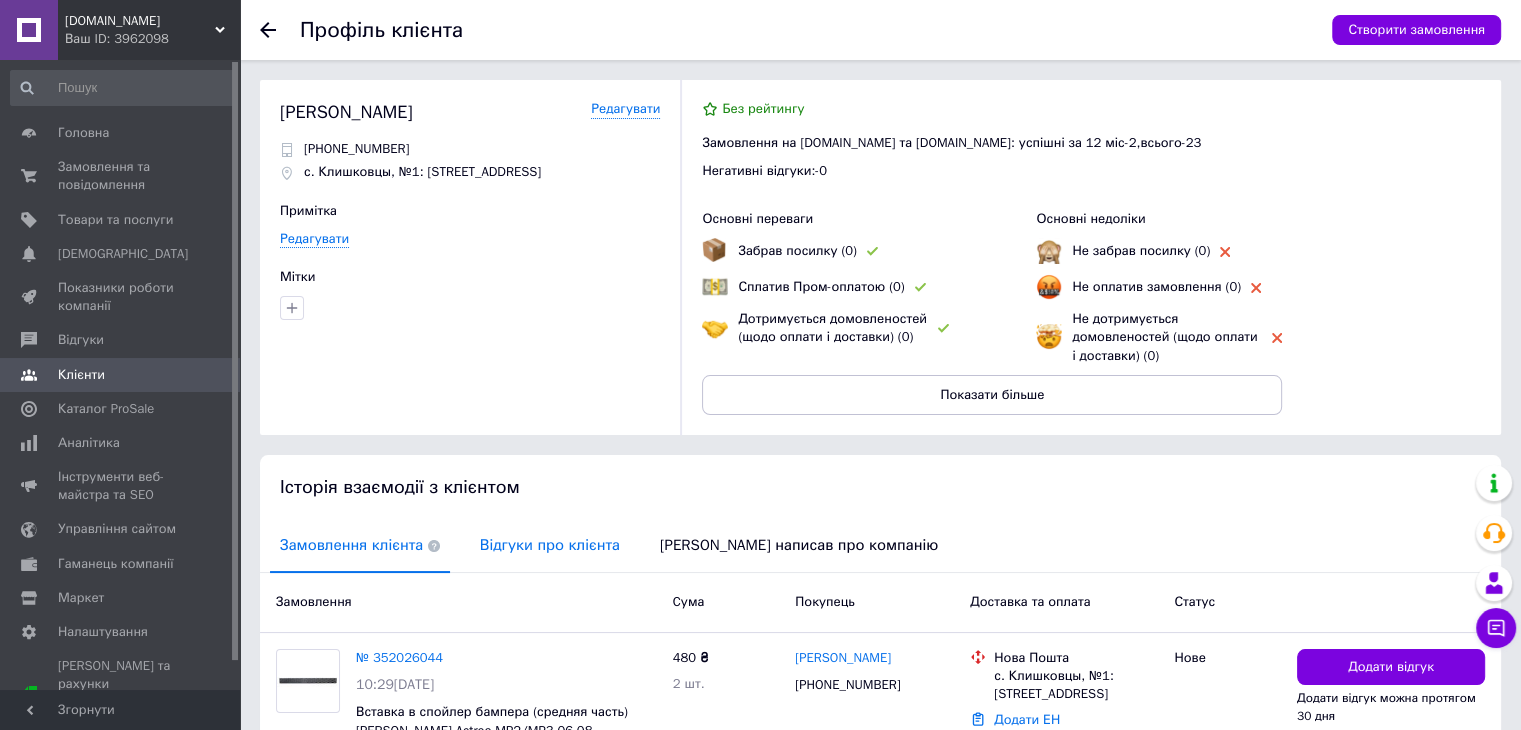 click on "Відгуки про клієнта" at bounding box center (550, 545) 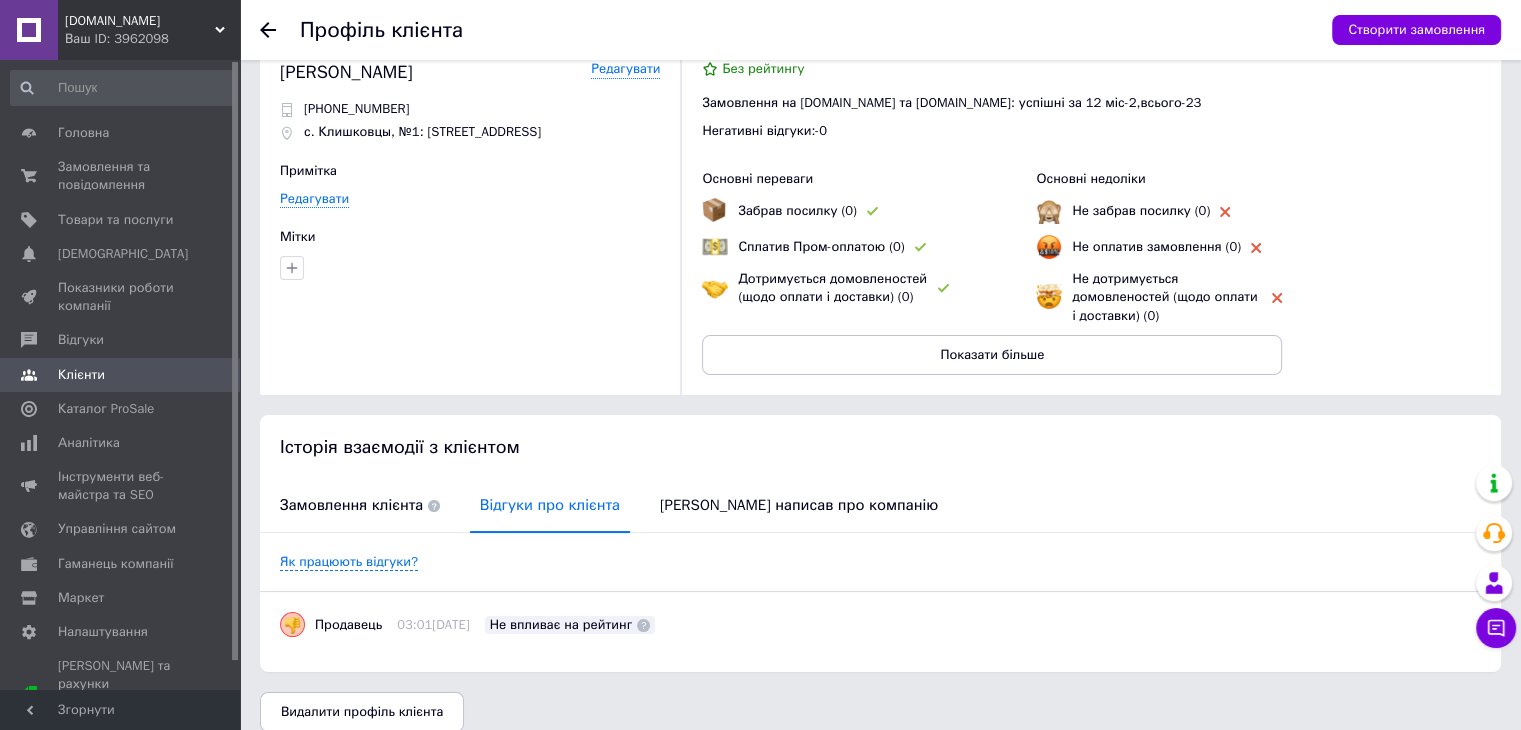 scroll, scrollTop: 61, scrollLeft: 0, axis: vertical 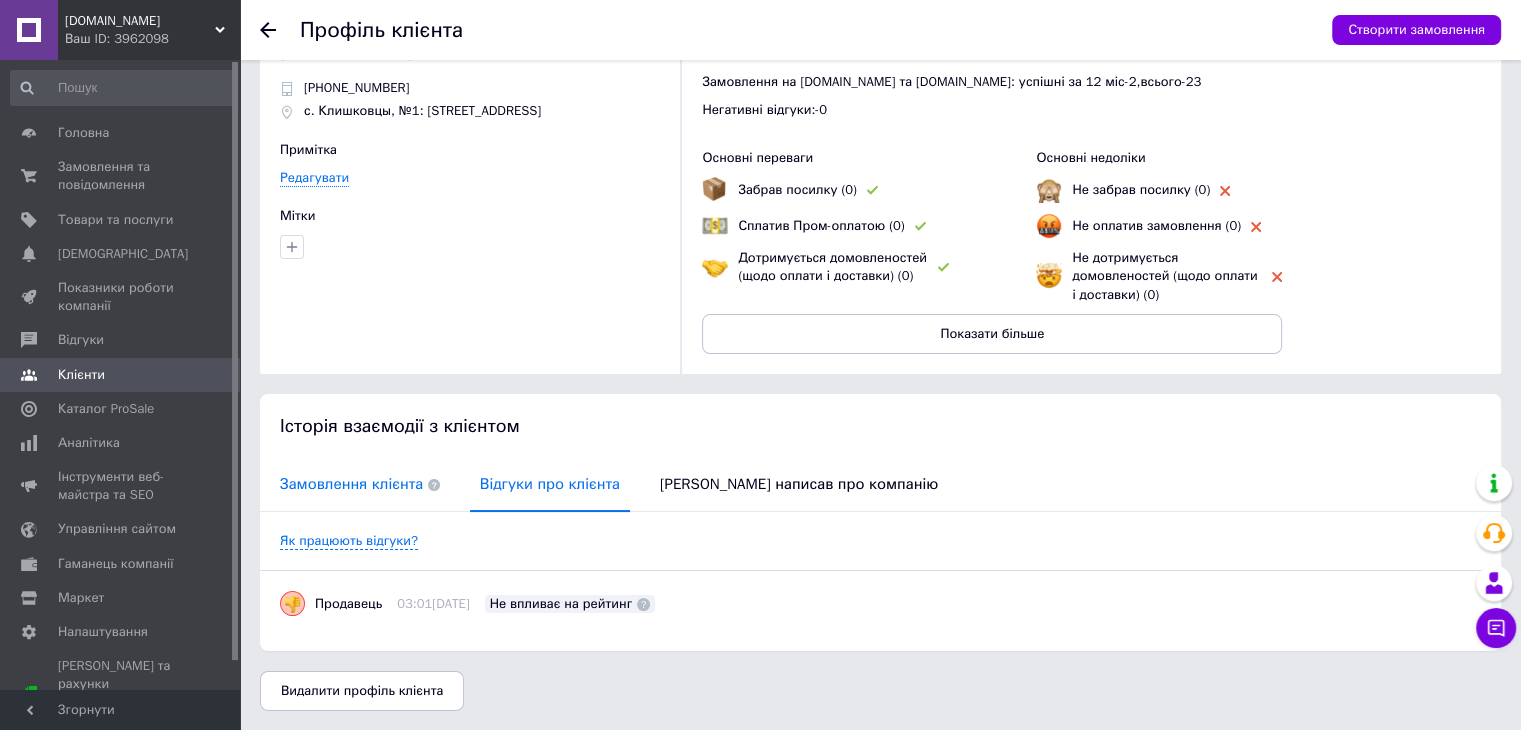 click on "Замовлення клієнта" at bounding box center (360, 484) 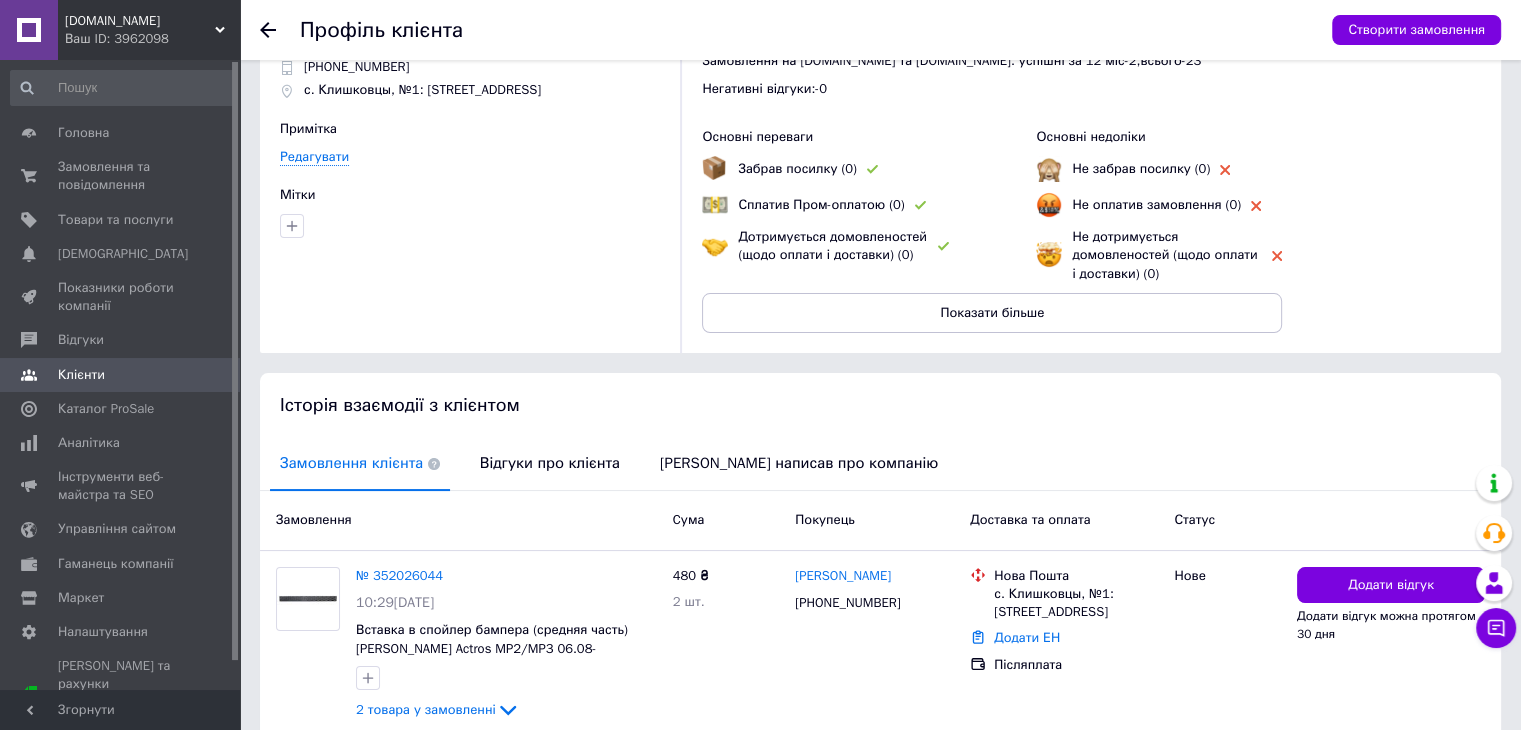 scroll, scrollTop: 169, scrollLeft: 0, axis: vertical 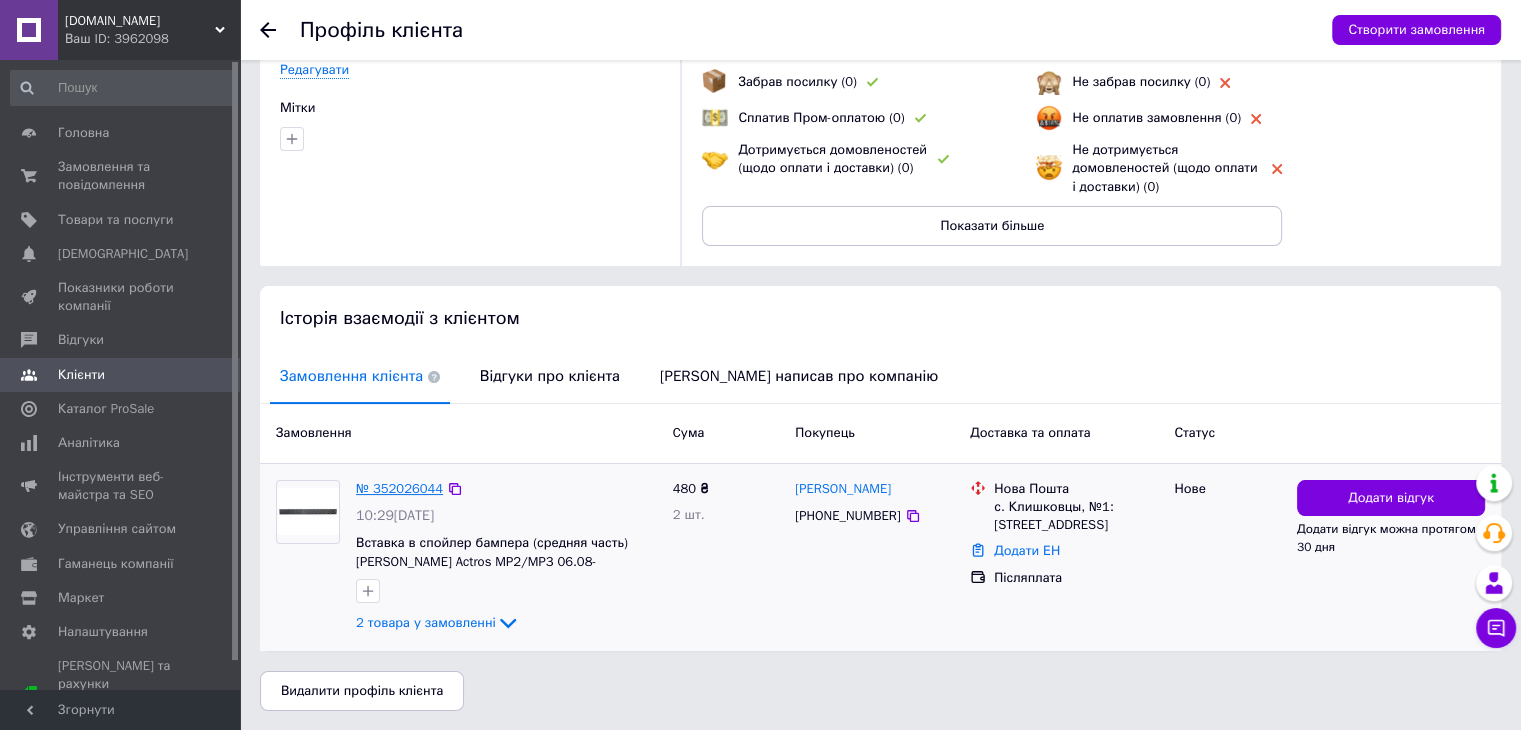 click on "№ 352026044" at bounding box center (399, 488) 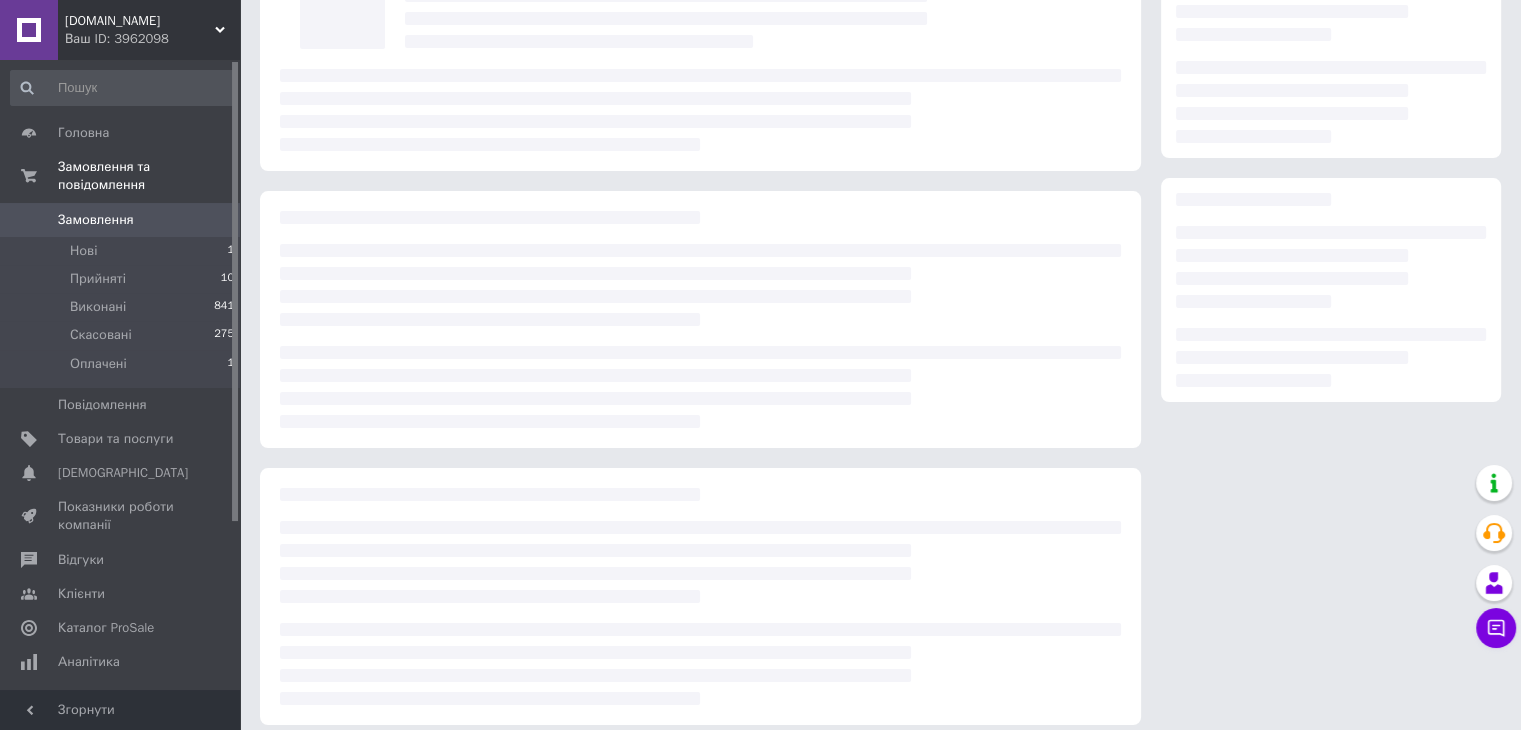 scroll, scrollTop: 0, scrollLeft: 0, axis: both 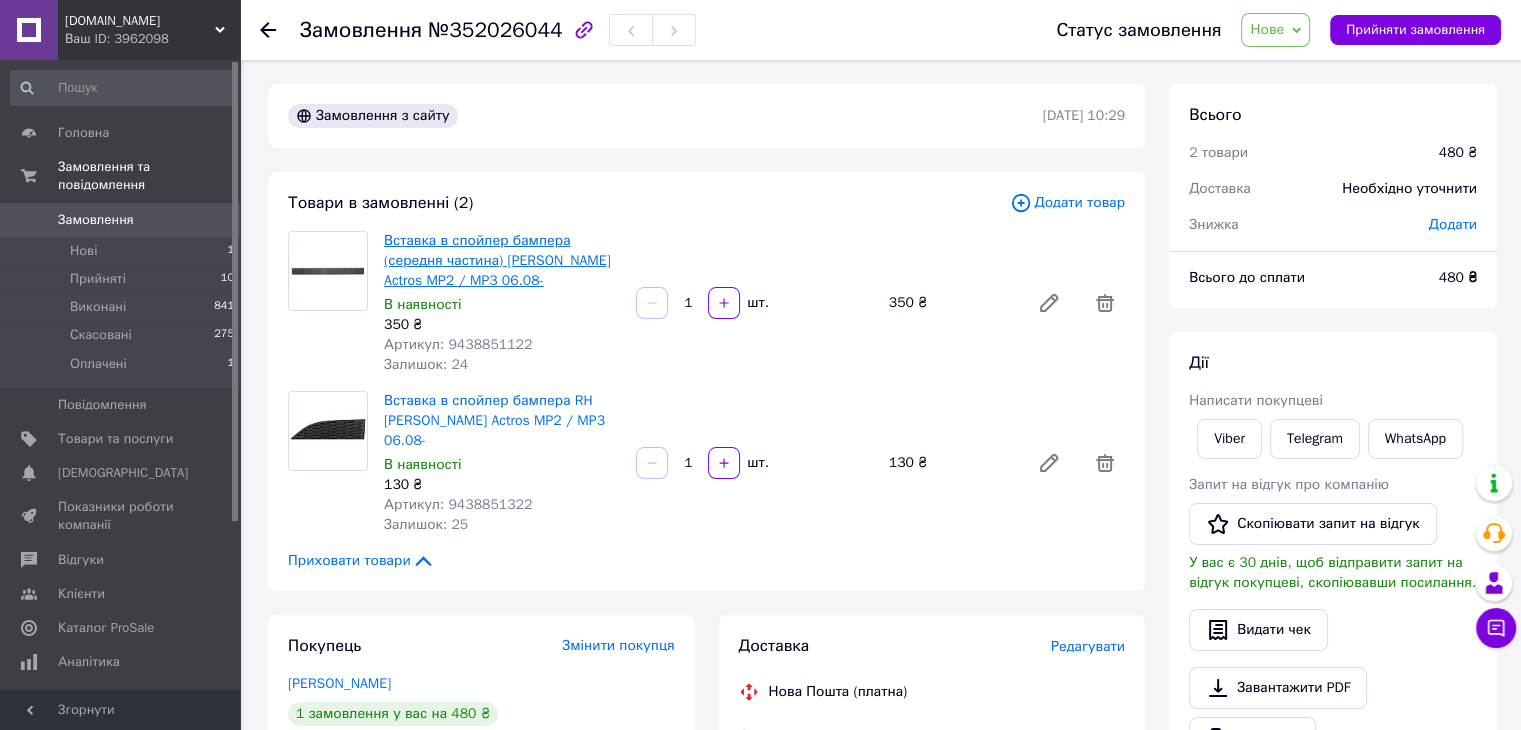 click on "Вставка в спойлер бампера (середня частина) [PERSON_NAME] Actros MP2 / MP3 06.08-" at bounding box center [497, 260] 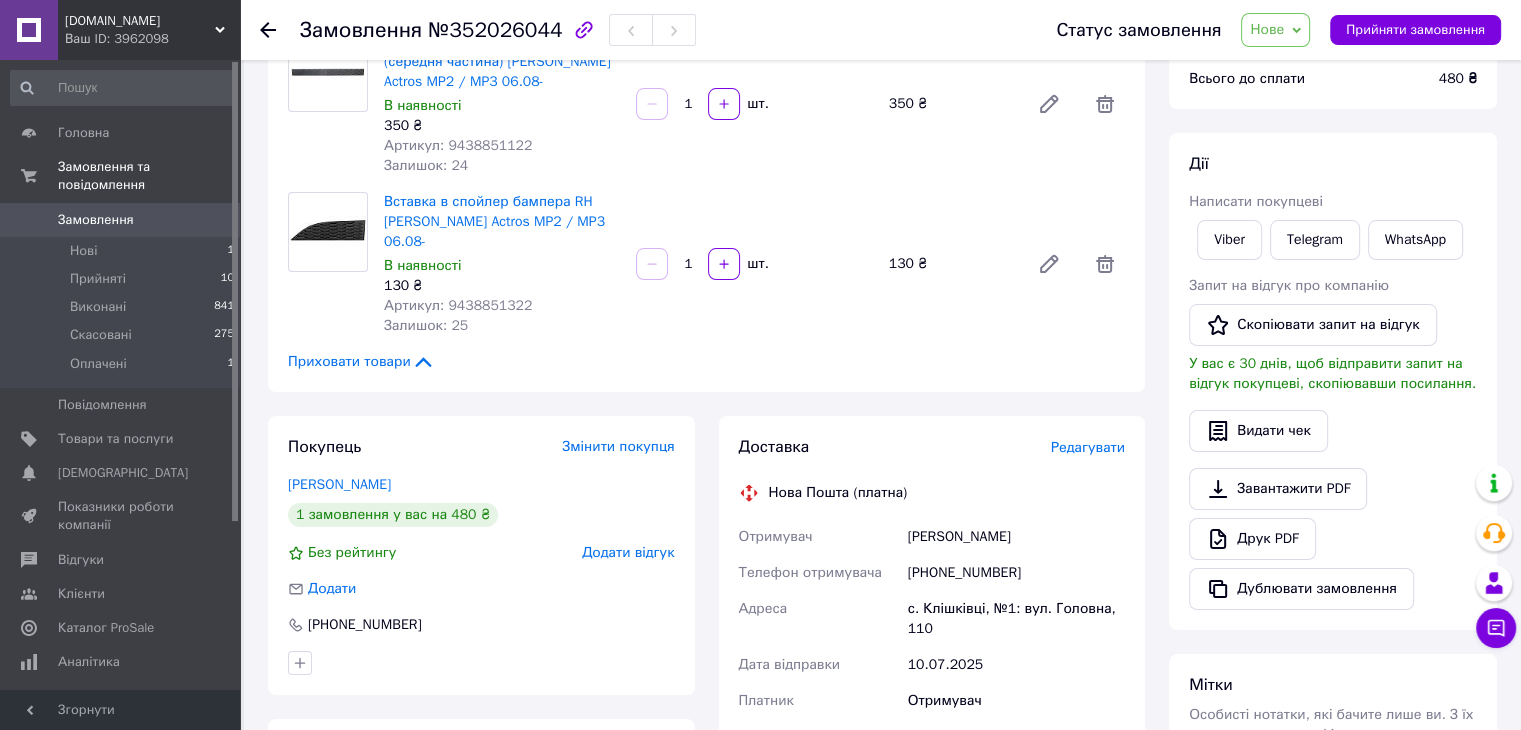 scroll, scrollTop: 200, scrollLeft: 0, axis: vertical 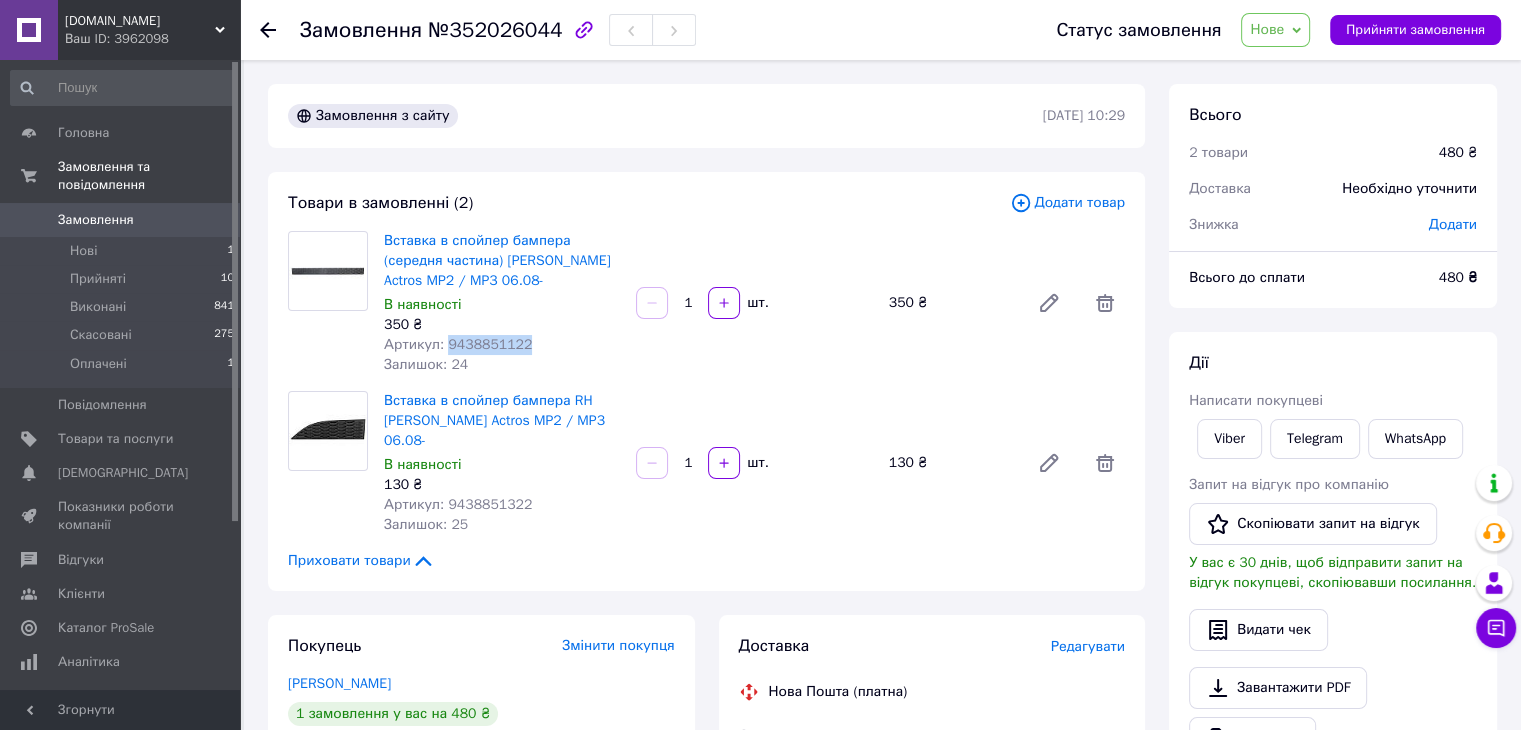 drag, startPoint x: 521, startPoint y: 345, endPoint x: 444, endPoint y: 351, distance: 77.23341 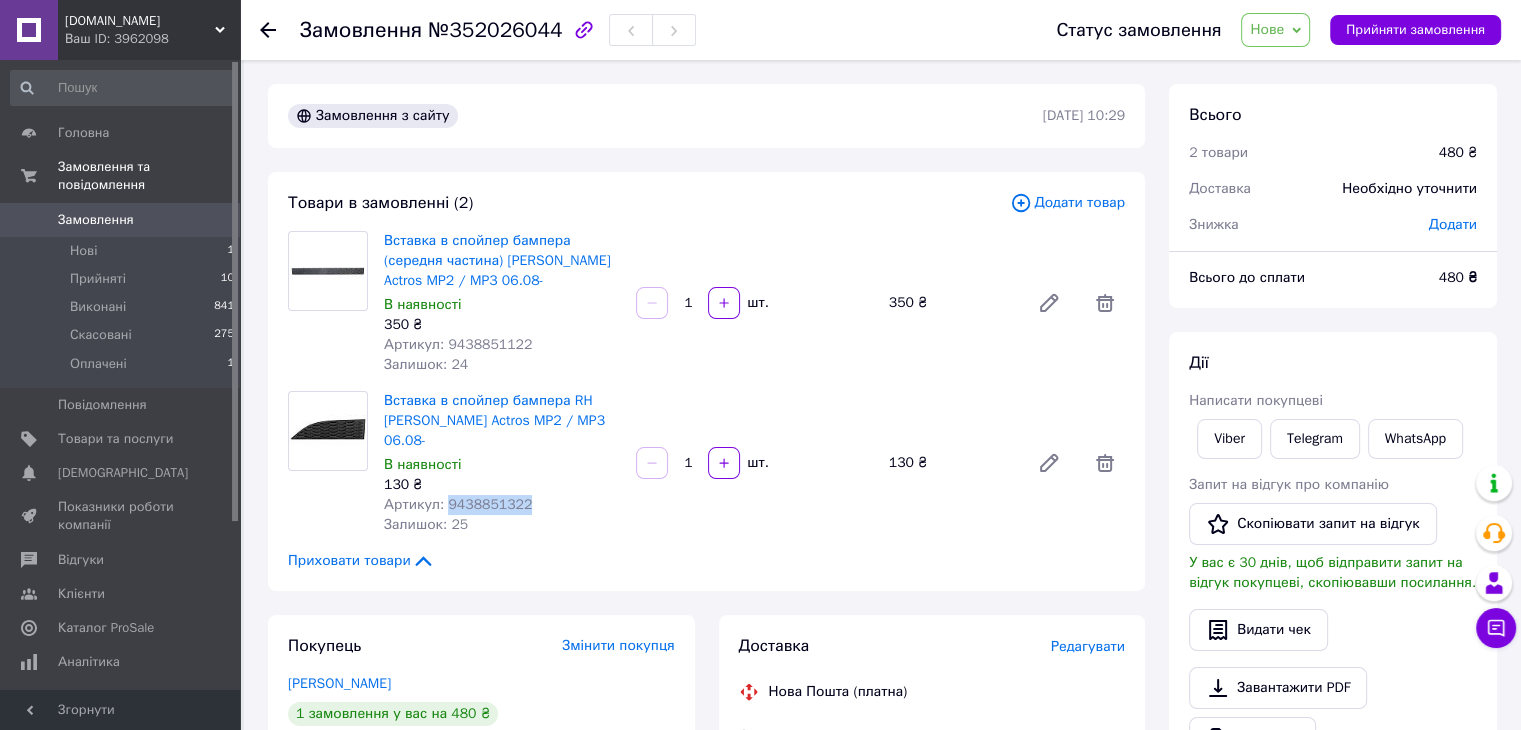 drag, startPoint x: 527, startPoint y: 484, endPoint x: 446, endPoint y: 485, distance: 81.00617 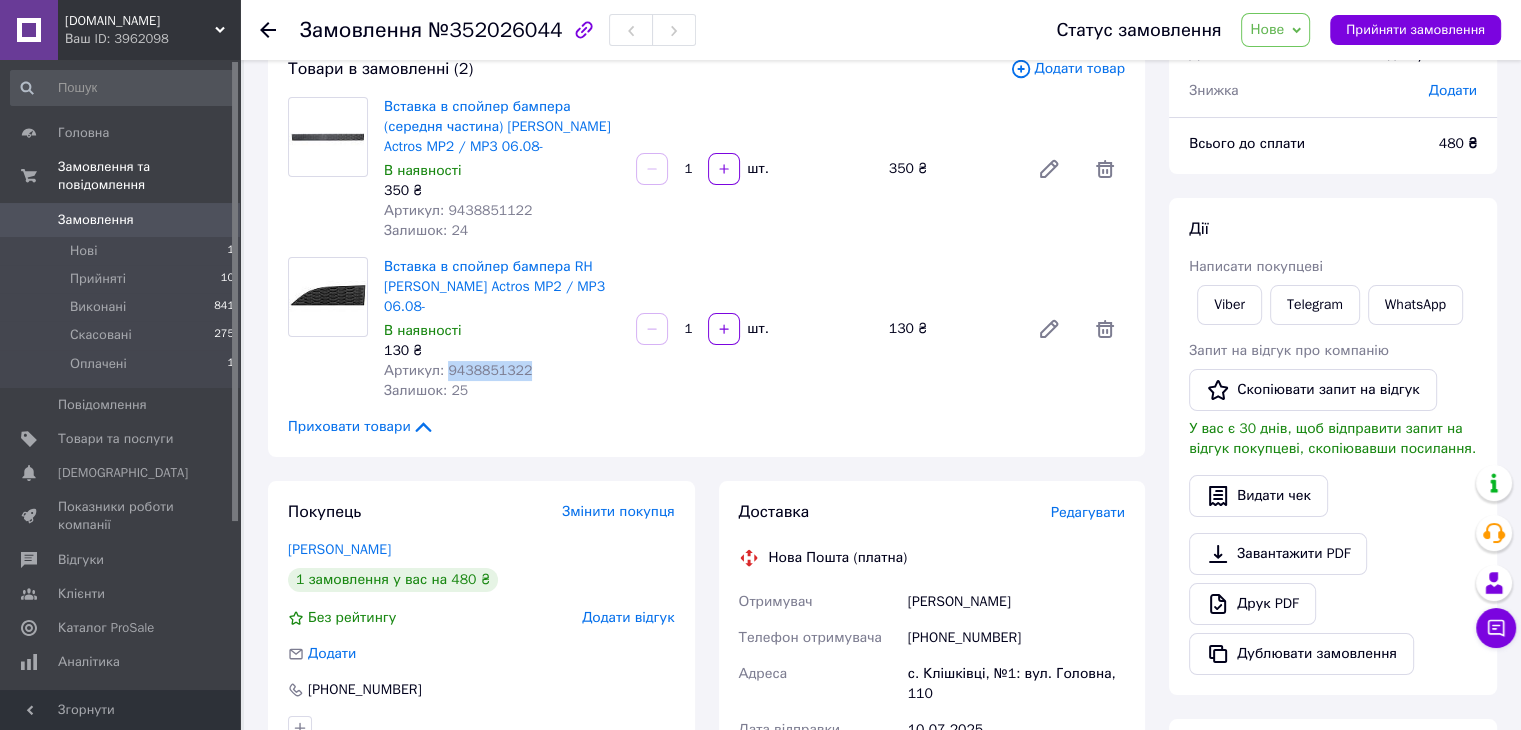 scroll, scrollTop: 100, scrollLeft: 0, axis: vertical 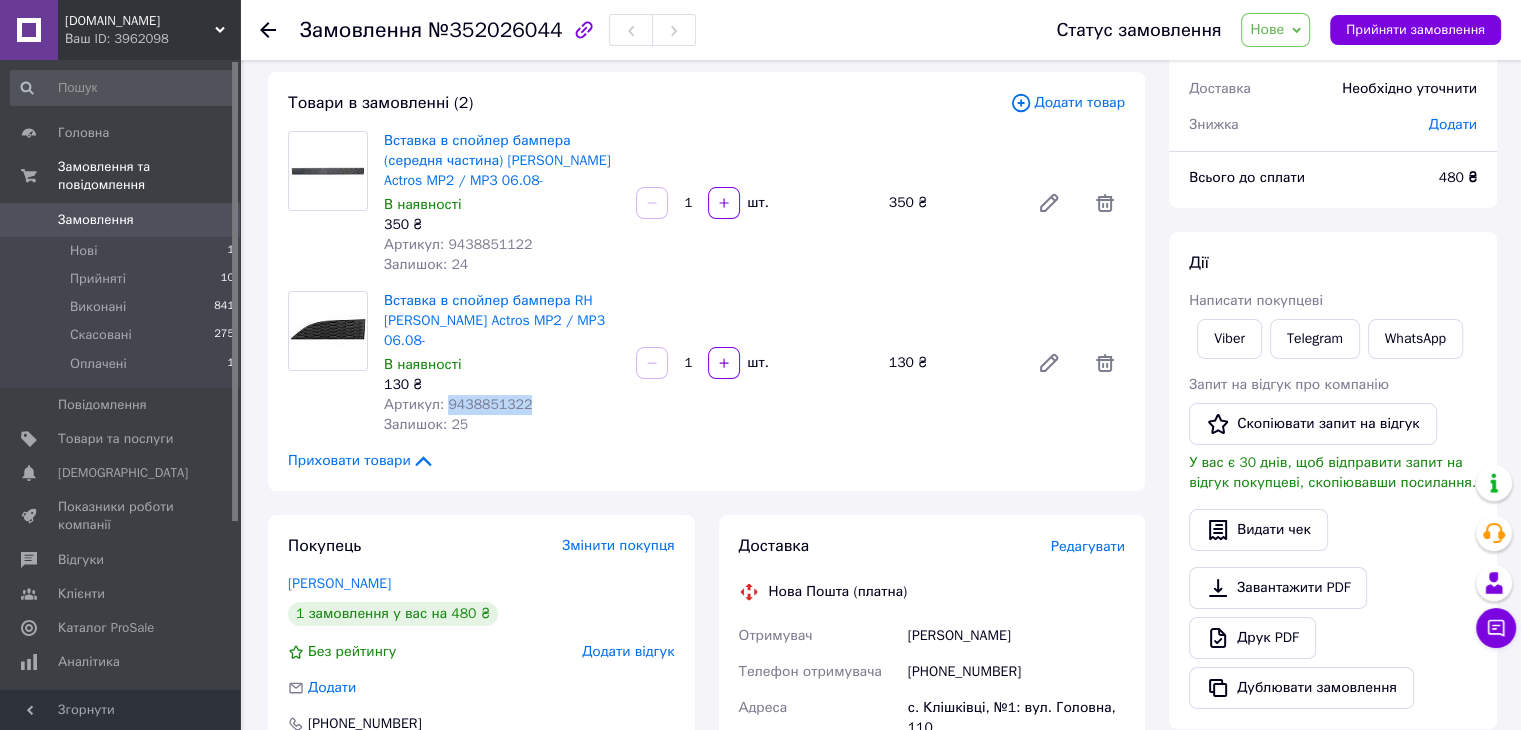 click on "Замовлення" at bounding box center (96, 220) 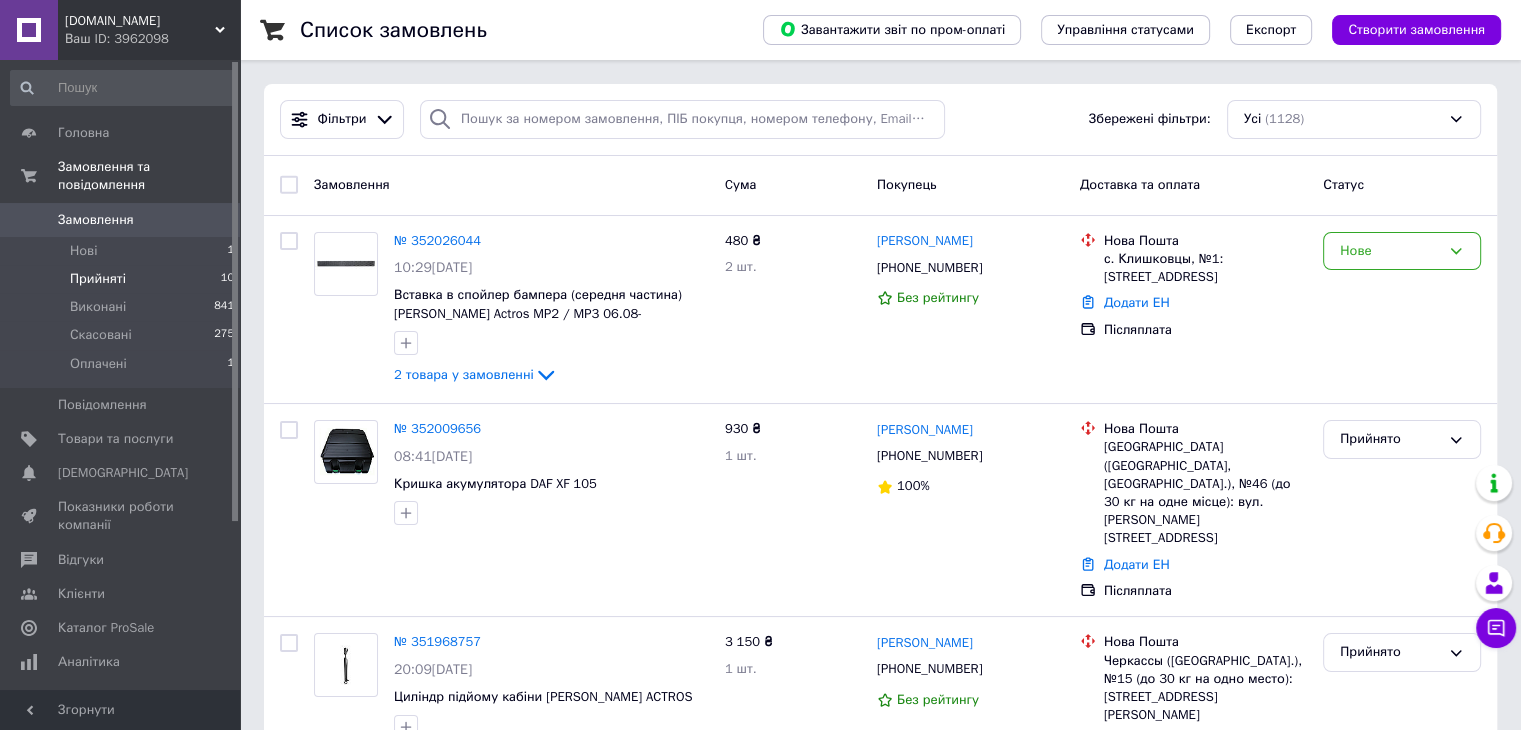 click on "Прийняті" at bounding box center (98, 279) 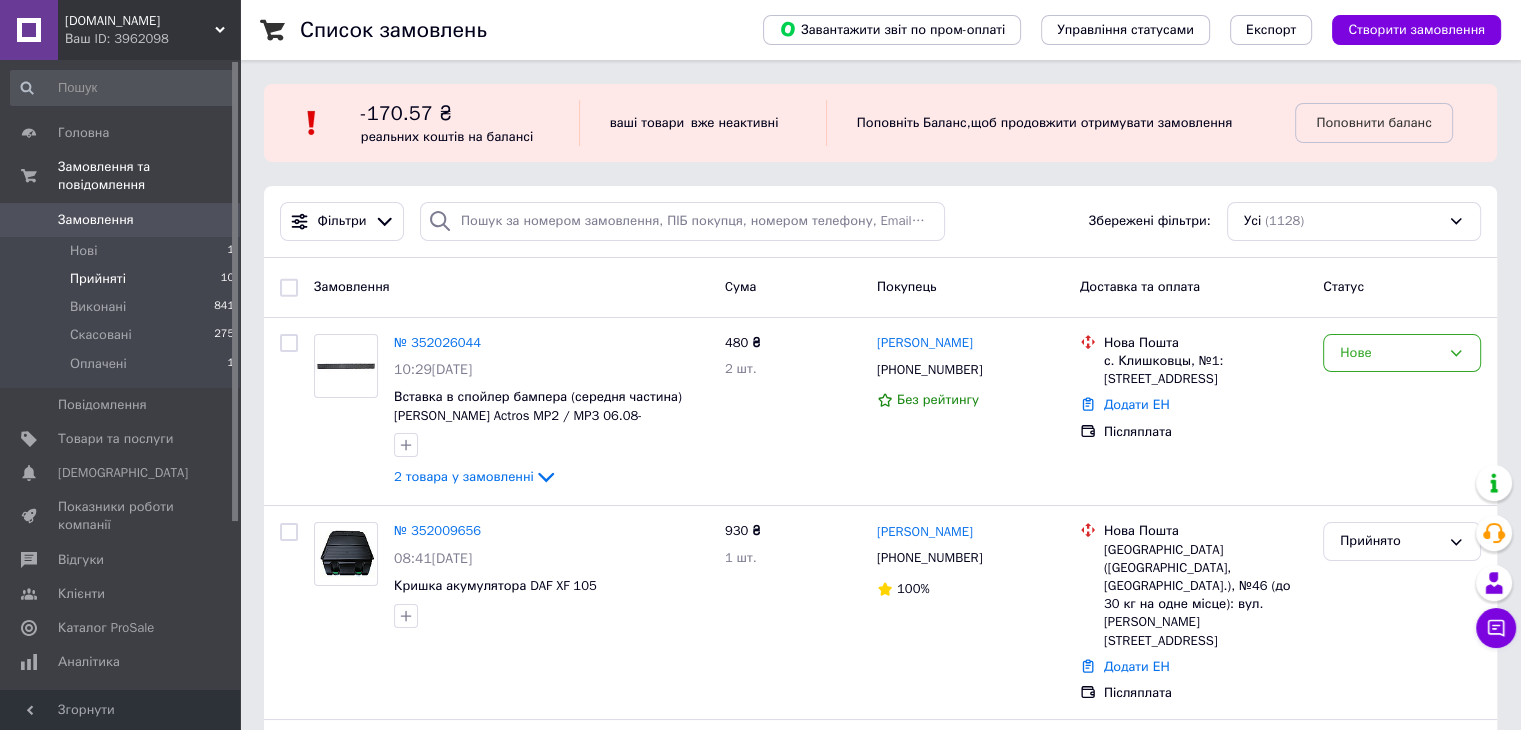 click on "Прийняті" at bounding box center [98, 279] 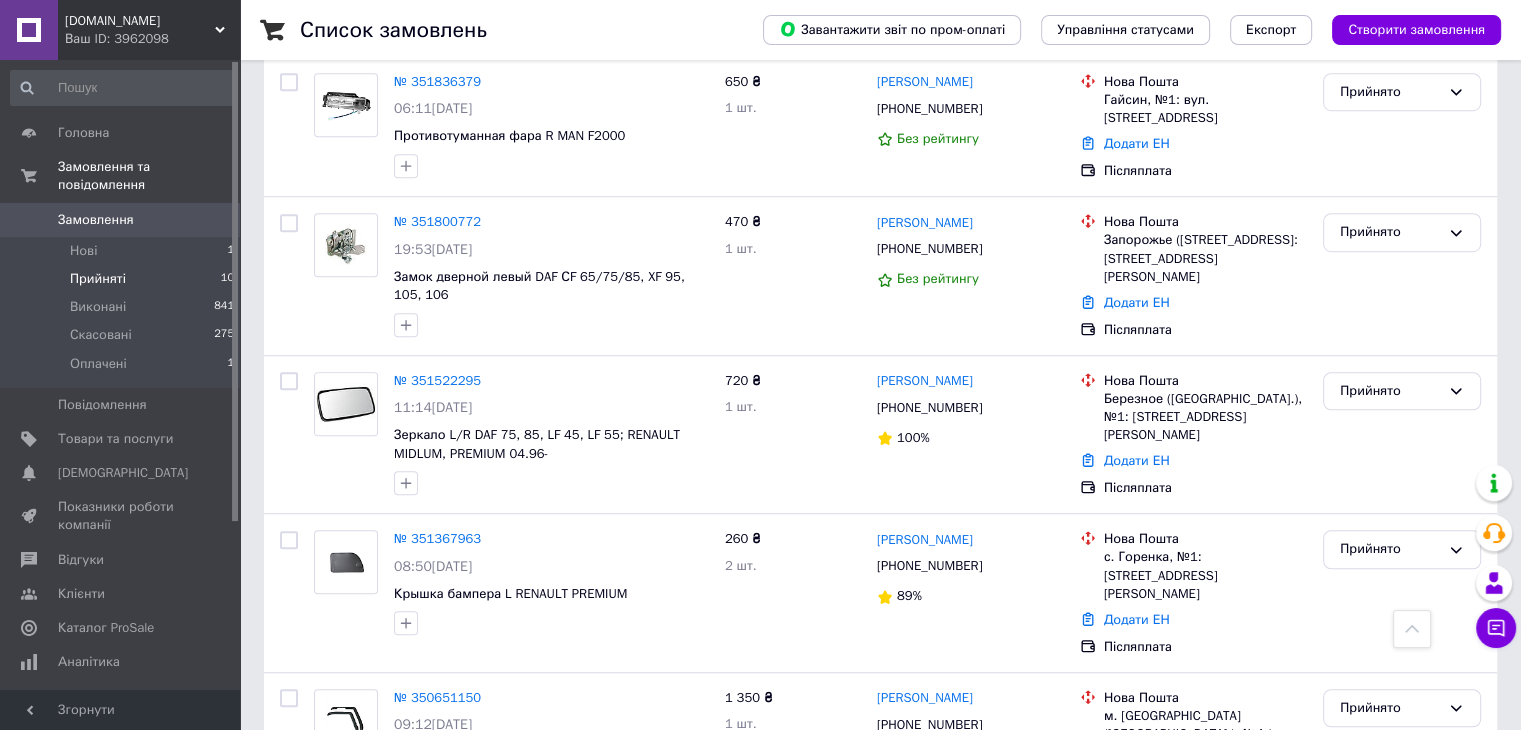 scroll, scrollTop: 1294, scrollLeft: 0, axis: vertical 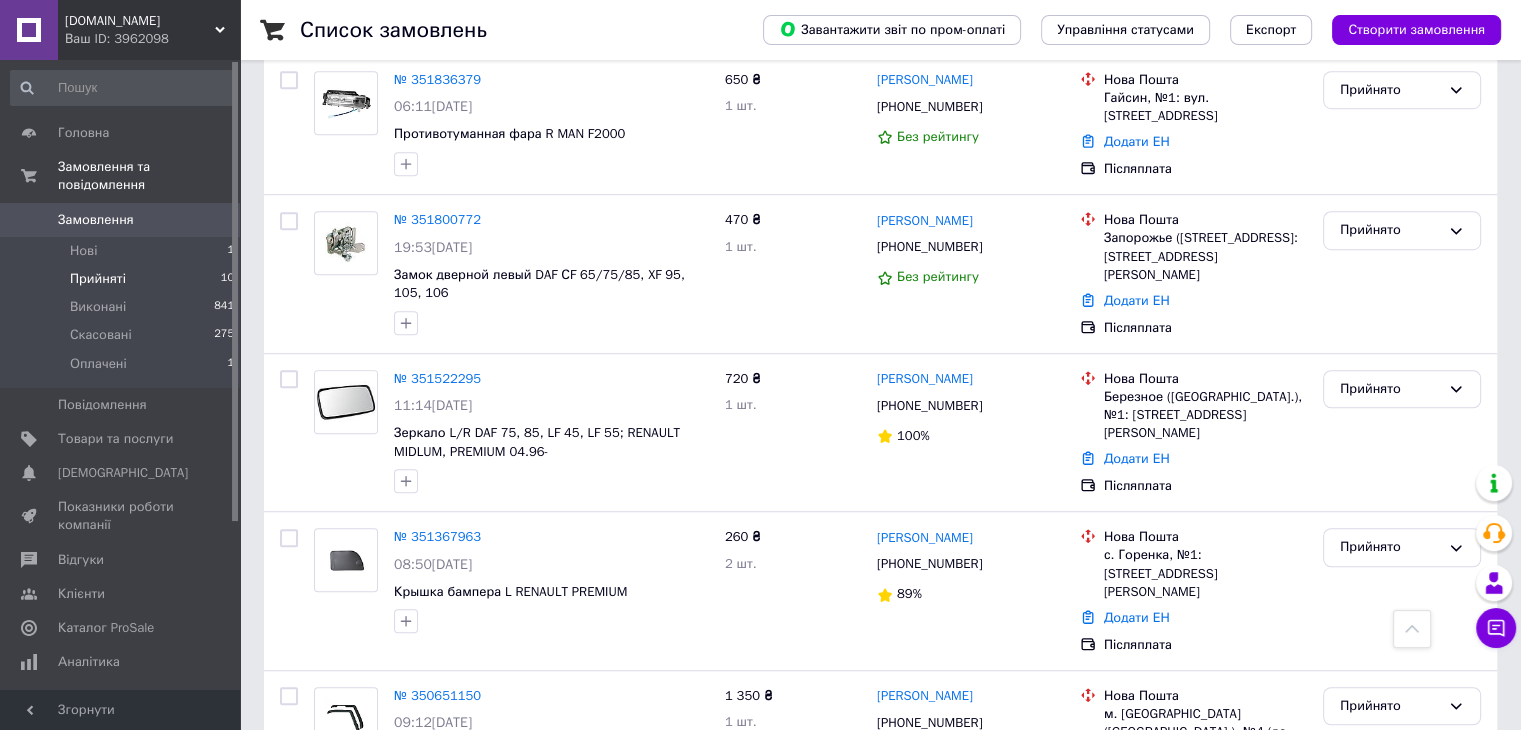 click on "Замовлення" at bounding box center (96, 220) 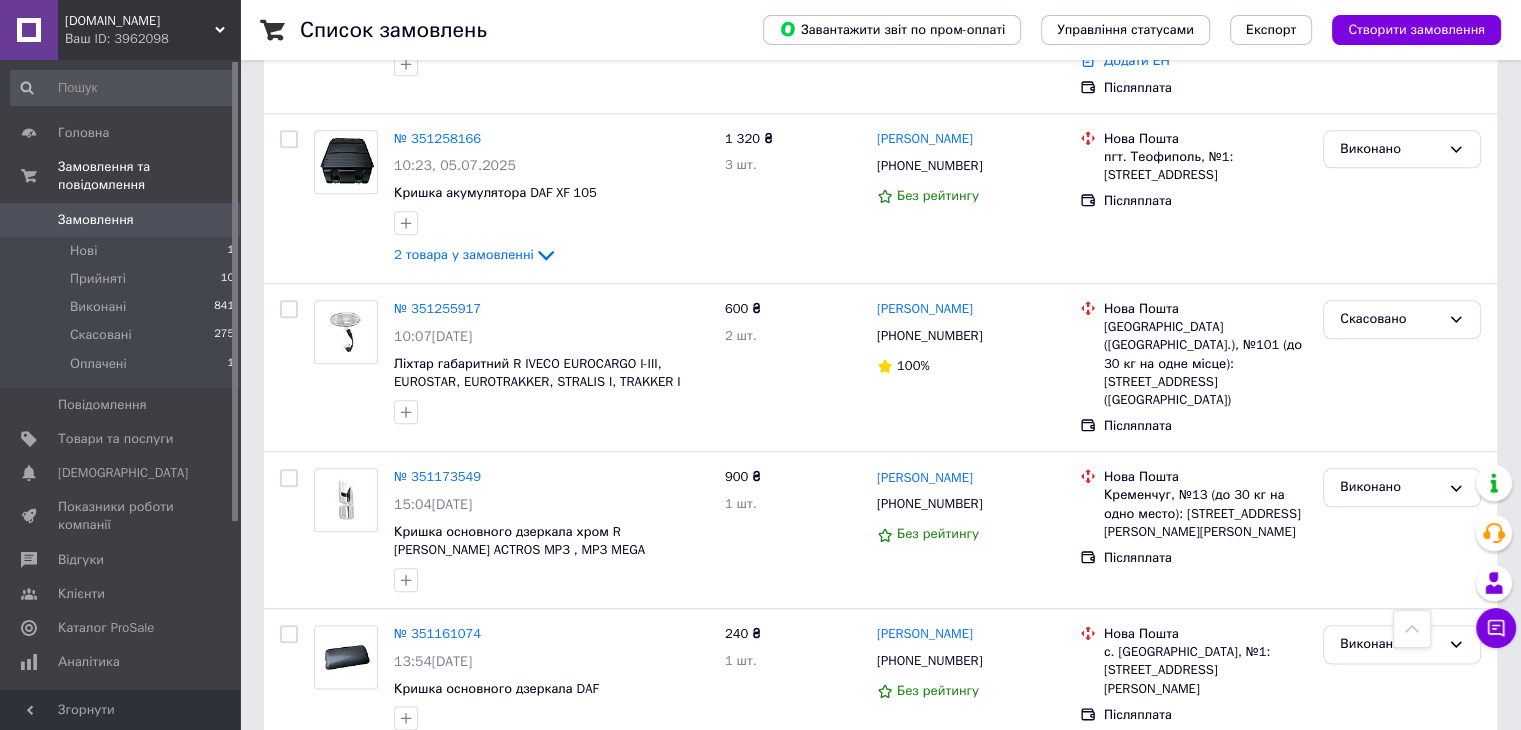 scroll, scrollTop: 2200, scrollLeft: 0, axis: vertical 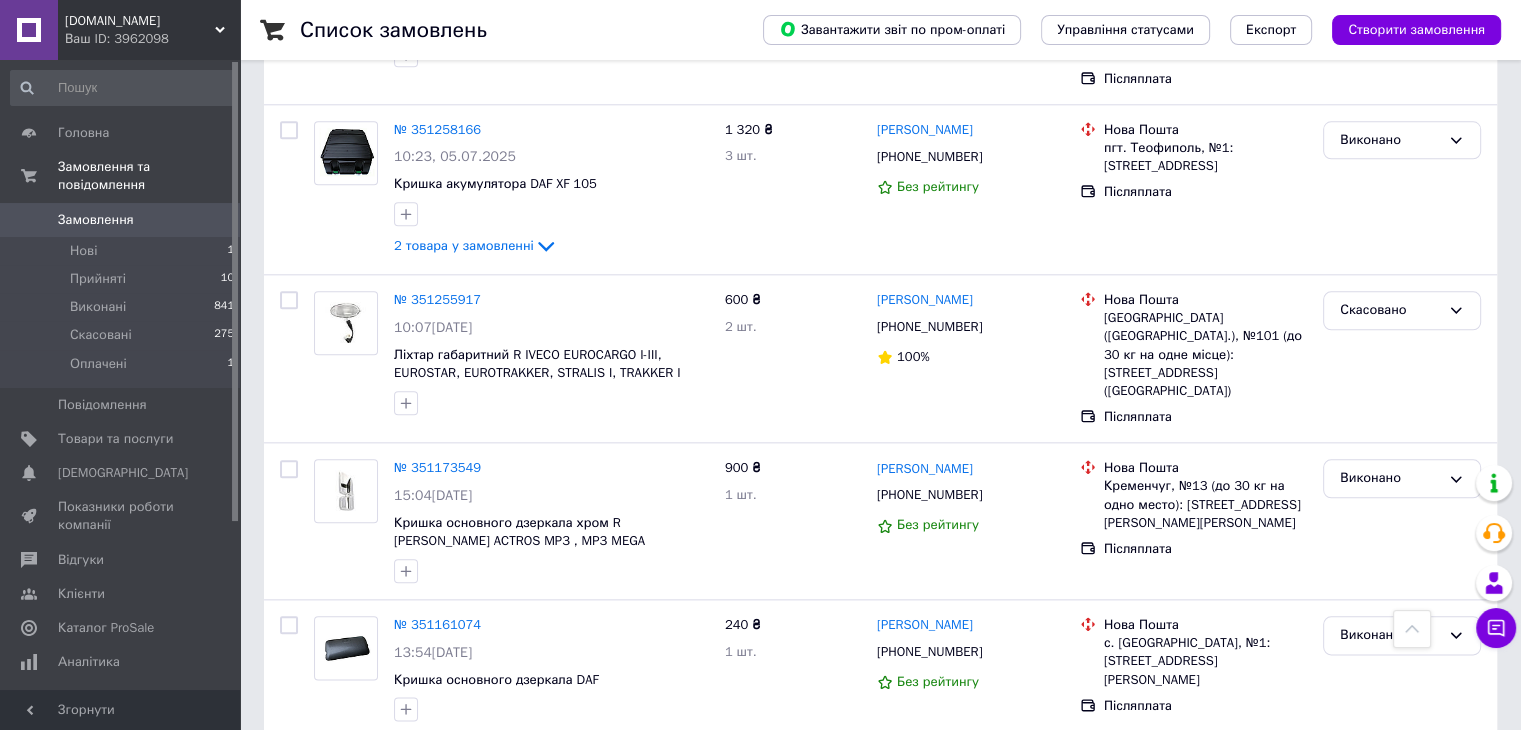 click on "Список замовлень   Завантажити звіт по пром-оплаті Управління статусами Експорт Створити замовлення -170.57 ₴ реальних коштів на балансі ваші товари   вже неактивні Поповніть Баланс ,  щоб продовжити отримувати замовлення Поповнити баланс Фільтри Збережені фільтри: Усі (1128) Замовлення Cума Покупець Доставка та оплата Статус № 352026044 10:29, 10.07.2025 Вставка в спойлер бампера (середня частина) Mercedes Actros MP2 / MP3 06.08- 2 товара у замовленні 480 ₴ 2 шт. Павло Конський +380669238187 Без рейтингу Нова Пошта с. Клишковцы, №1: ул. Главная, 110 Додати ЕН Післяплата Нове № 352009656 08:41, 10.07.2025 100%" at bounding box center (880, -319) 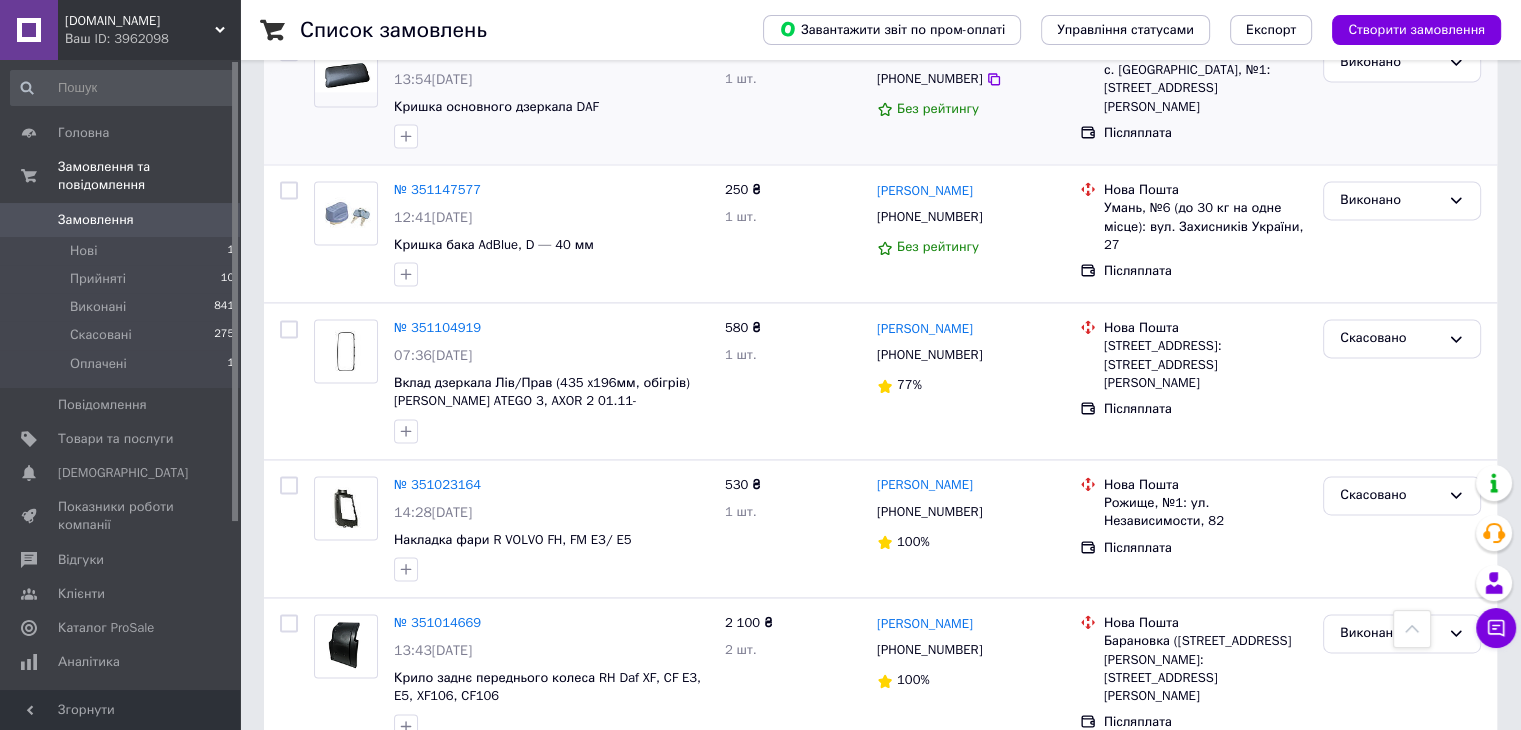 scroll, scrollTop: 2840, scrollLeft: 0, axis: vertical 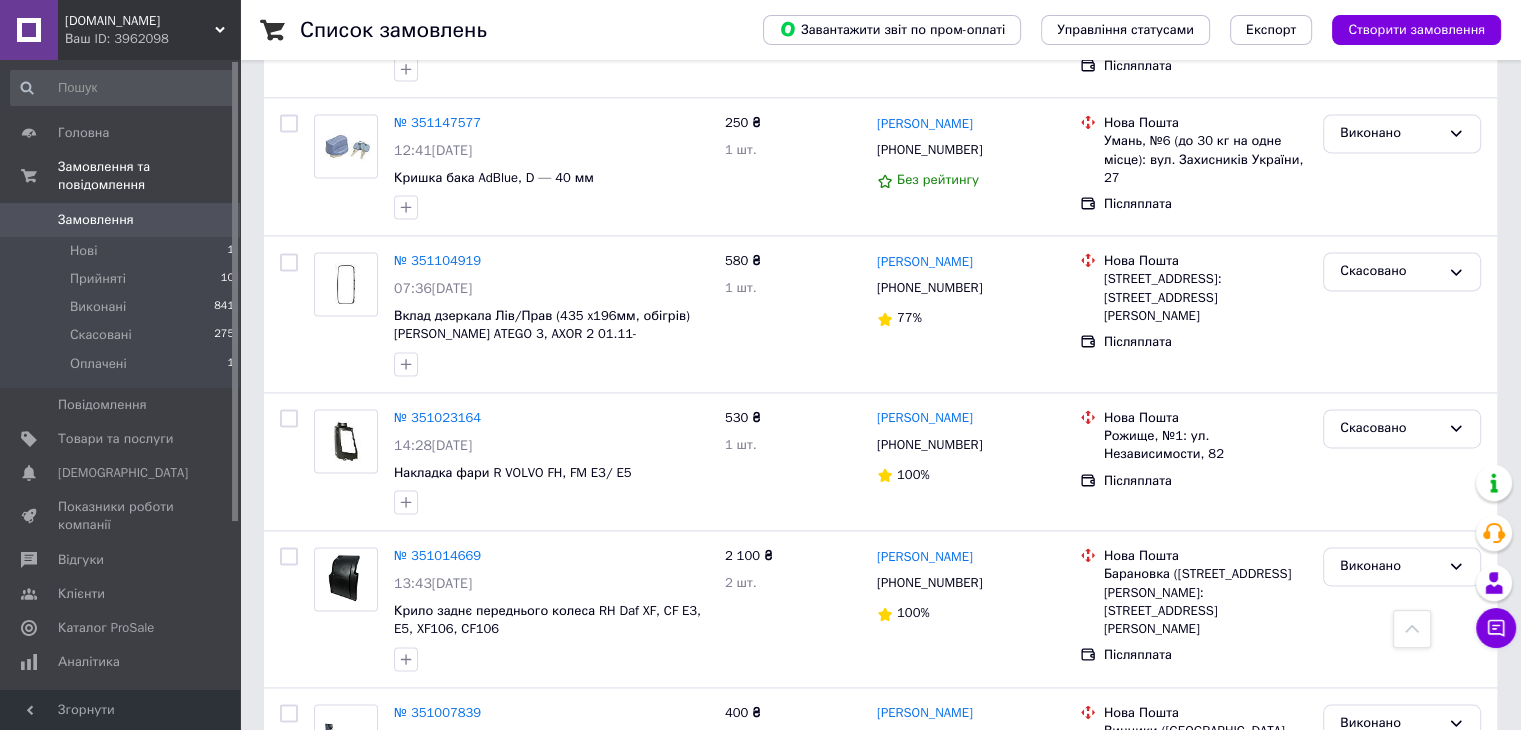 click on "2" at bounding box center [327, 882] 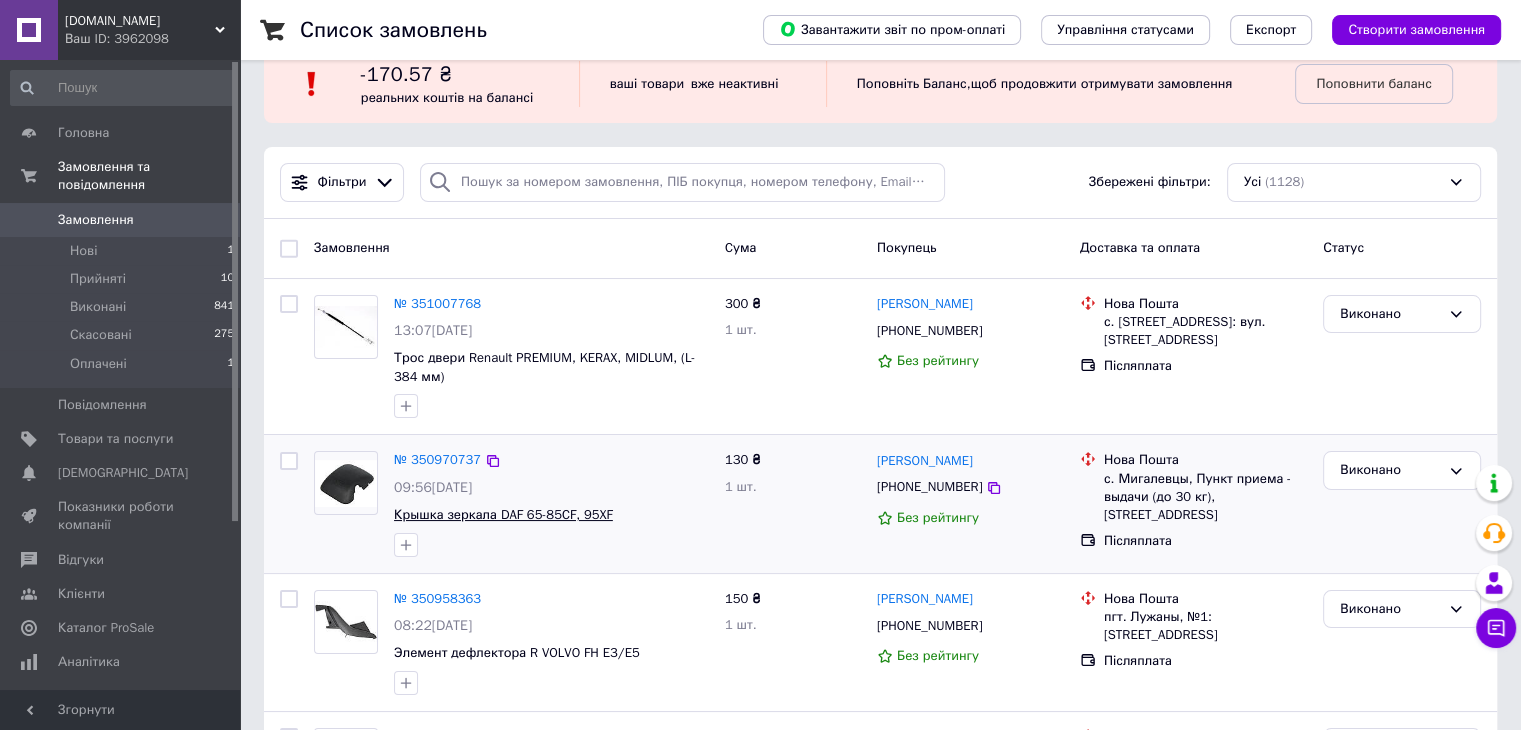 scroll, scrollTop: 0, scrollLeft: 0, axis: both 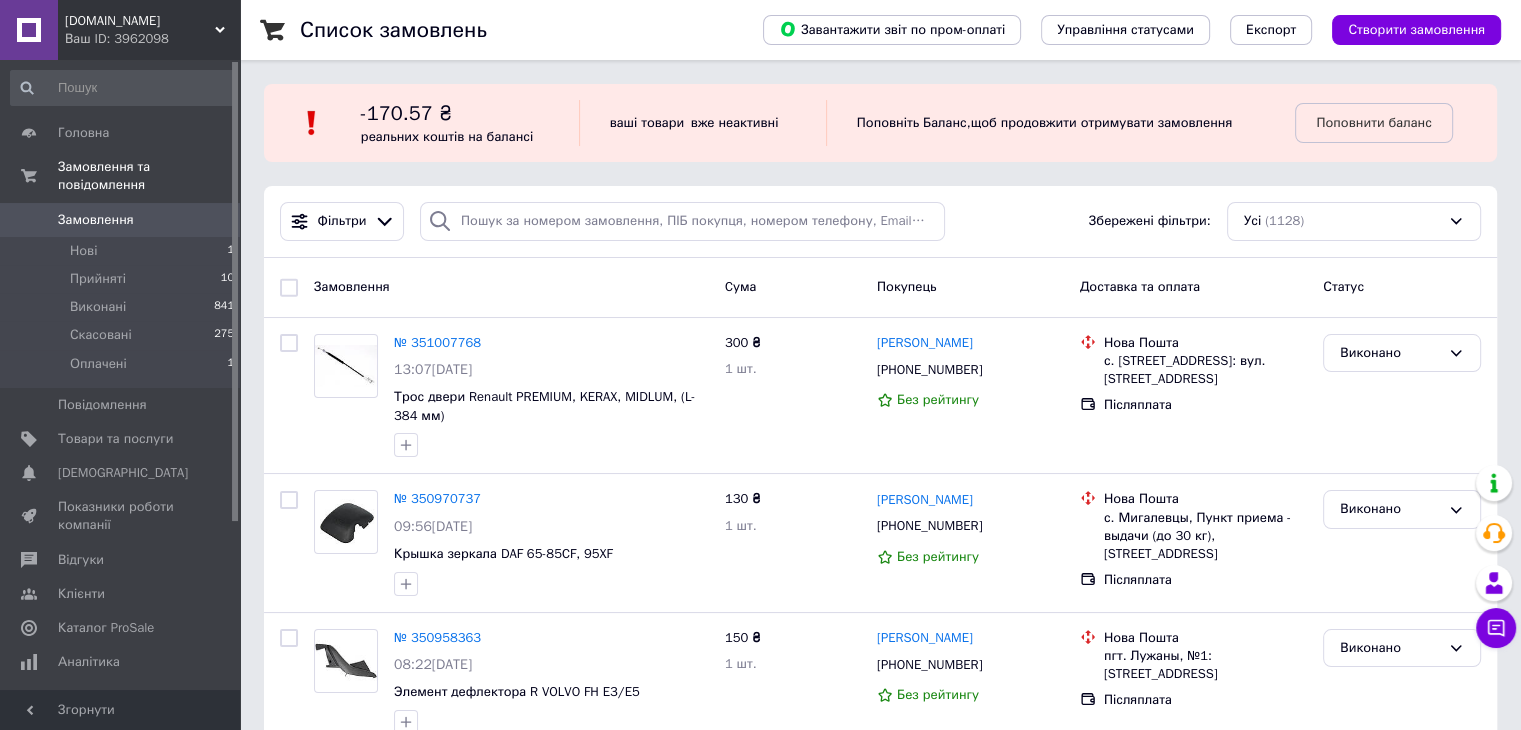 click on "Замовлення" at bounding box center [96, 220] 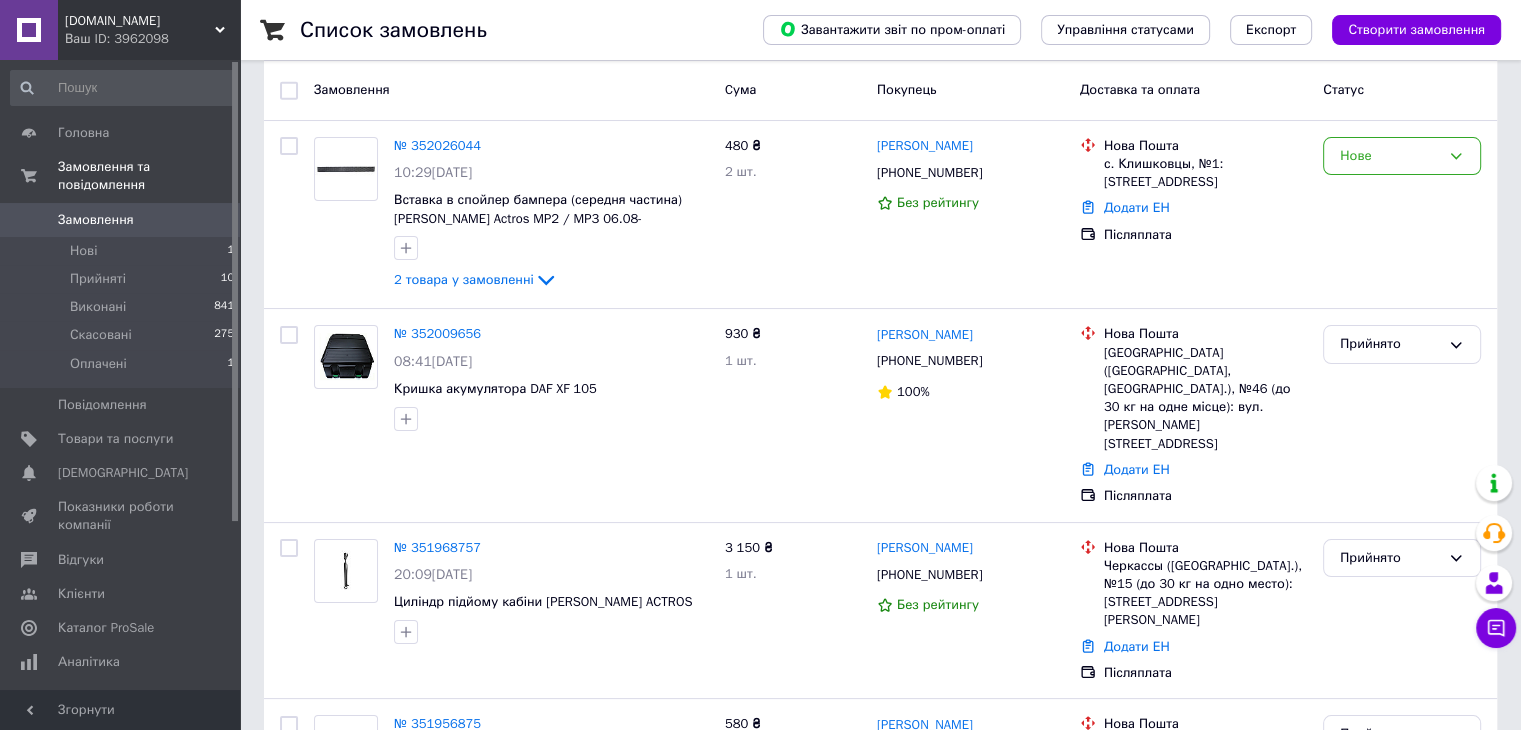 scroll, scrollTop: 200, scrollLeft: 0, axis: vertical 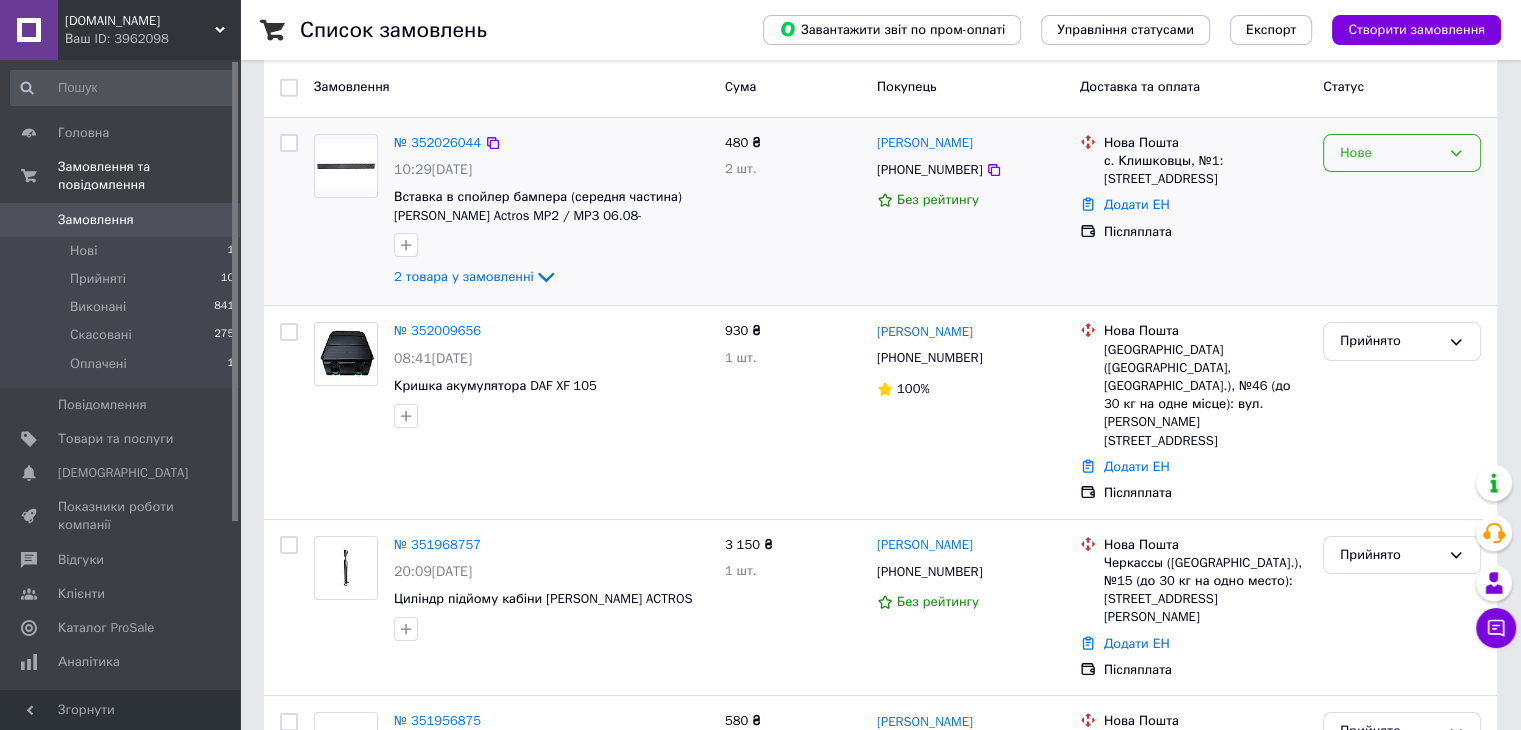 click on "Нове" at bounding box center (1390, 153) 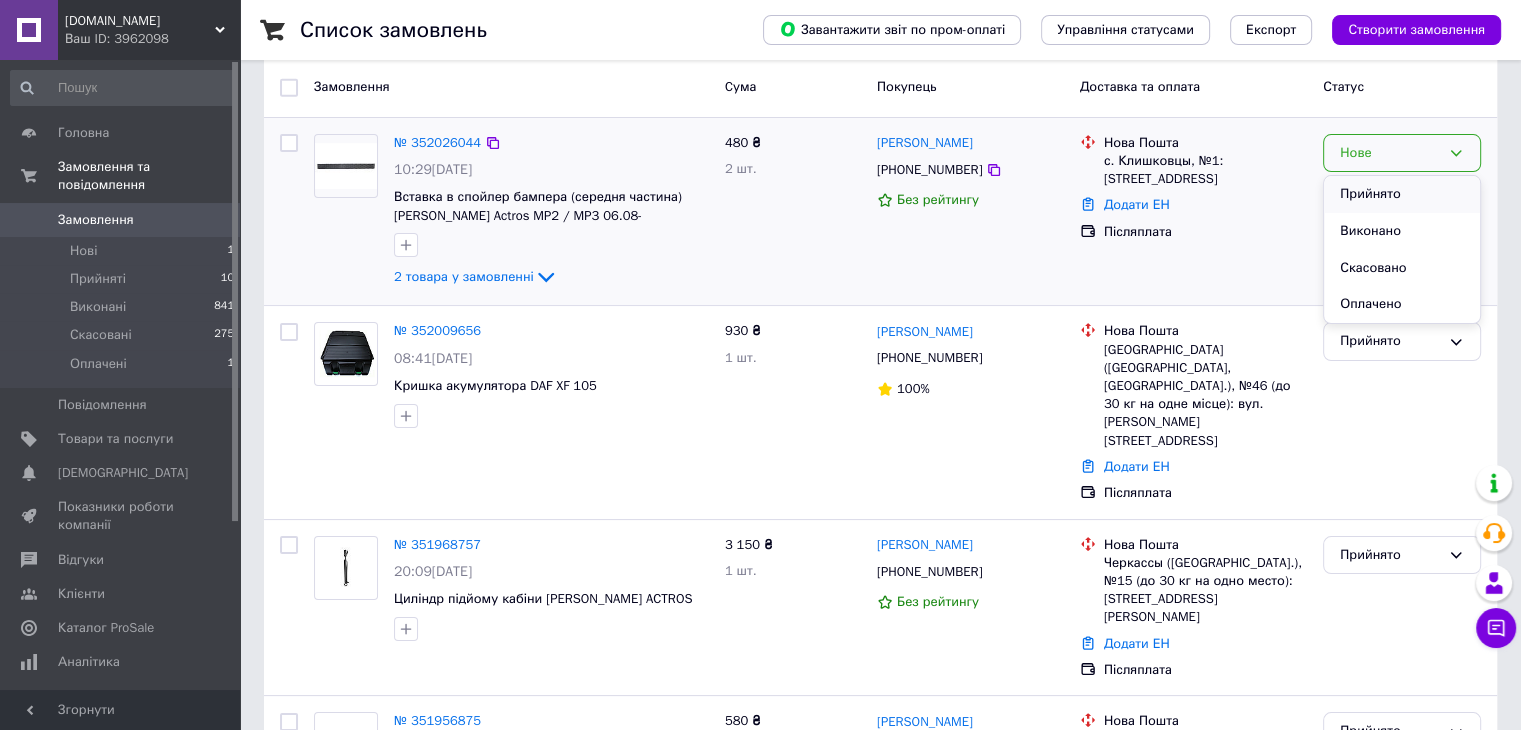 click on "Прийнято" at bounding box center [1402, 194] 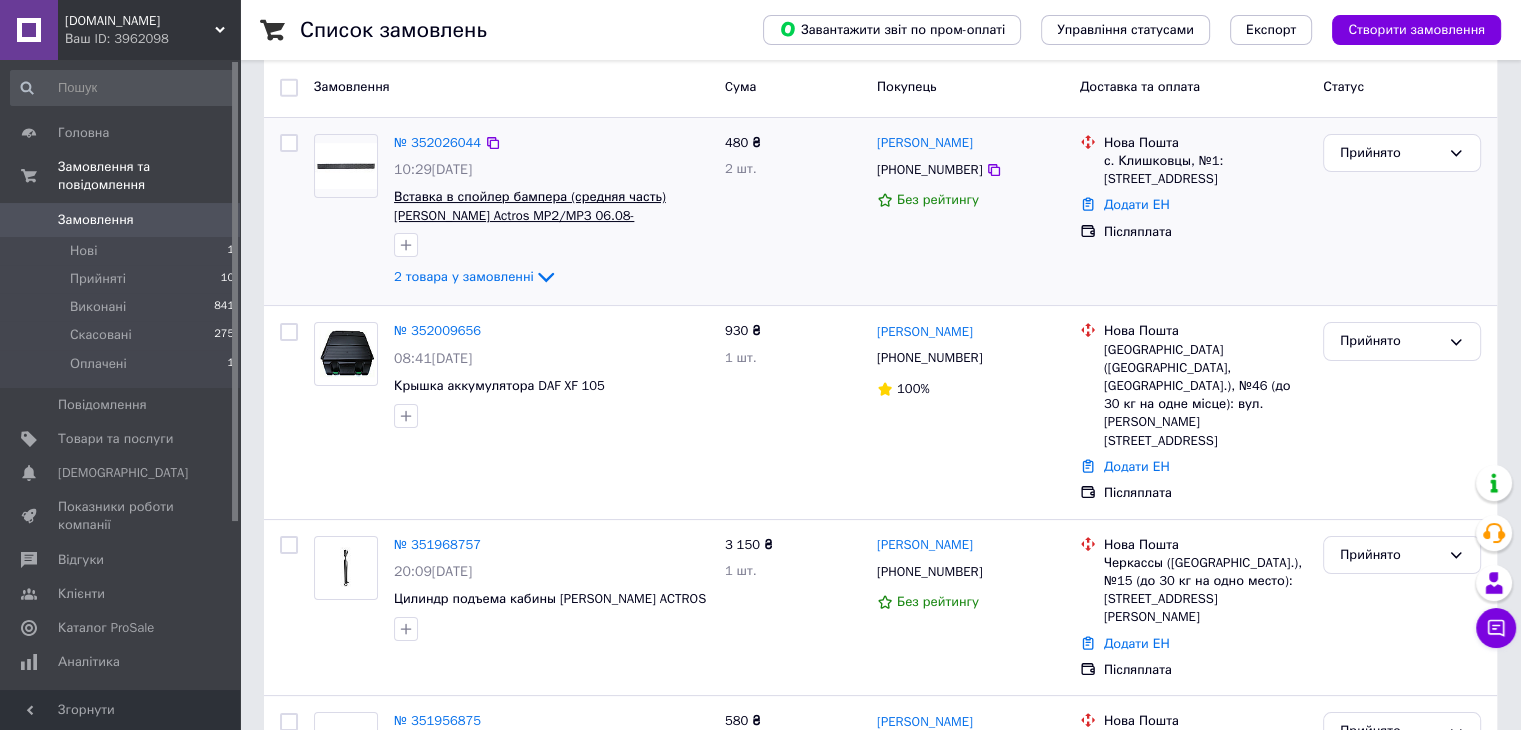 click on "Вставка в спойлер бампера (средняя часть) Mercedes Actros MP2/MP3 06.08-" at bounding box center (530, 206) 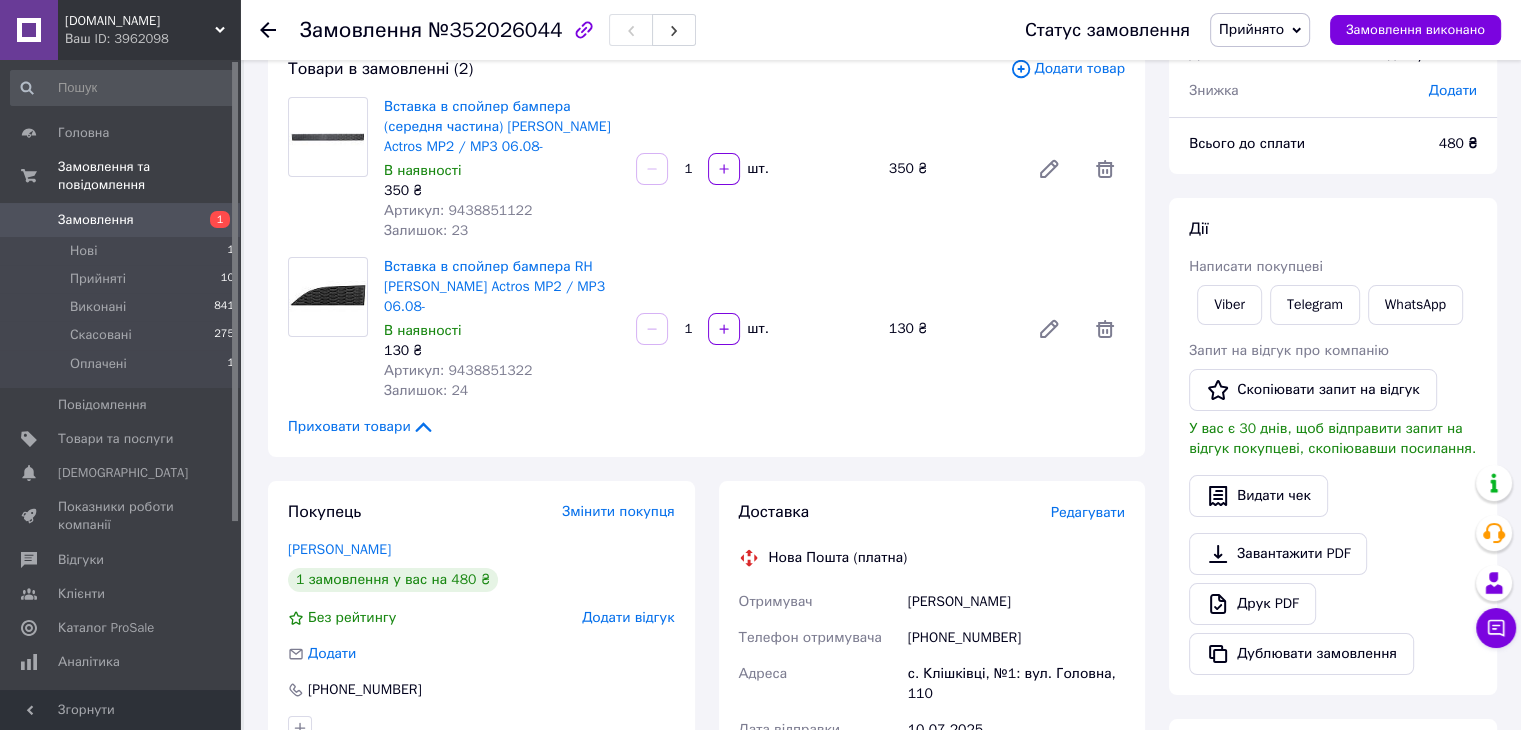 scroll, scrollTop: 100, scrollLeft: 0, axis: vertical 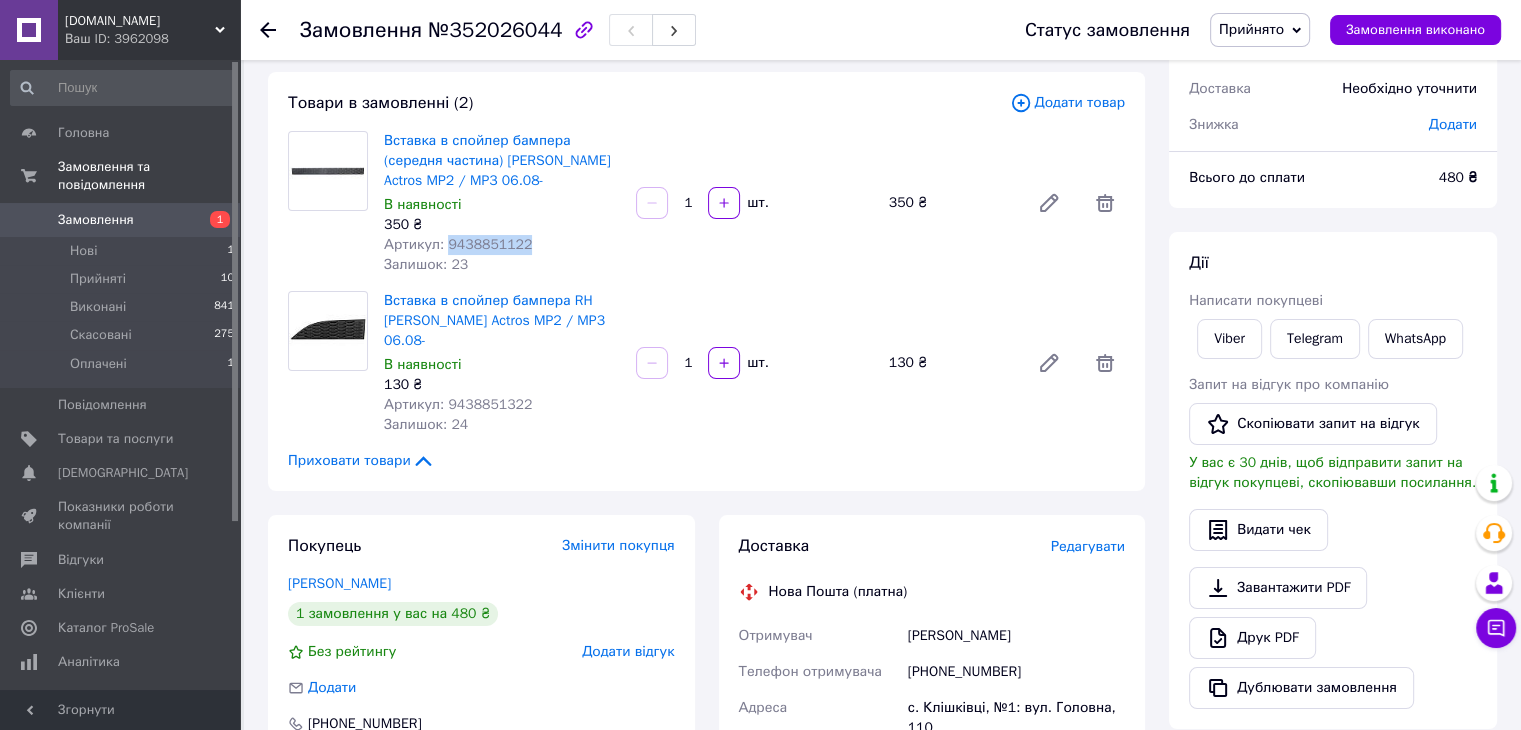 drag, startPoint x: 526, startPoint y: 247, endPoint x: 444, endPoint y: 245, distance: 82.02438 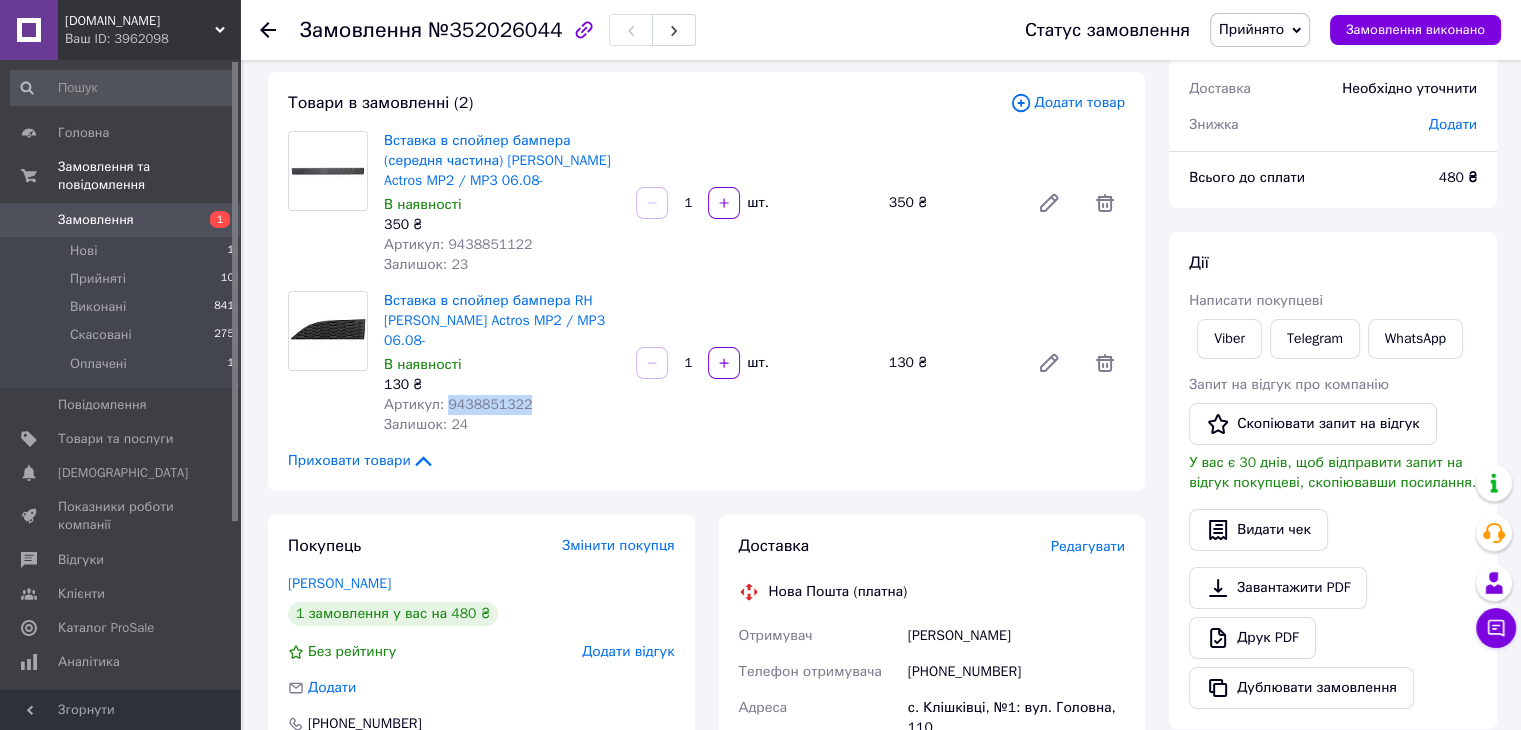 drag, startPoint x: 520, startPoint y: 389, endPoint x: 444, endPoint y: 381, distance: 76.41989 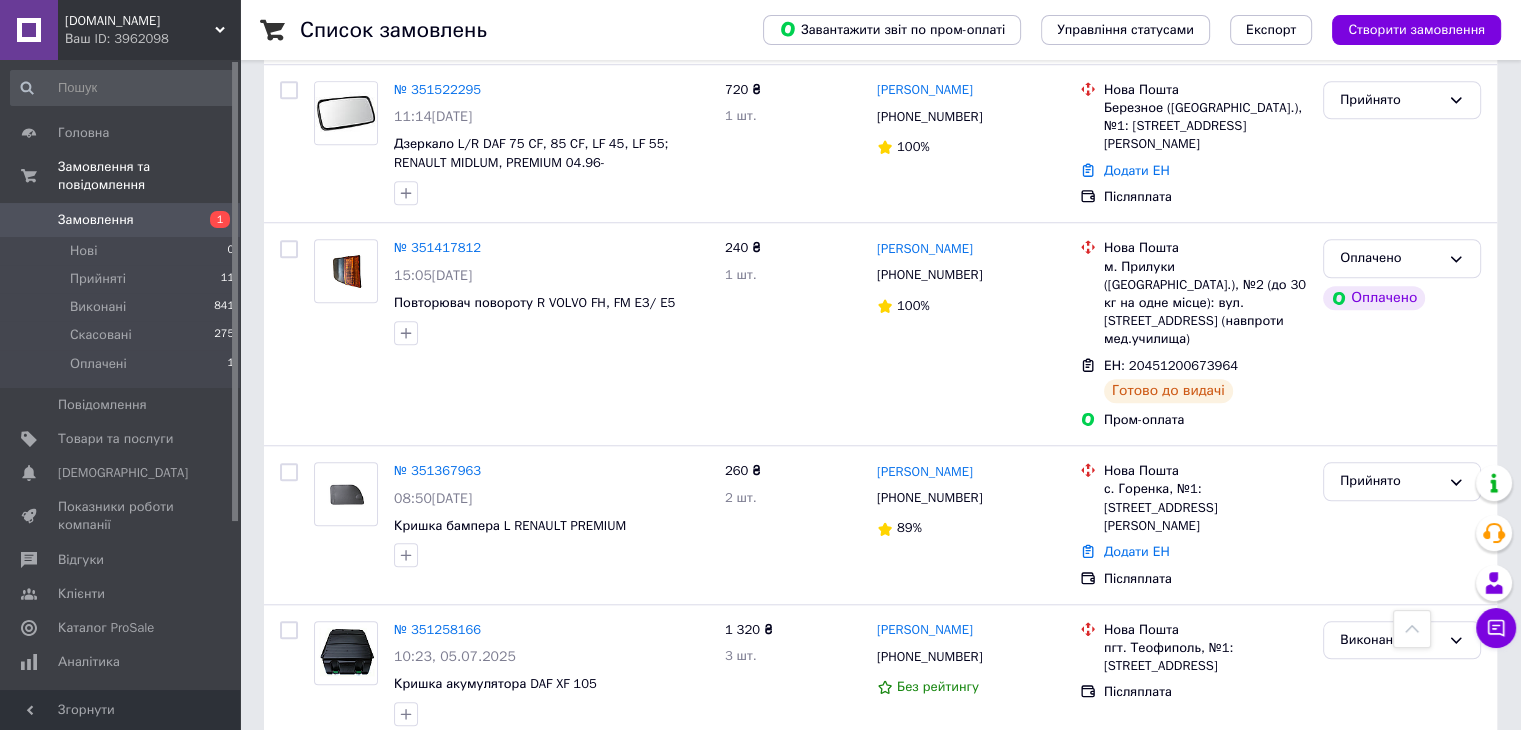 scroll, scrollTop: 1900, scrollLeft: 0, axis: vertical 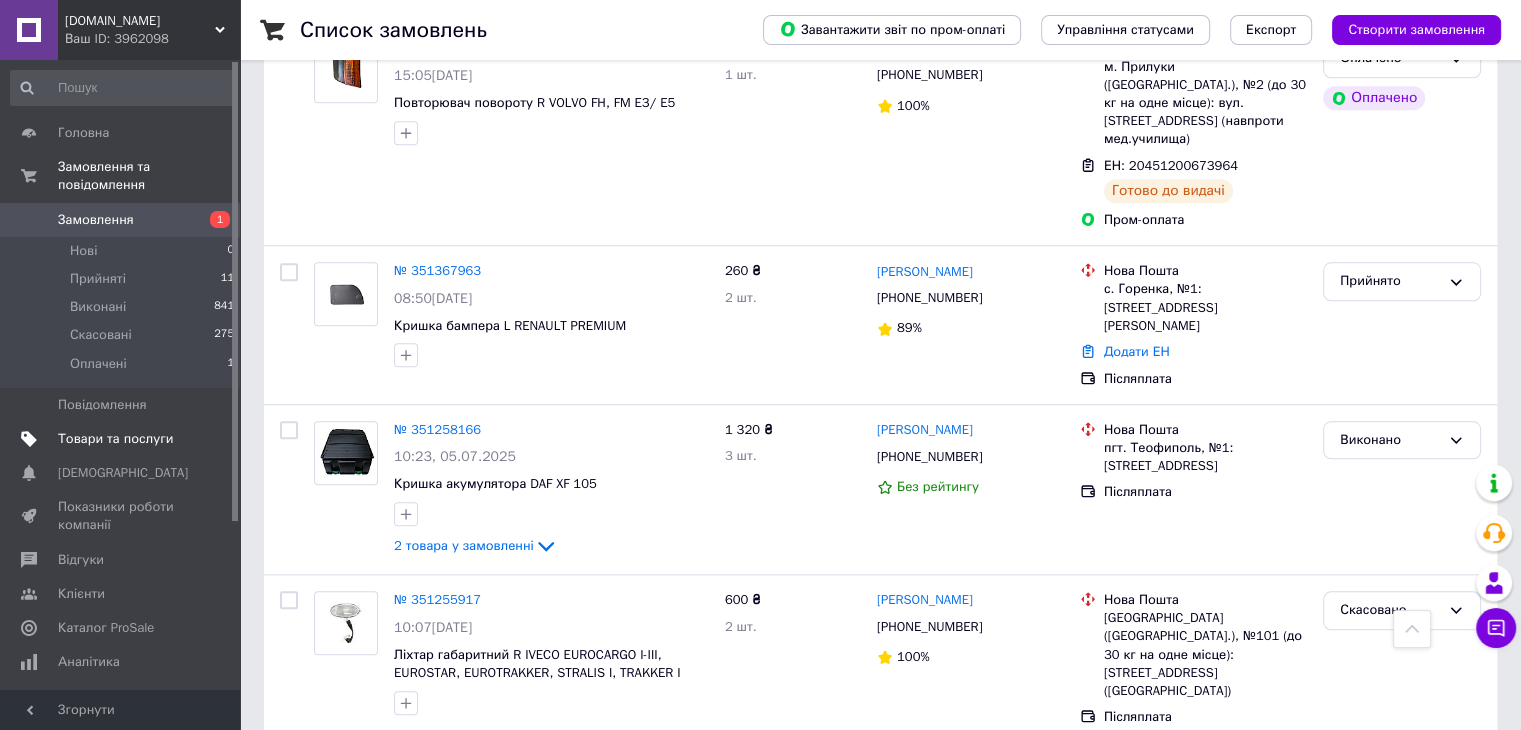click on "Товари та послуги" at bounding box center (115, 439) 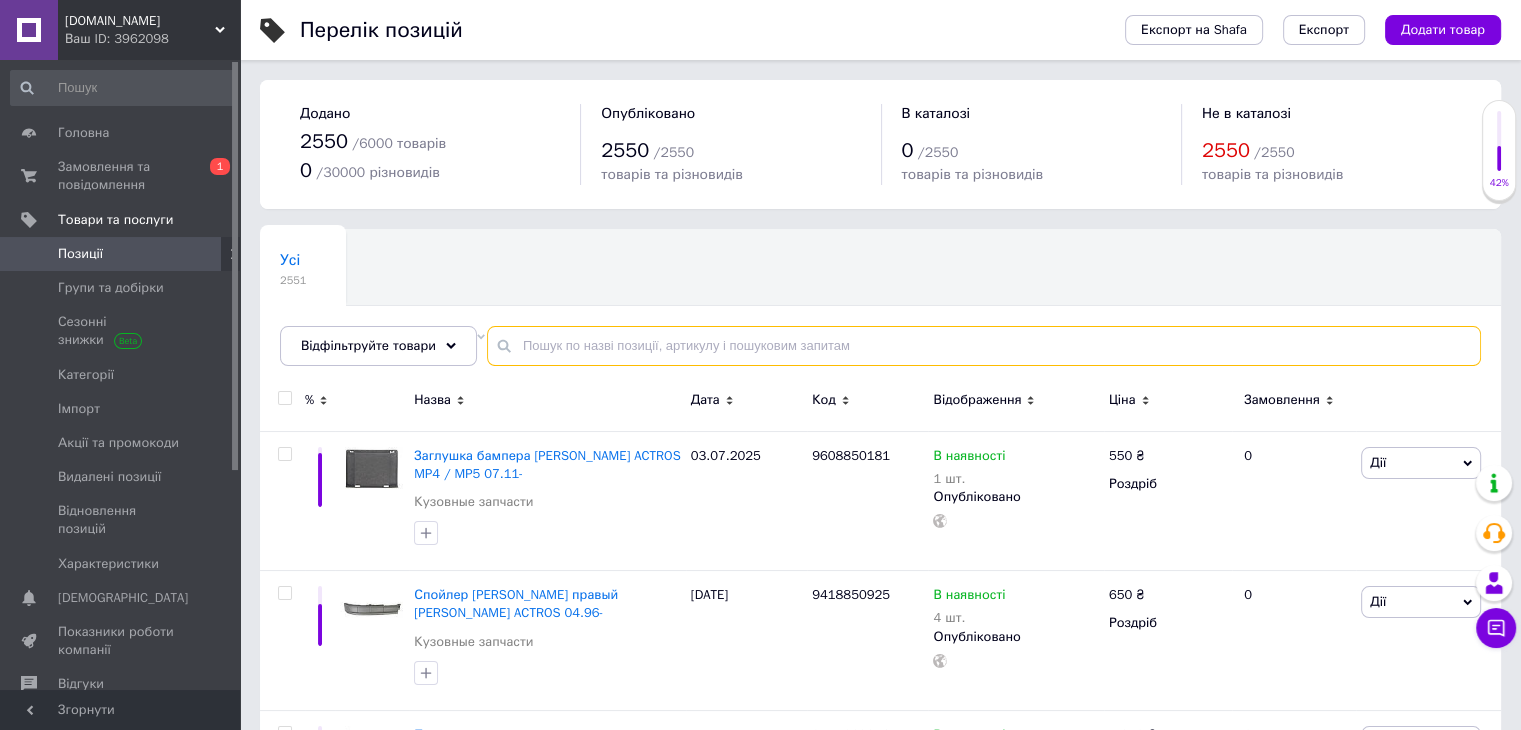 click at bounding box center [984, 346] 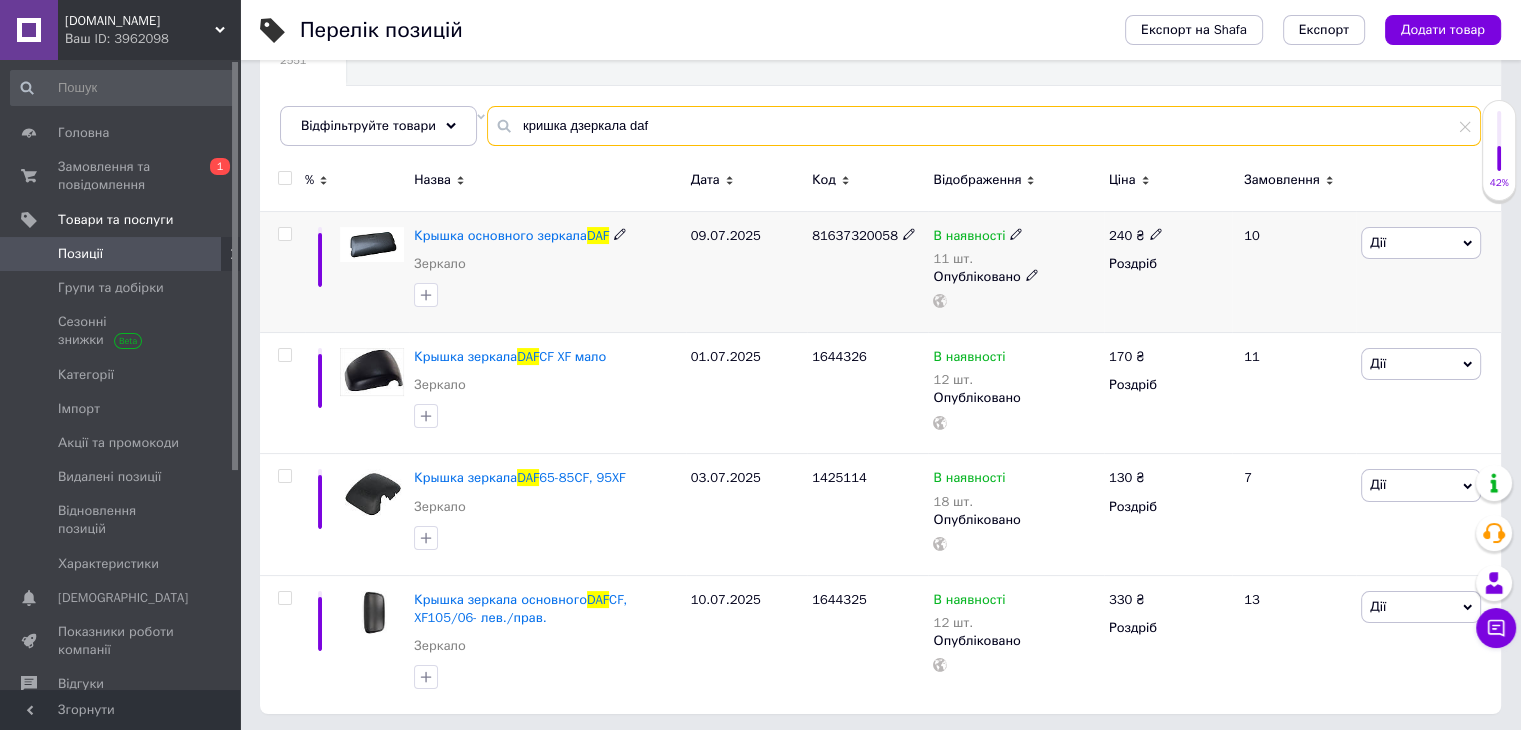 scroll, scrollTop: 223, scrollLeft: 0, axis: vertical 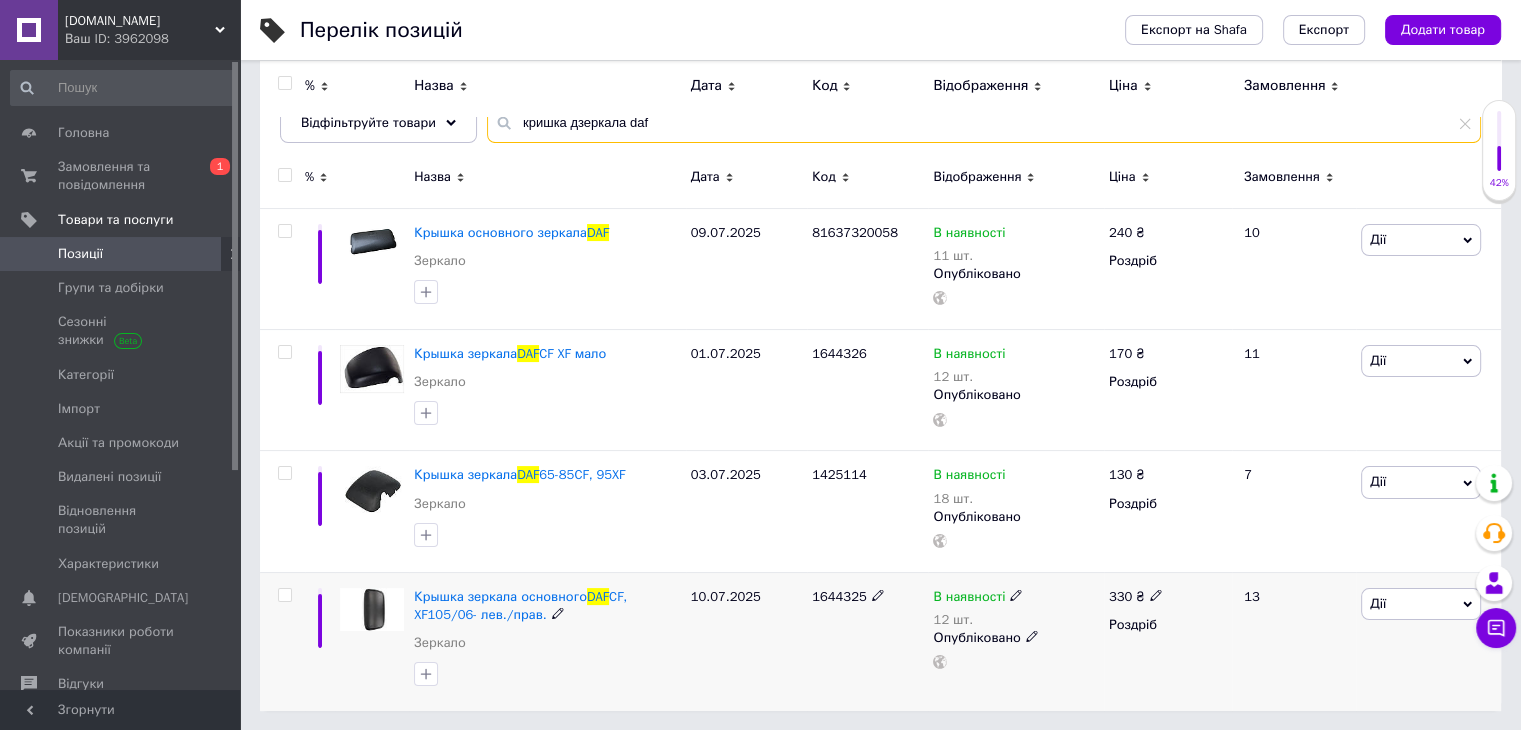 type on "кришка дзеркала daf" 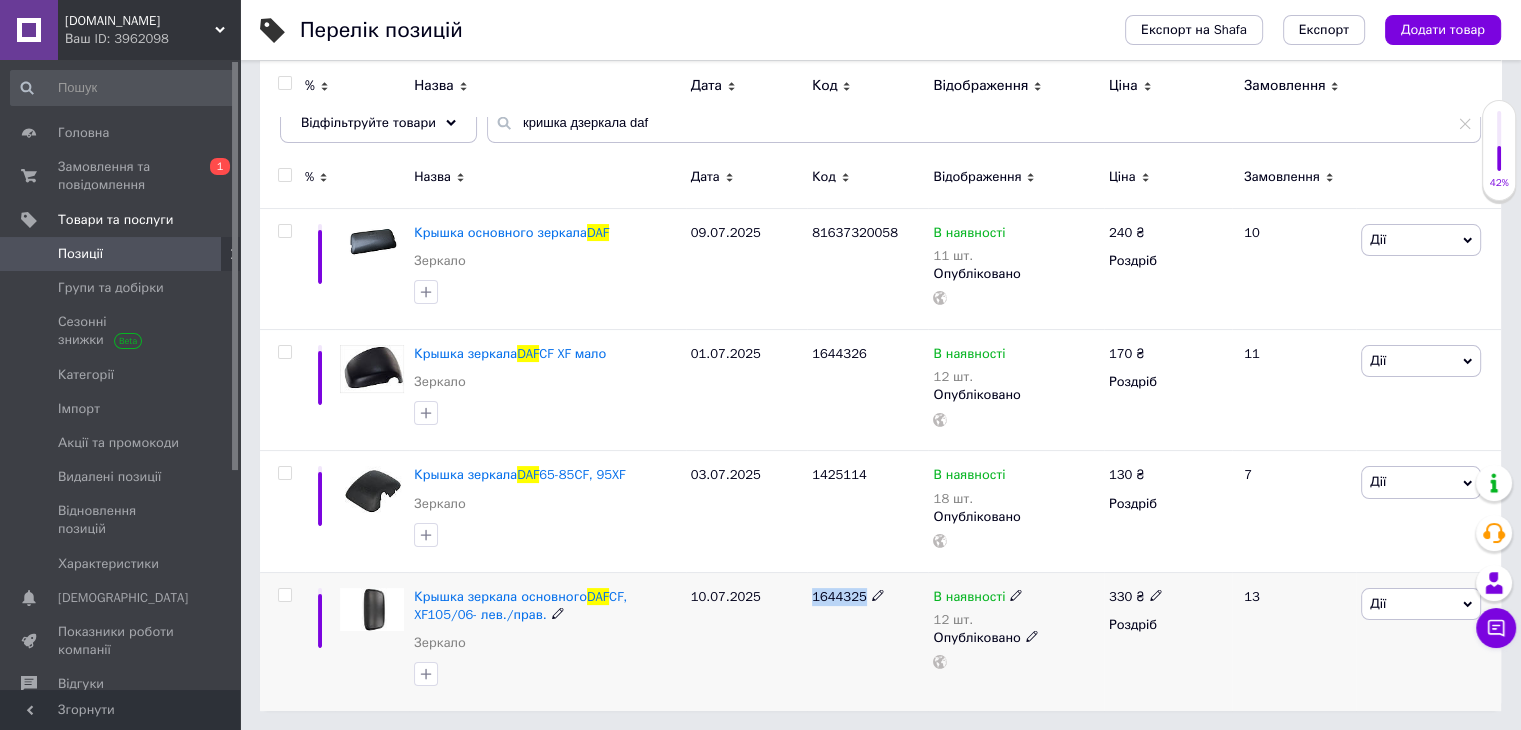 drag, startPoint x: 812, startPoint y: 595, endPoint x: 862, endPoint y: 601, distance: 50.358715 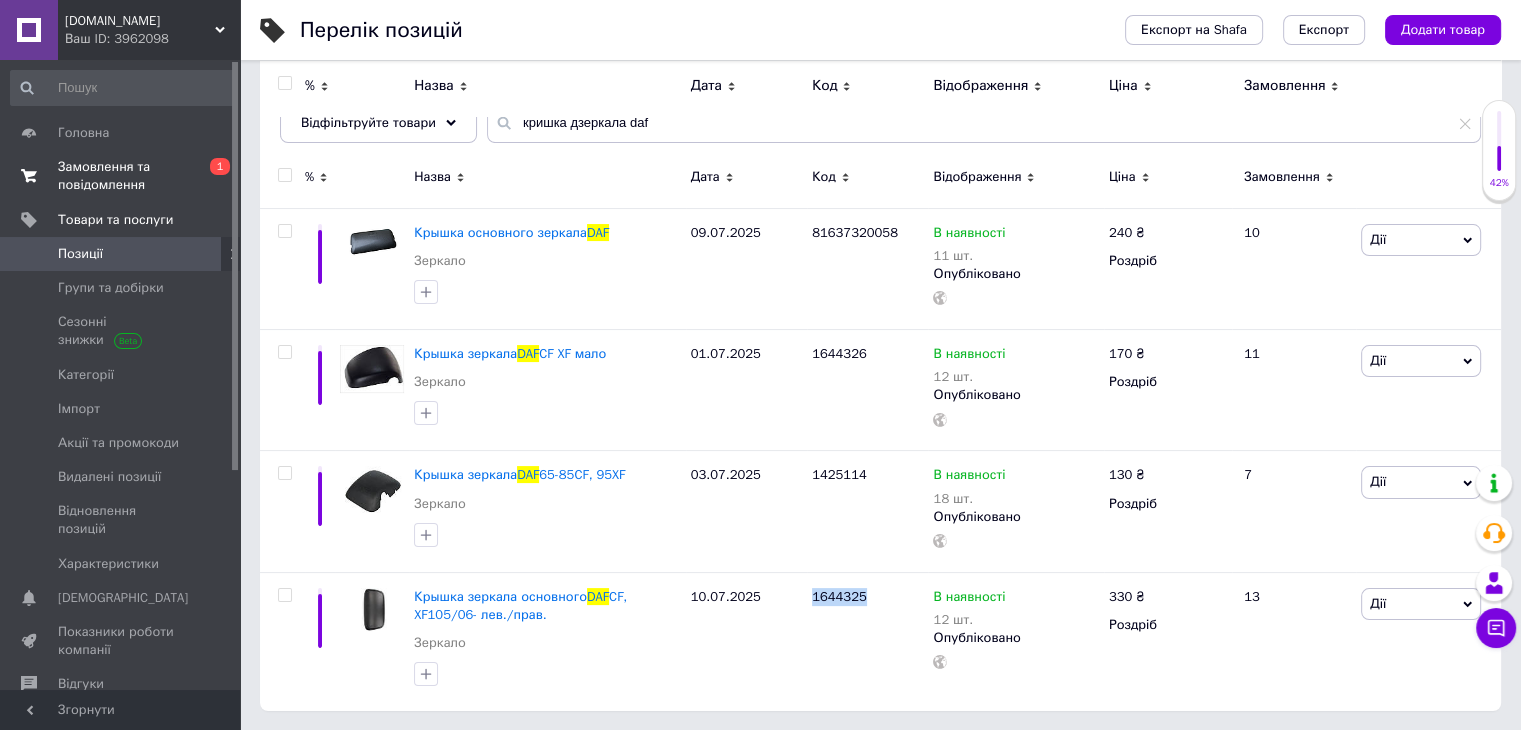 click on "Замовлення та повідомлення" at bounding box center (121, 176) 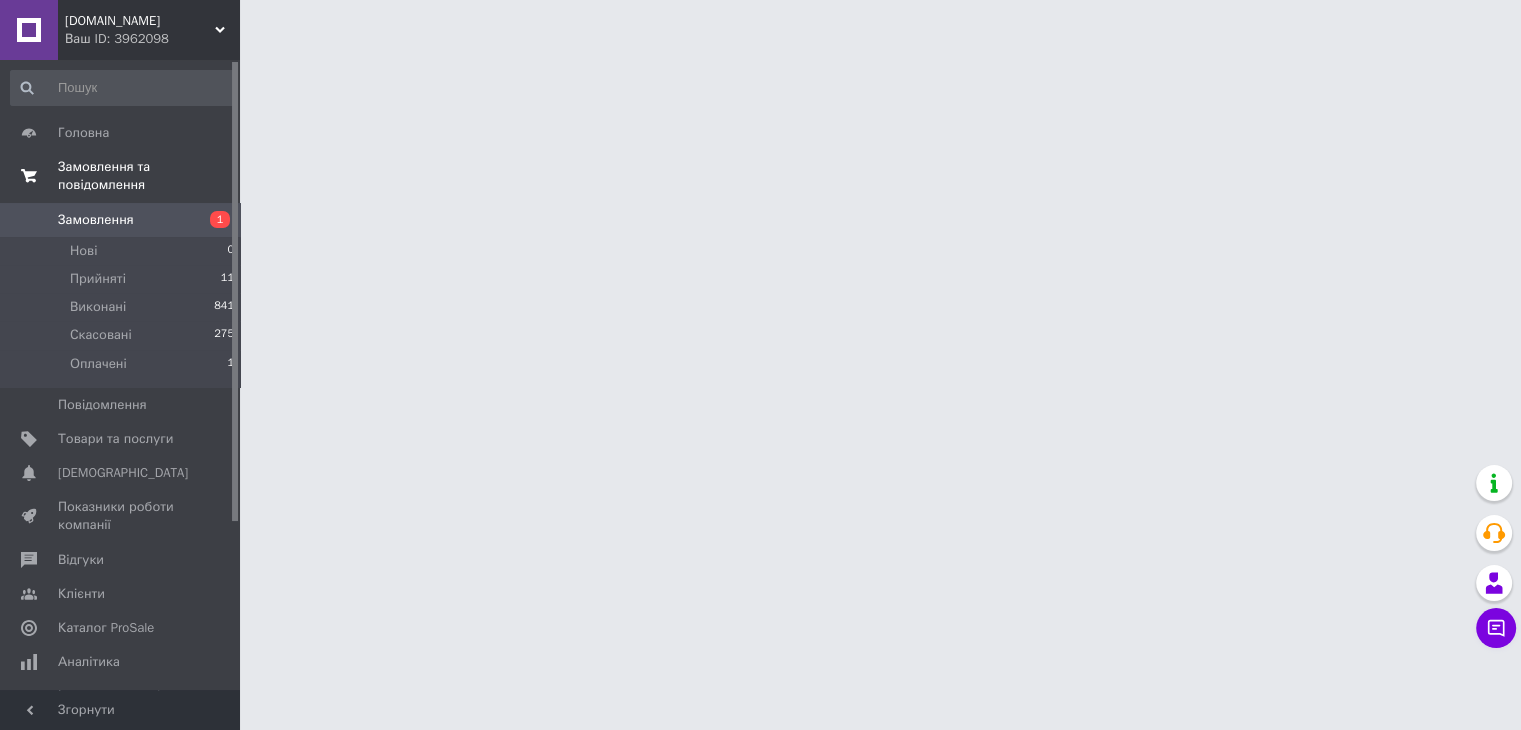 scroll, scrollTop: 0, scrollLeft: 0, axis: both 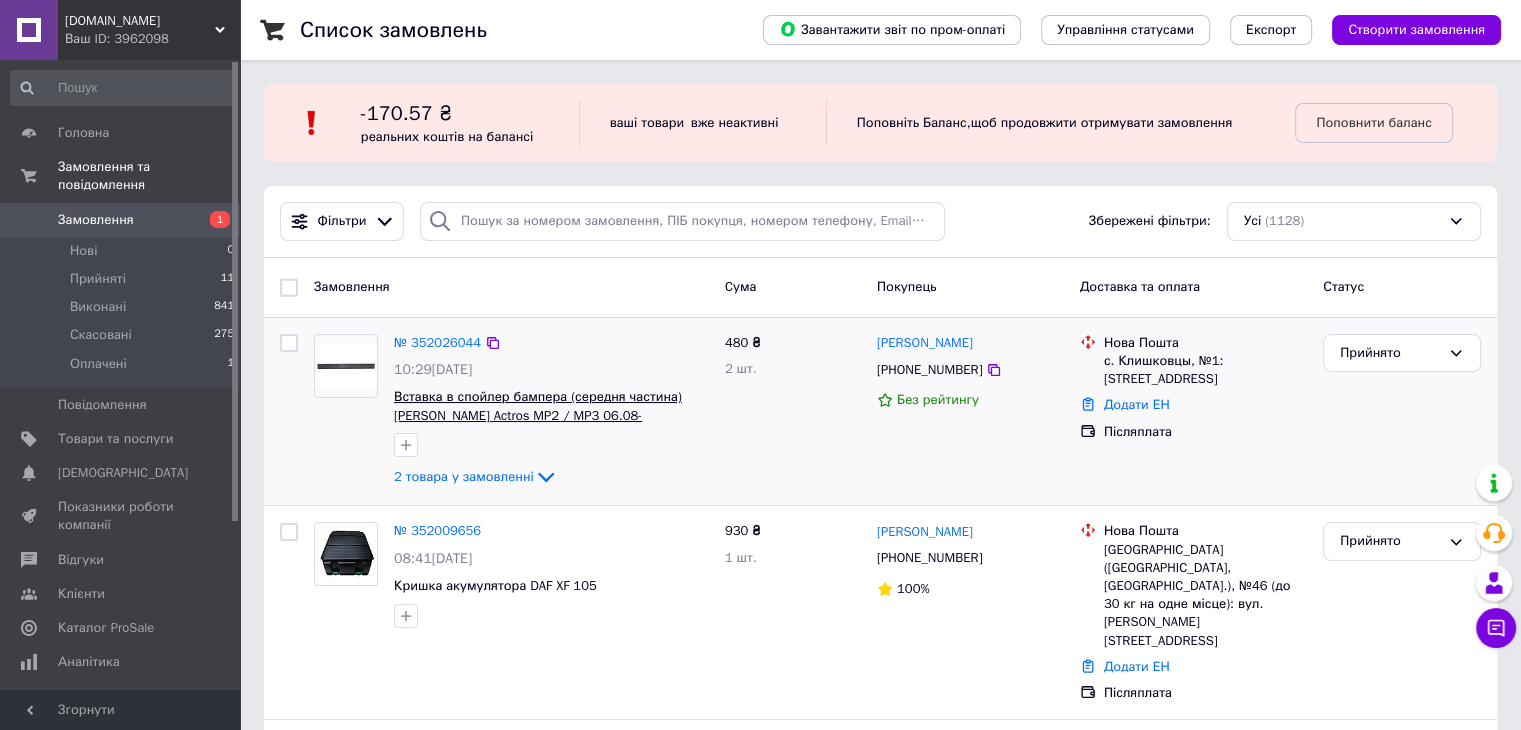 click on "Вставка в спойлер бампера (середня частина) [PERSON_NAME] MP2 / MP3 06.08-" at bounding box center [538, 406] 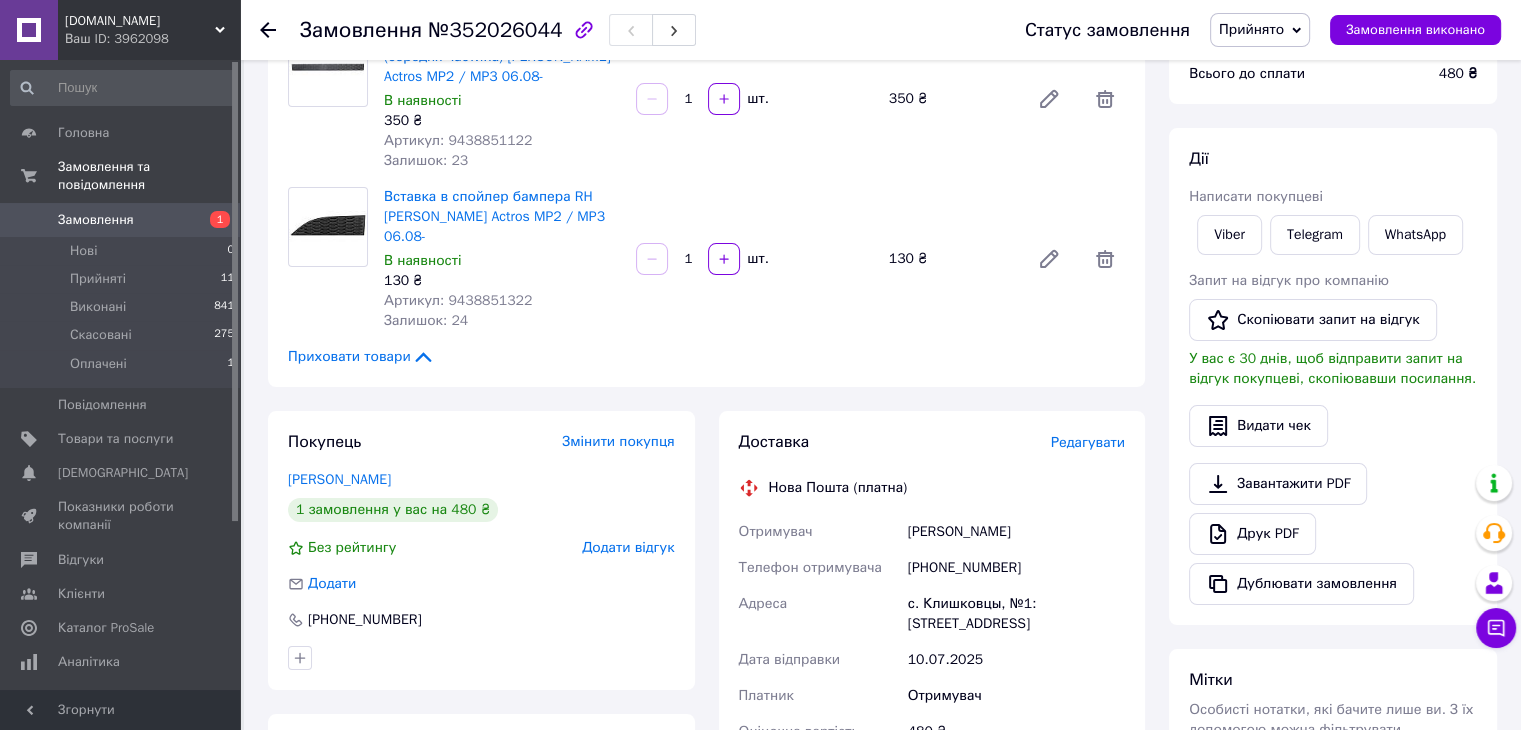 scroll, scrollTop: 300, scrollLeft: 0, axis: vertical 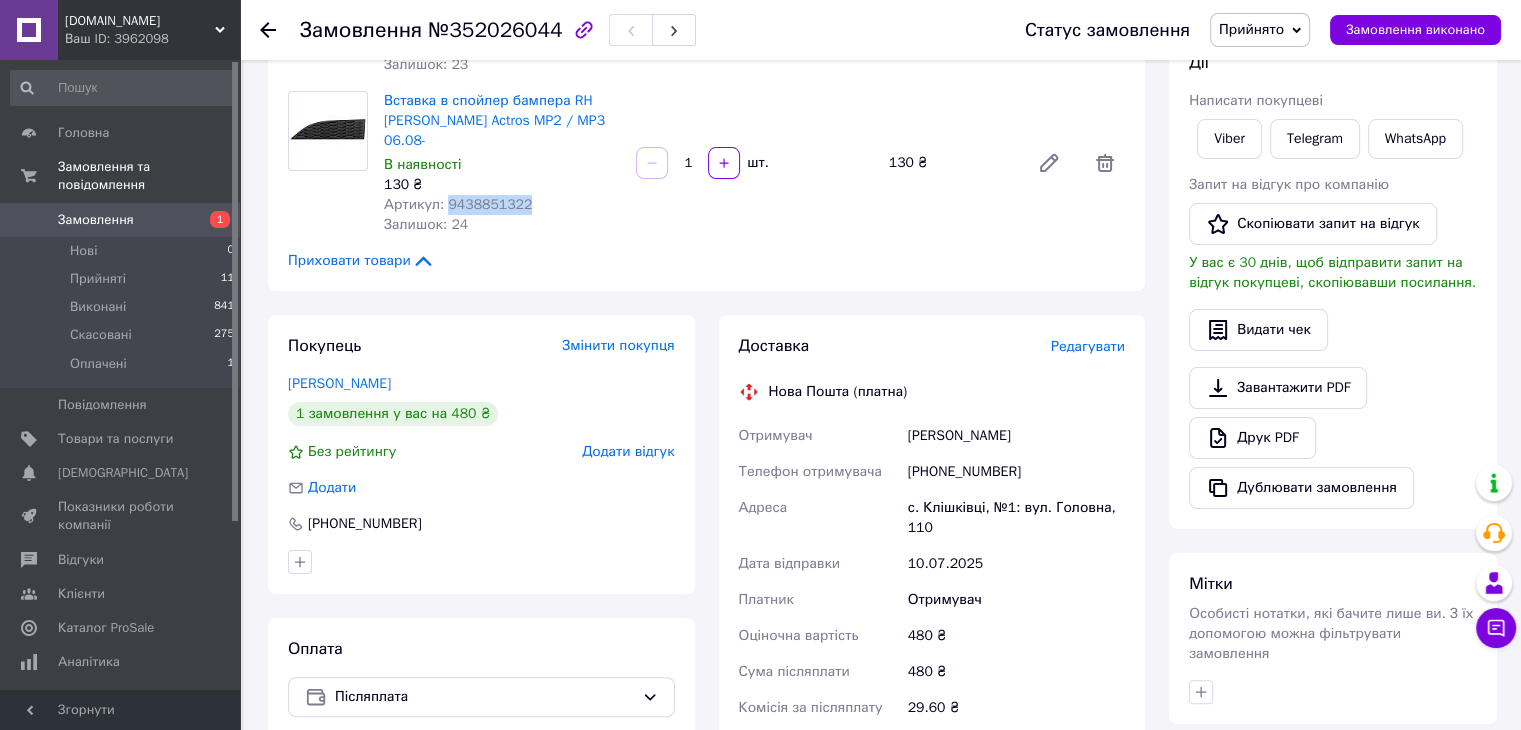drag, startPoint x: 526, startPoint y: 185, endPoint x: 448, endPoint y: 191, distance: 78.23043 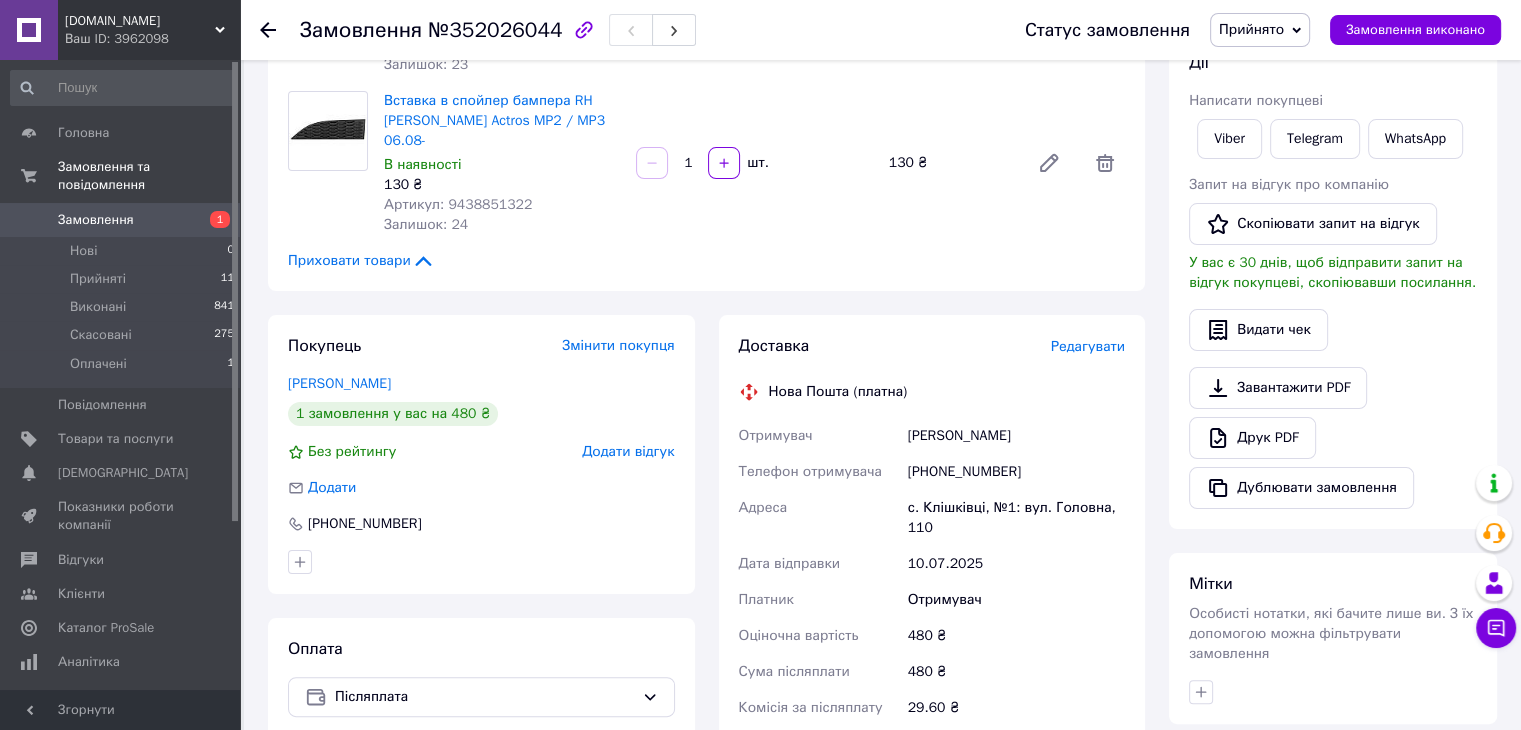 click on "Приховати товари" at bounding box center [706, 261] 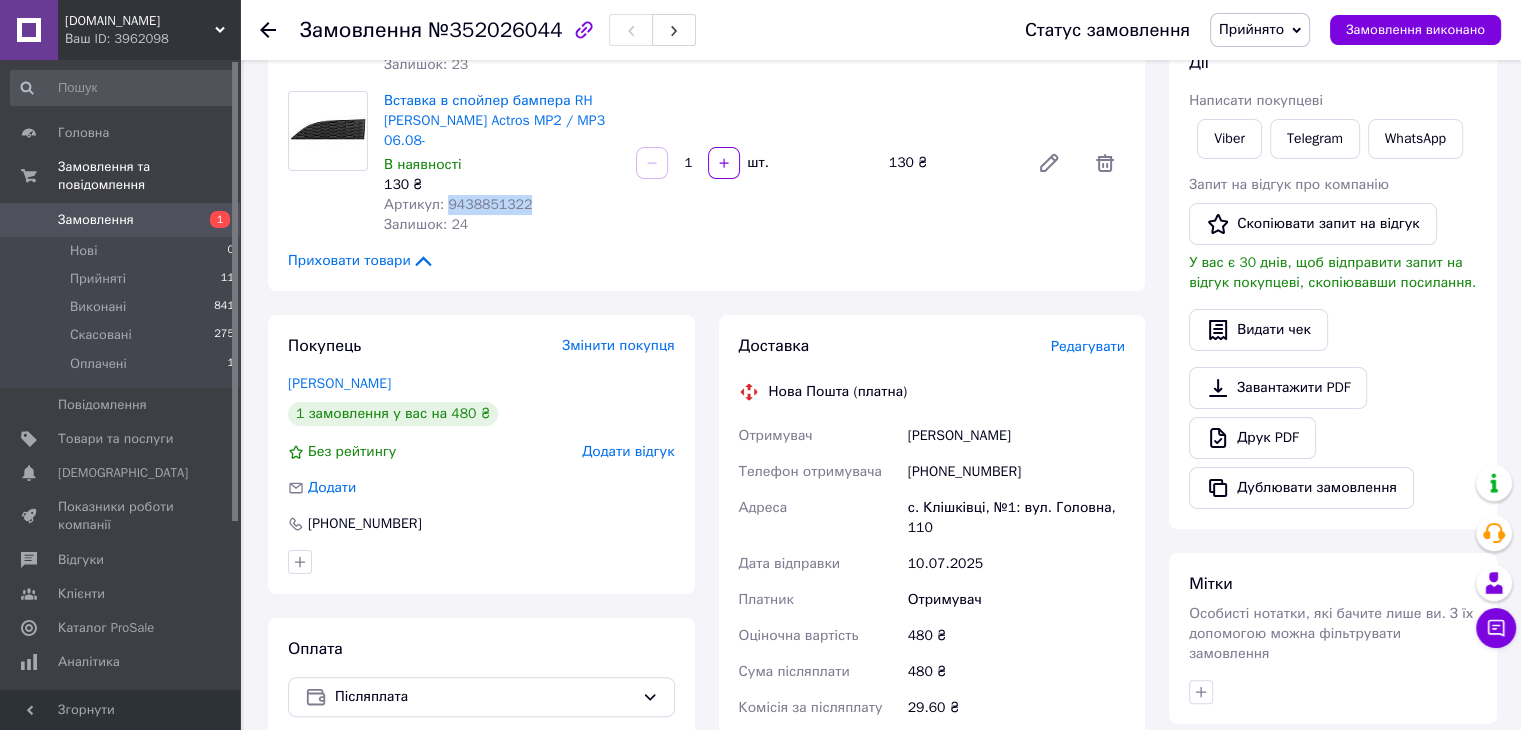 drag, startPoint x: 524, startPoint y: 183, endPoint x: 444, endPoint y: 182, distance: 80.00625 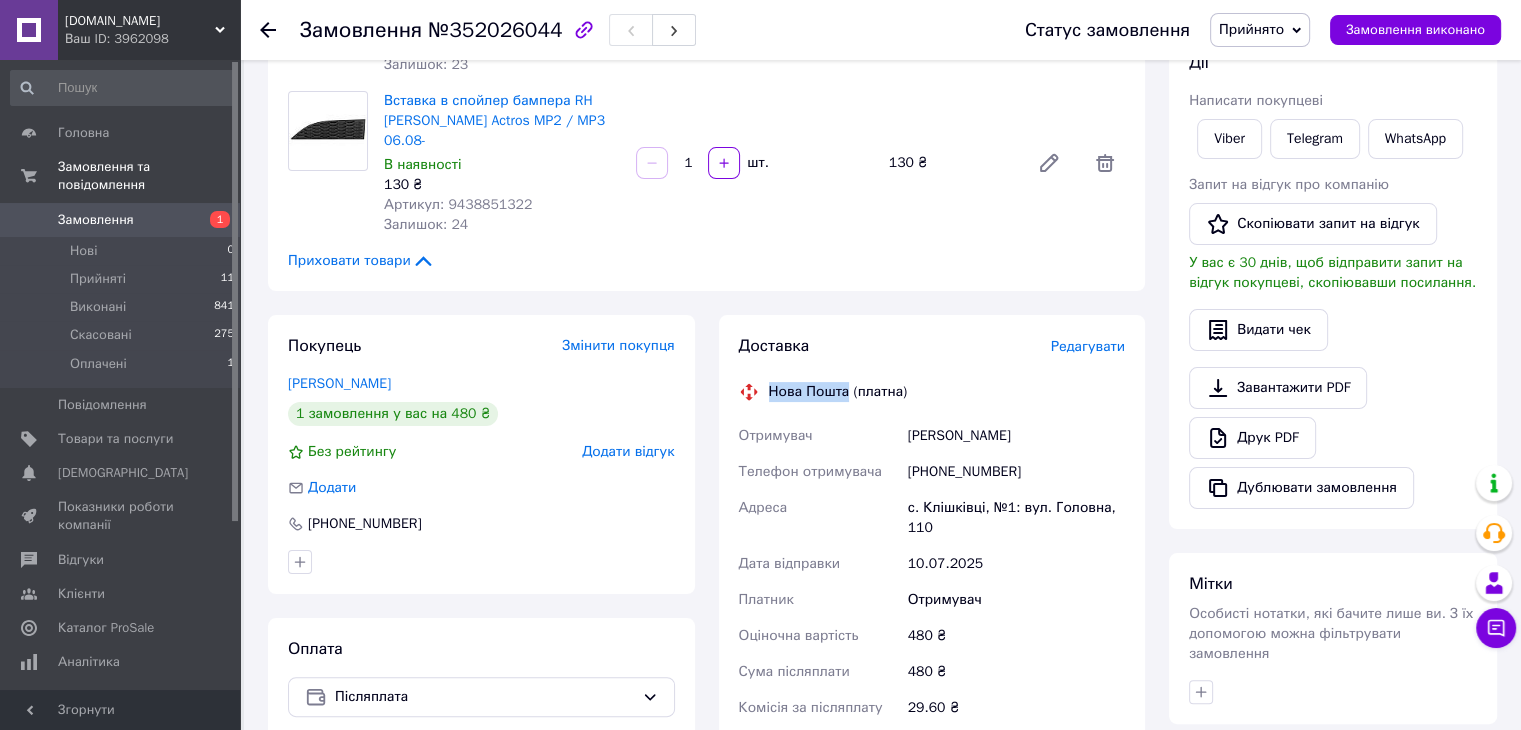 drag, startPoint x: 769, startPoint y: 373, endPoint x: 848, endPoint y: 377, distance: 79.101204 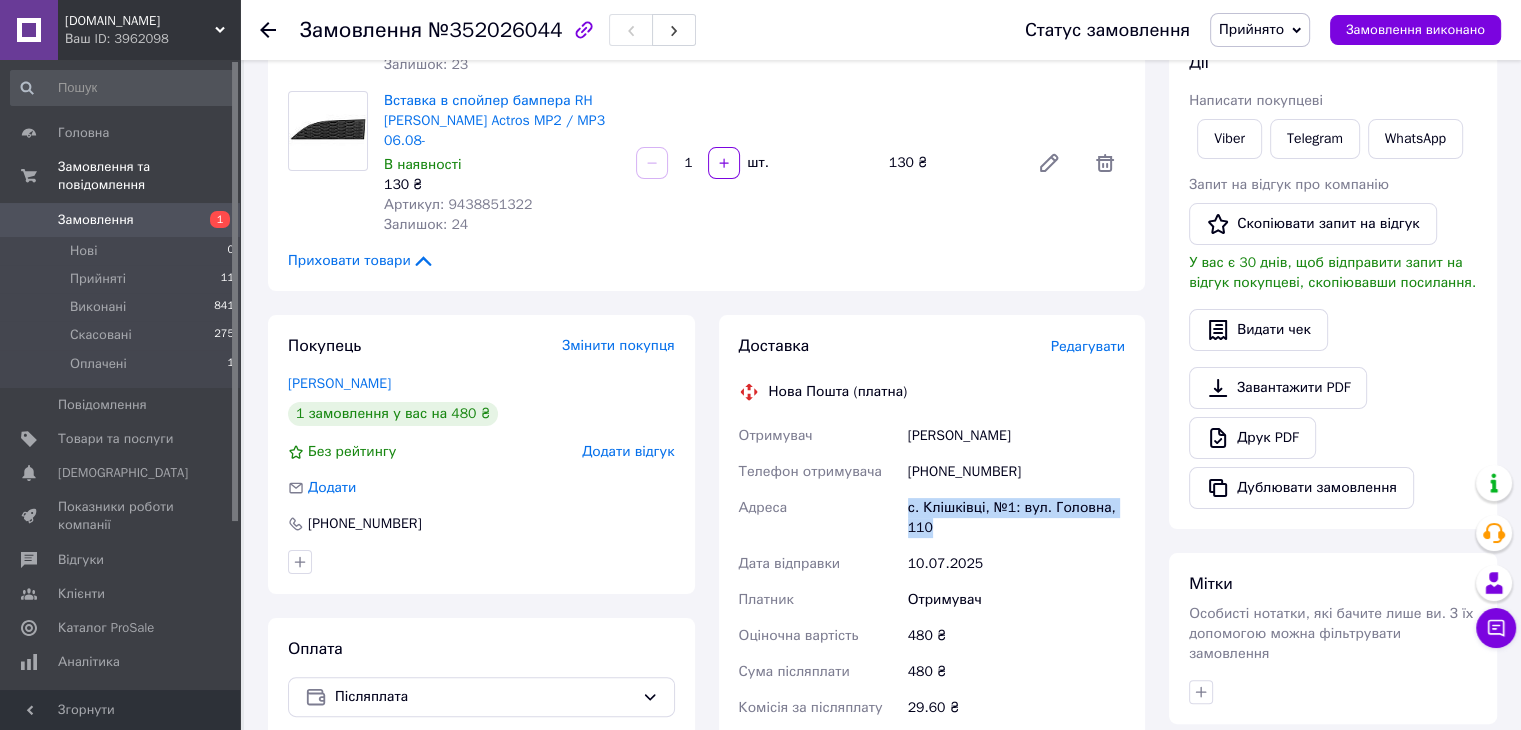 drag, startPoint x: 907, startPoint y: 489, endPoint x: 932, endPoint y: 516, distance: 36.796738 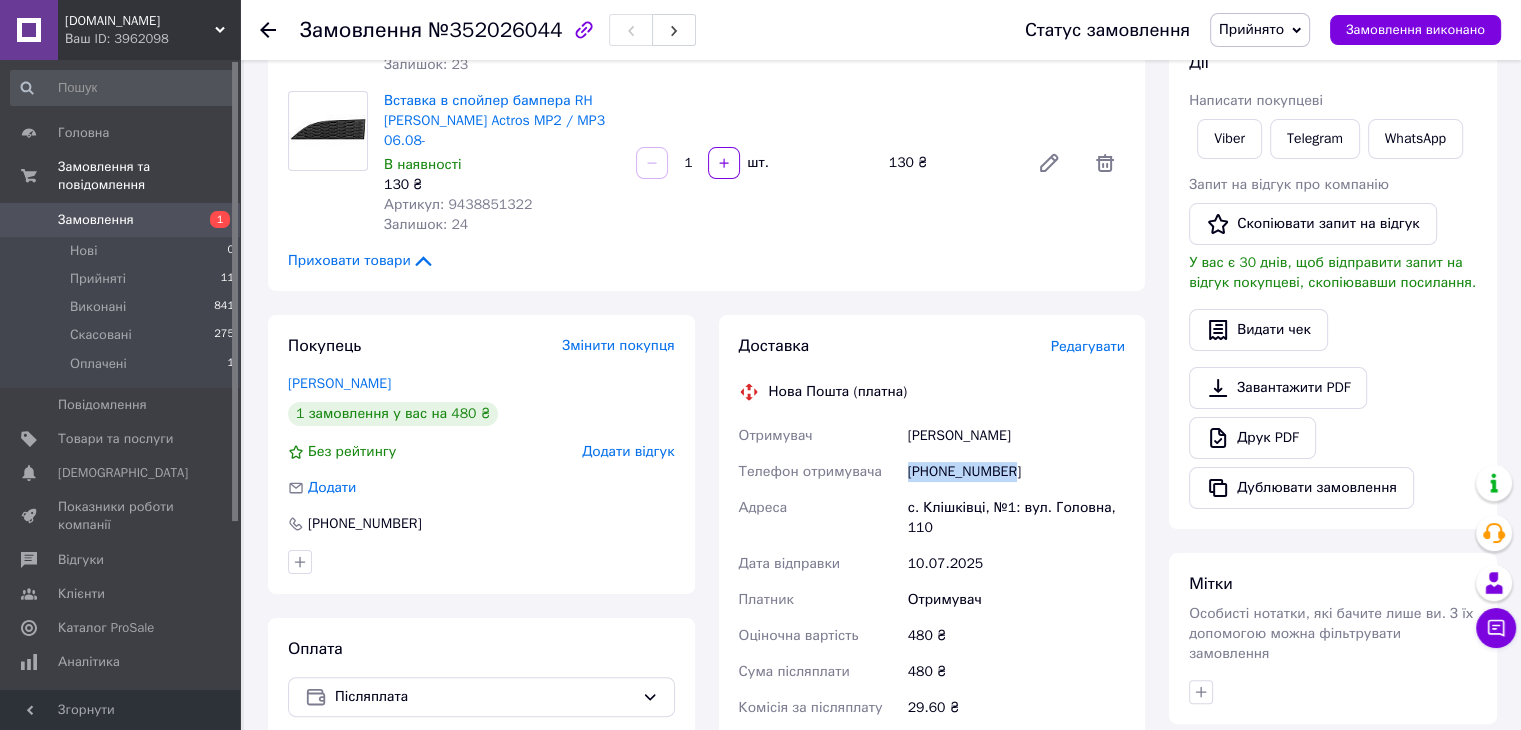 drag, startPoint x: 1015, startPoint y: 454, endPoint x: 906, endPoint y: 456, distance: 109.01835 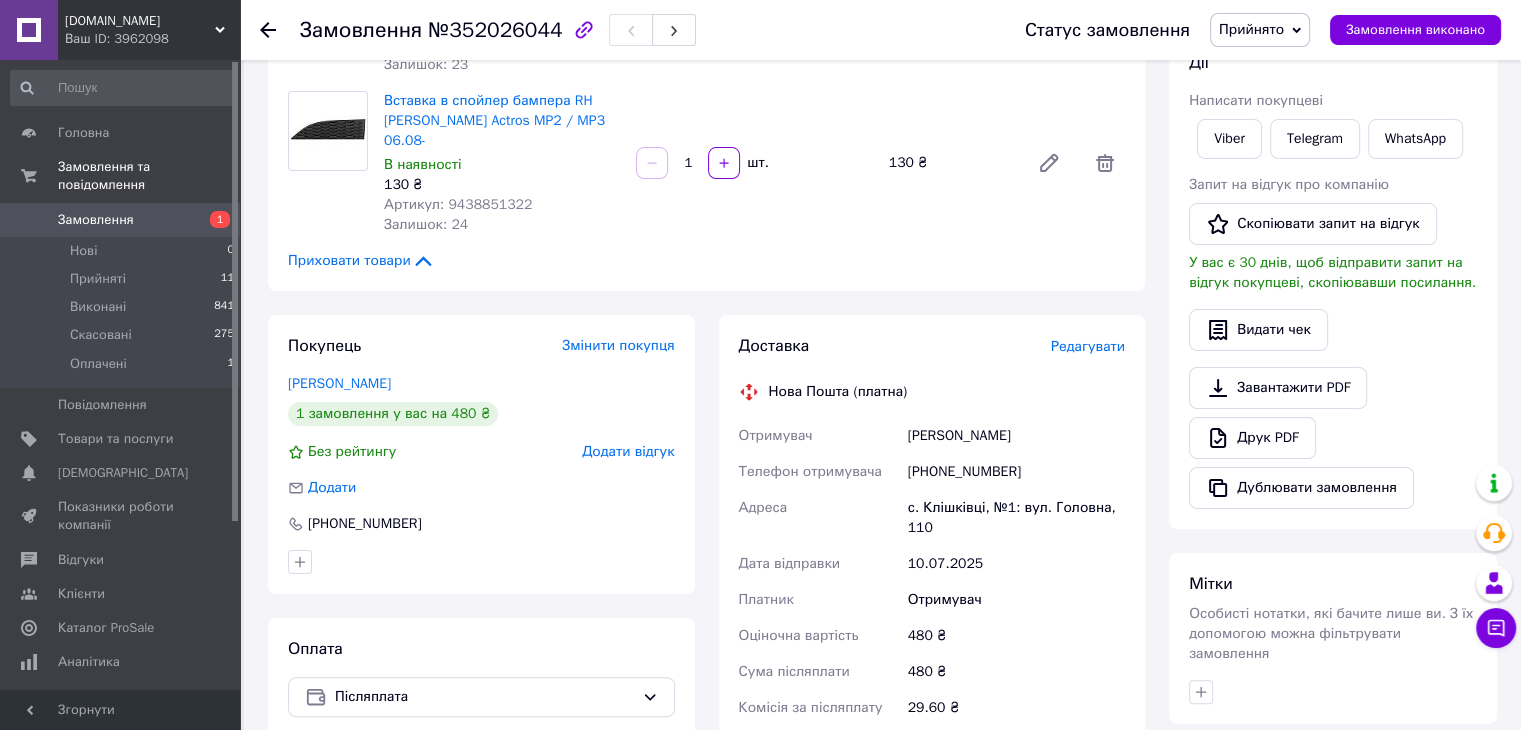 click on "Замовлення №352026044 Статус замовлення Прийнято Виконано Скасовано Оплачено Замовлення виконано Замовлення з сайту 10.07.2025 | 10:29 Товари в замовленні (2) Додати товар Вставка в спойлер бампера (середня частина) Mercedes Actros MP2 / MP3 06.08- В наявності 350 ₴ Артикул: 9438851122 Залишок: 23 1   шт. 350 ₴ Вставка в спойлер бампера RH Mercedes Actros MP2 / MP3 06.08- В наявності 130 ₴ Артикул: 9438851322 Залишок: 24 1   шт. 130 ₴ Приховати товари Покупець Змінити покупця Конський Павло 1 замовлення у вас на 480 ₴ Без рейтингу   Додати відгук Додати +380669238187 Оплата Післяплата Доставка Редагувати Нова Пошта (платна)" at bounding box center [882, 485] 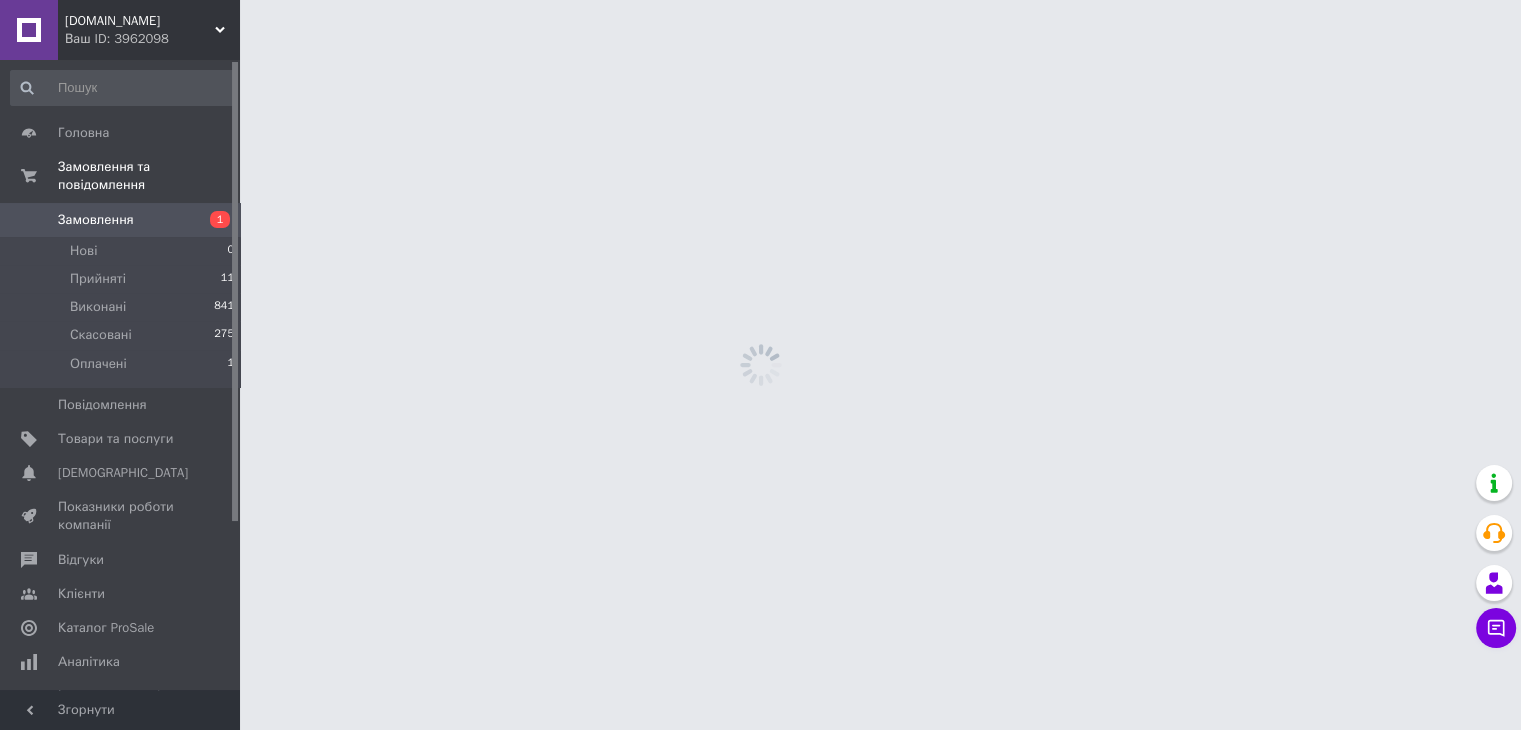 scroll, scrollTop: 0, scrollLeft: 0, axis: both 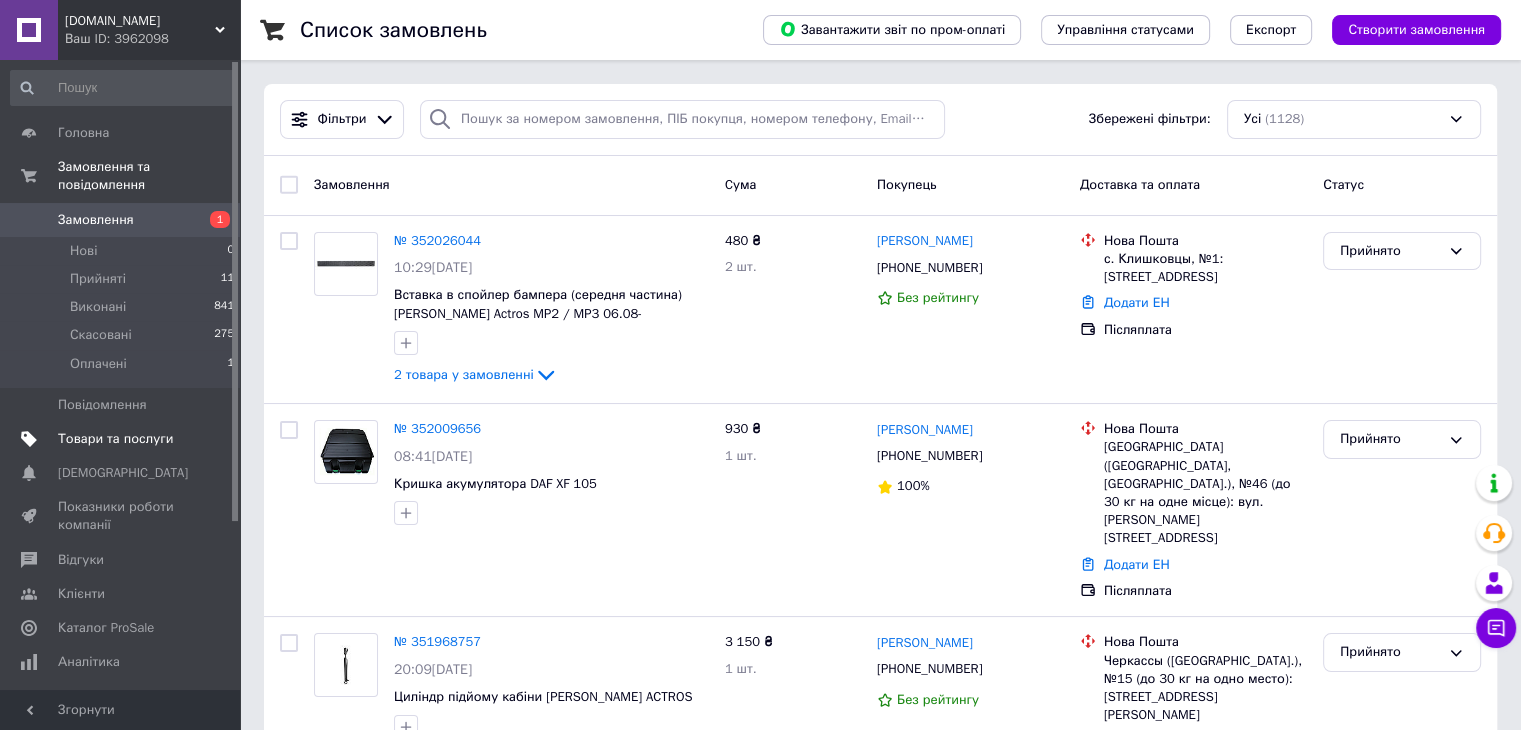 click on "Товари та послуги" at bounding box center (115, 439) 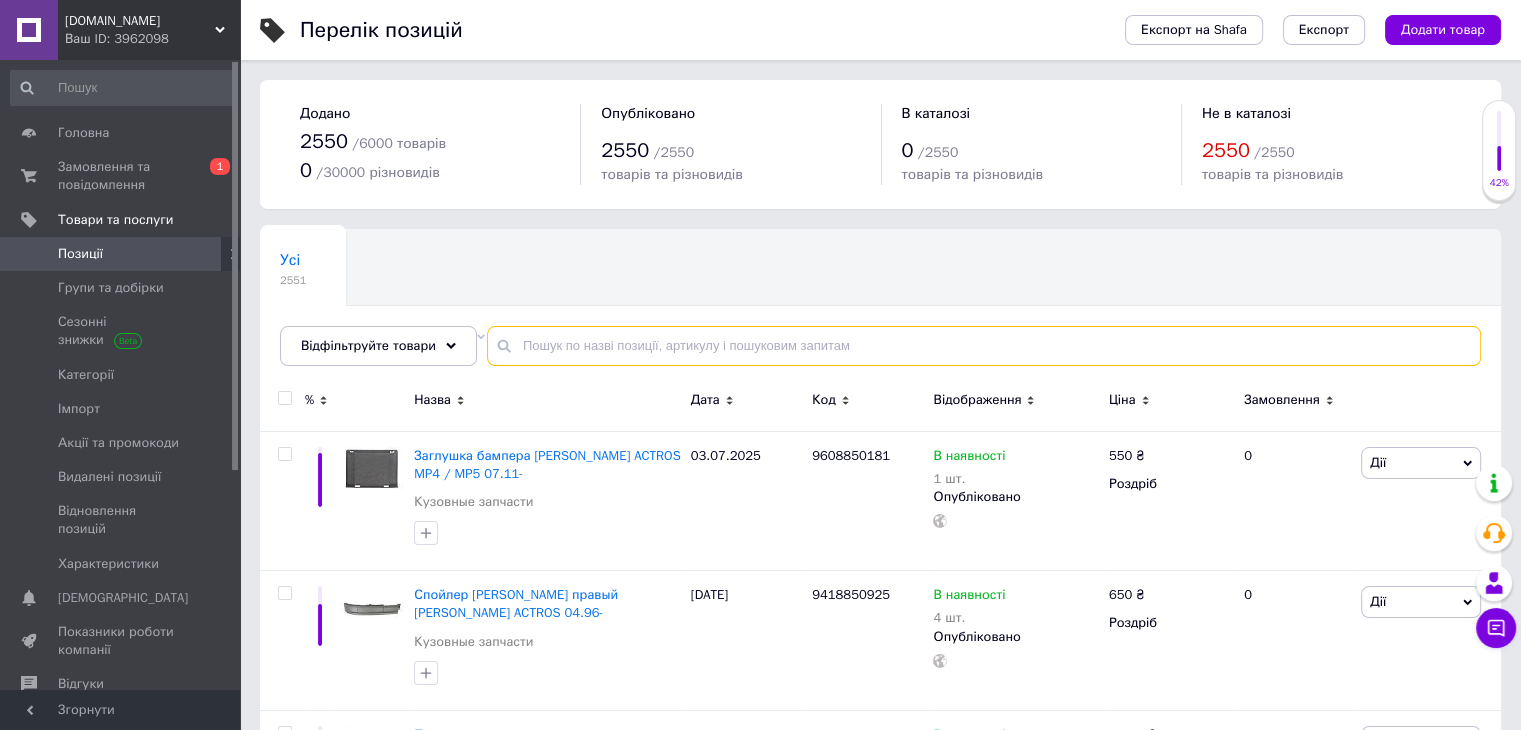 click at bounding box center (984, 346) 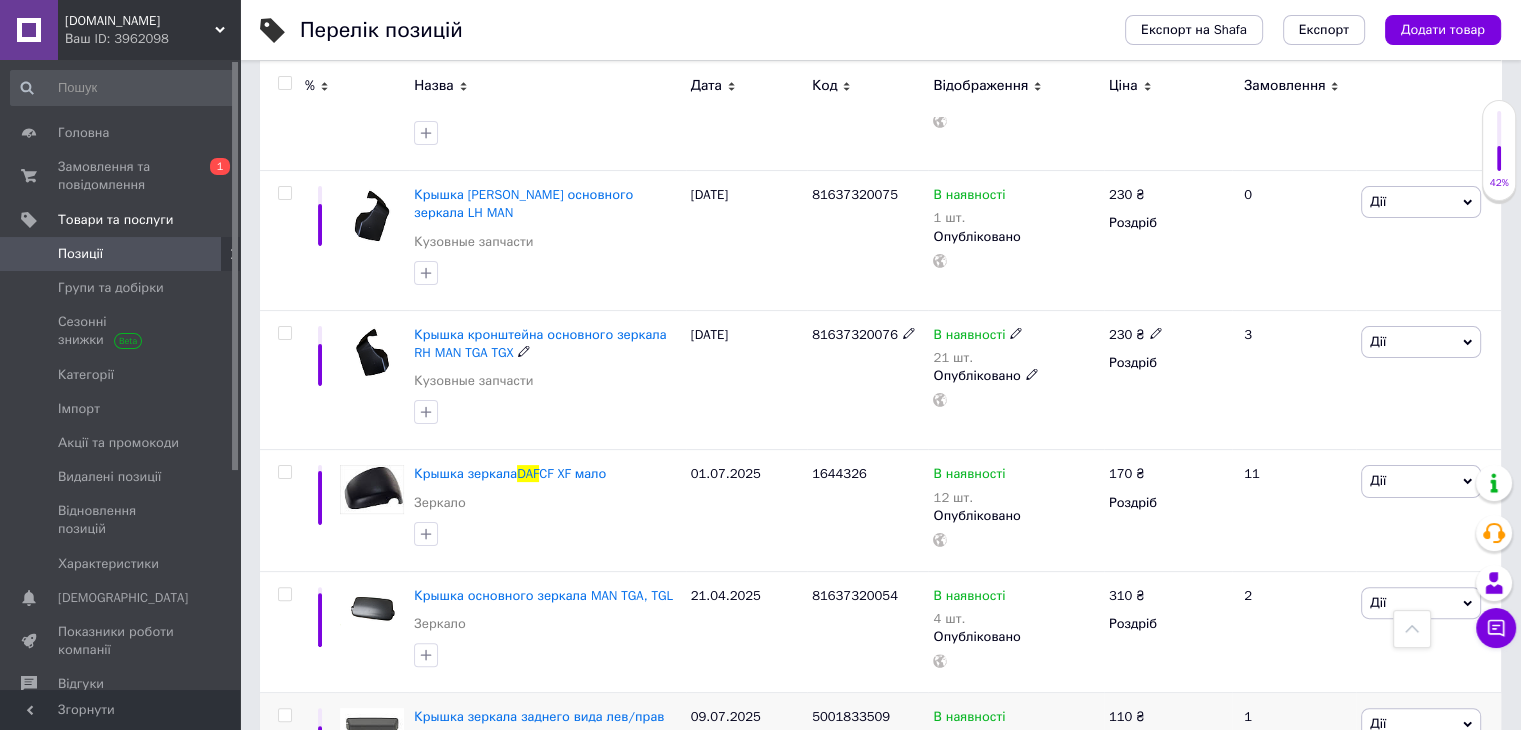scroll, scrollTop: 0, scrollLeft: 0, axis: both 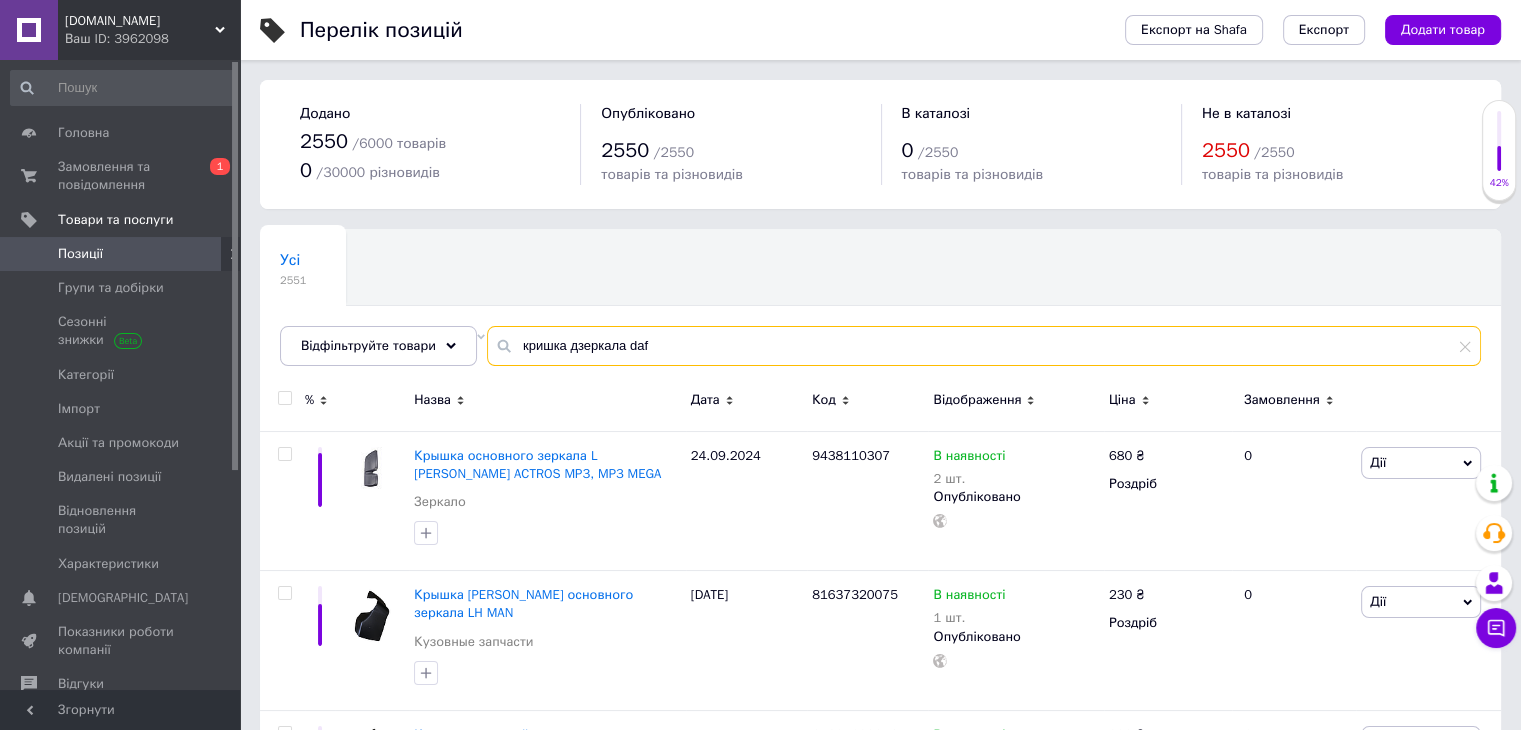 click on "кришка дзеркала daf" at bounding box center [984, 346] 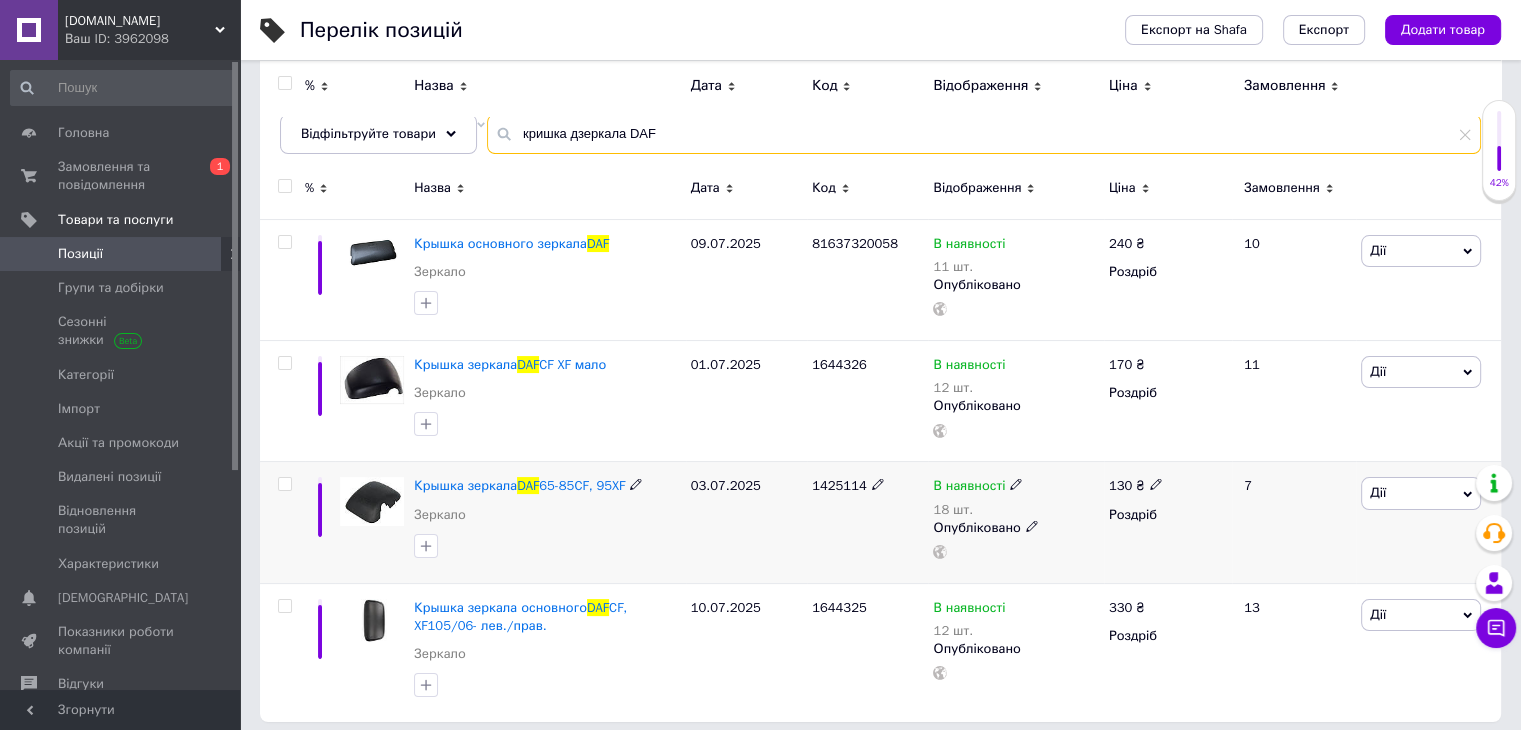 scroll, scrollTop: 223, scrollLeft: 0, axis: vertical 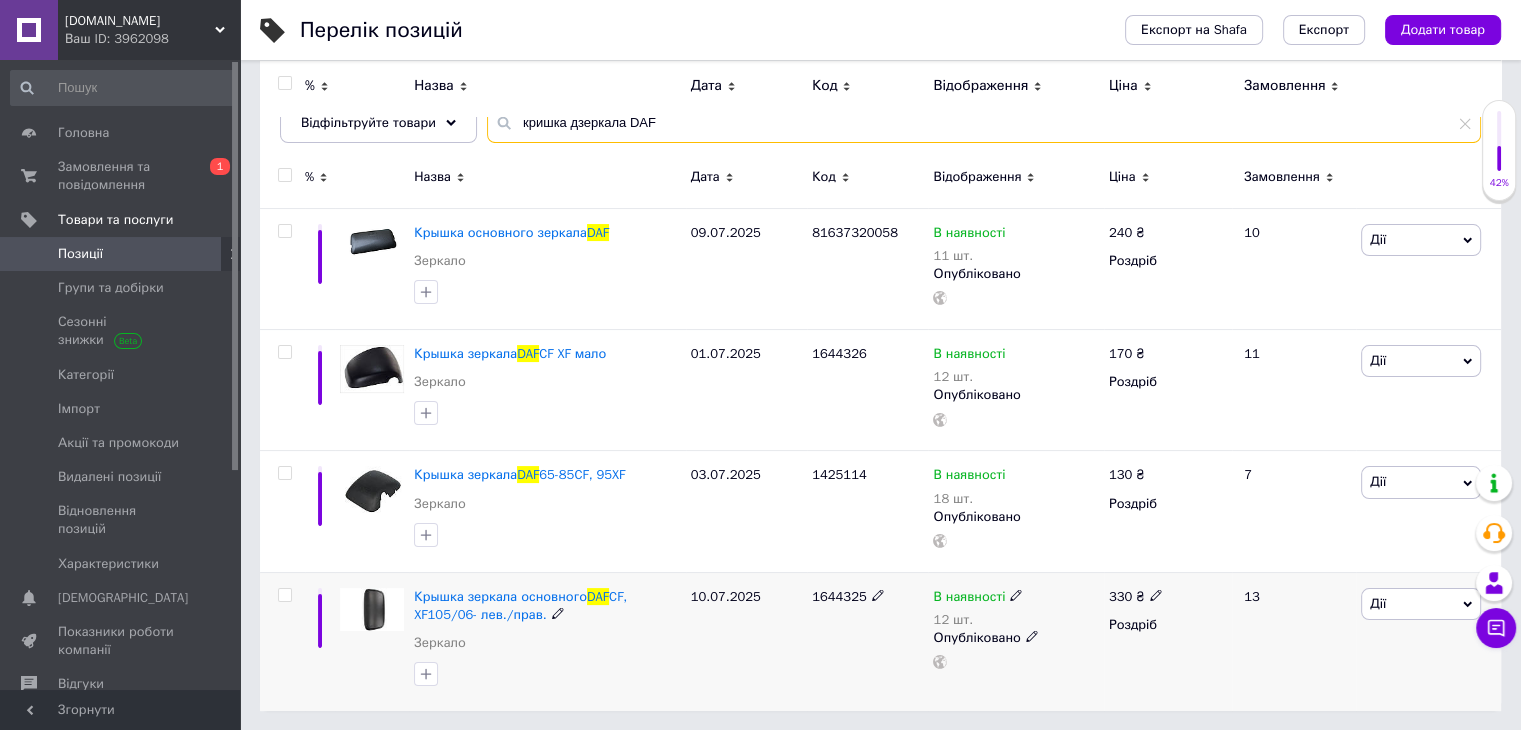 type on "кришка дзеркала DAF" 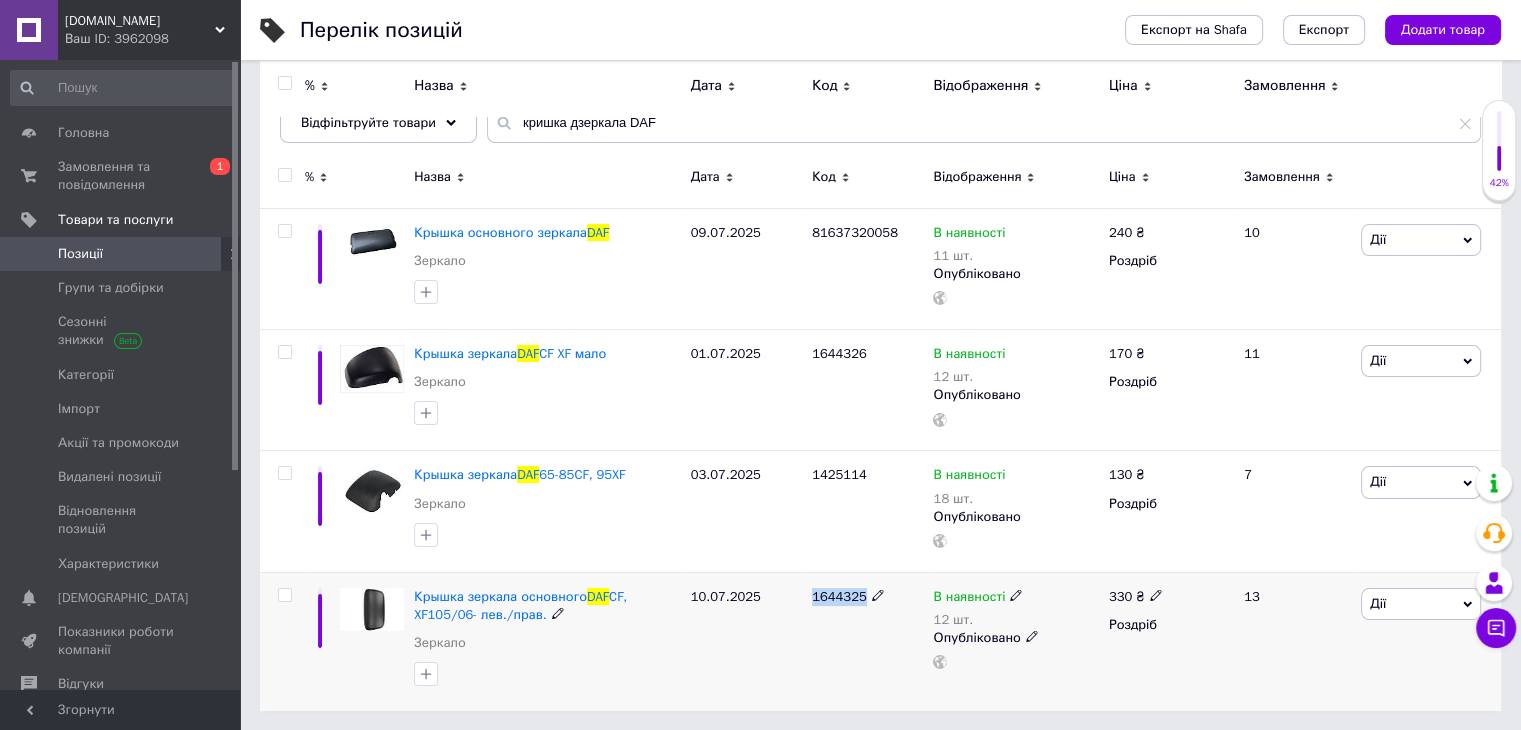 drag, startPoint x: 812, startPoint y: 594, endPoint x: 862, endPoint y: 598, distance: 50.159744 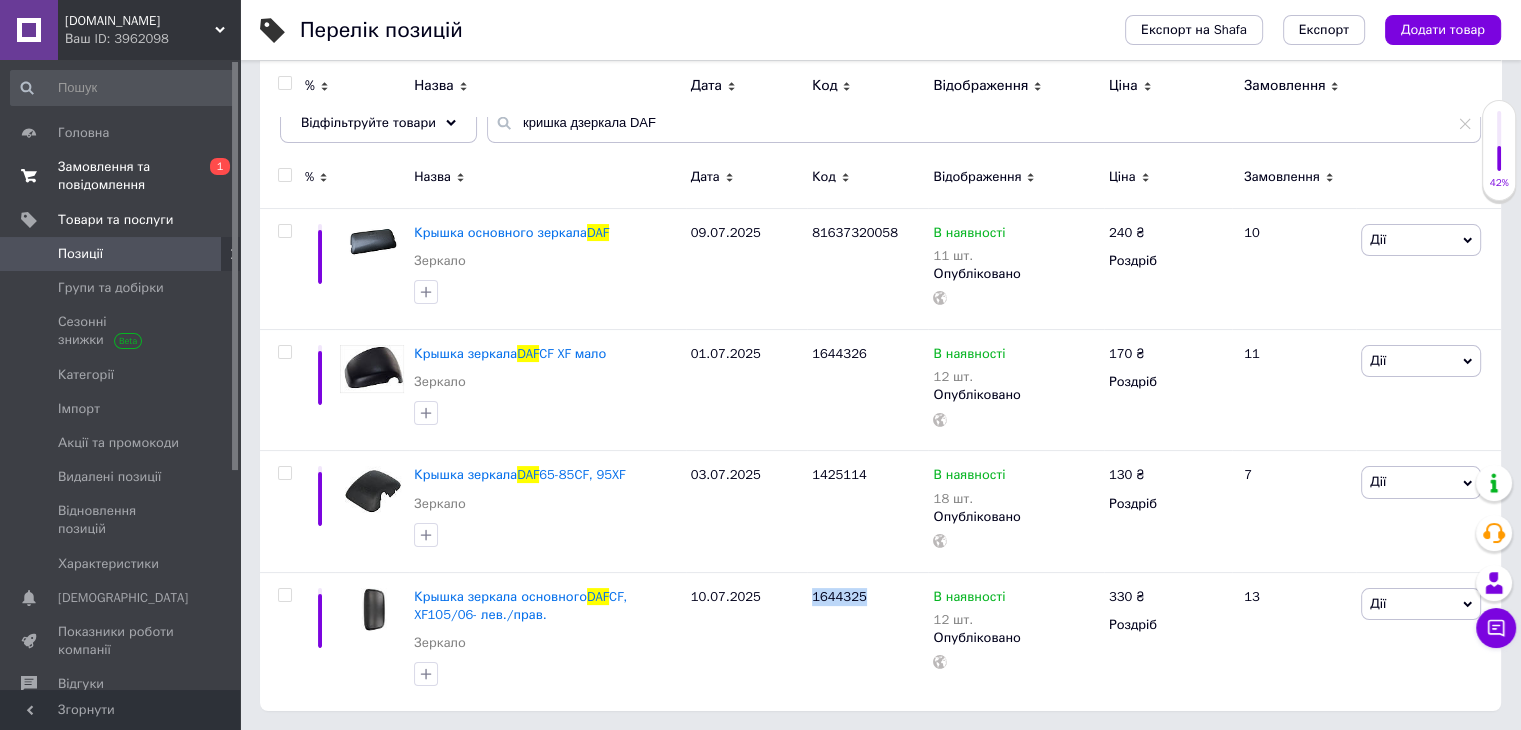 click on "Замовлення та повідомлення" at bounding box center [121, 176] 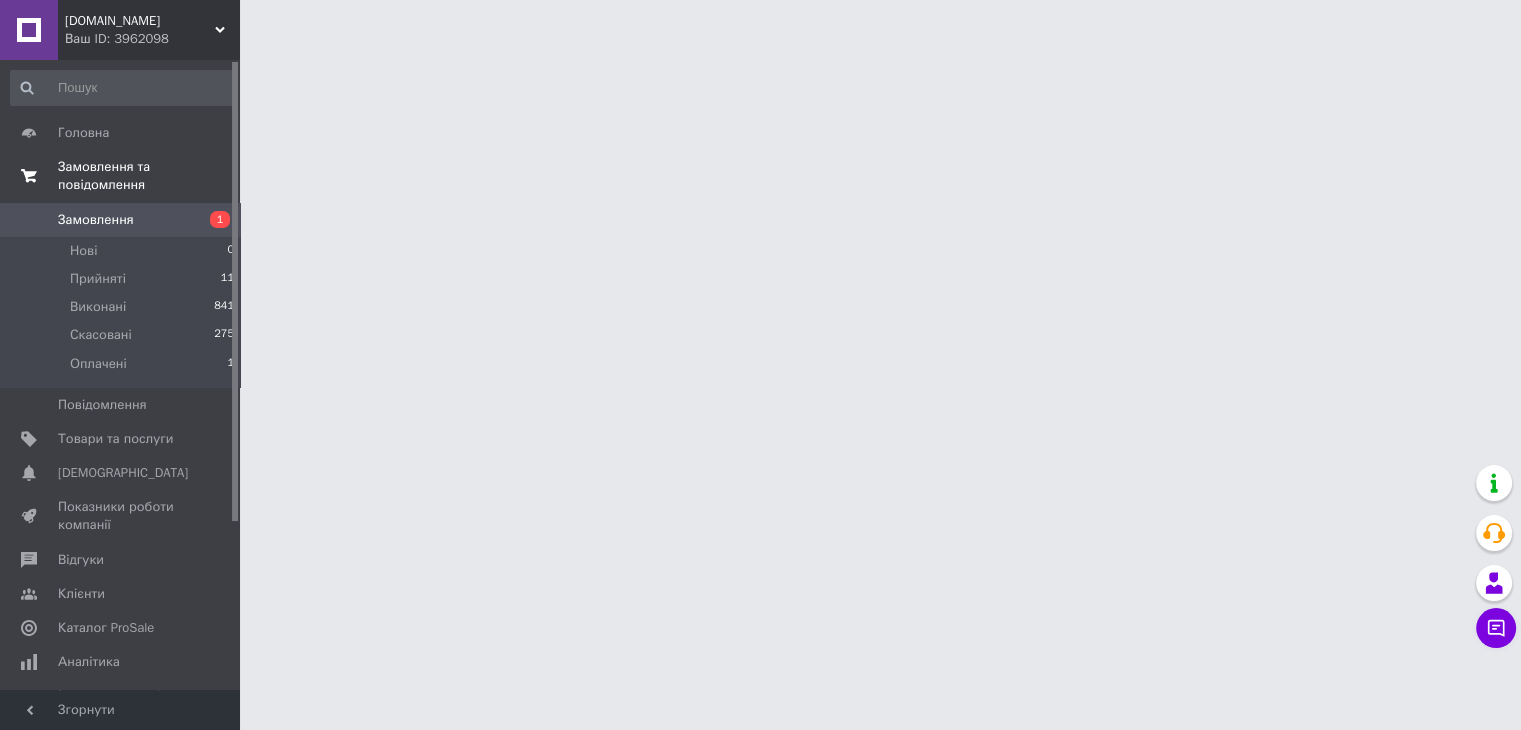 scroll, scrollTop: 0, scrollLeft: 0, axis: both 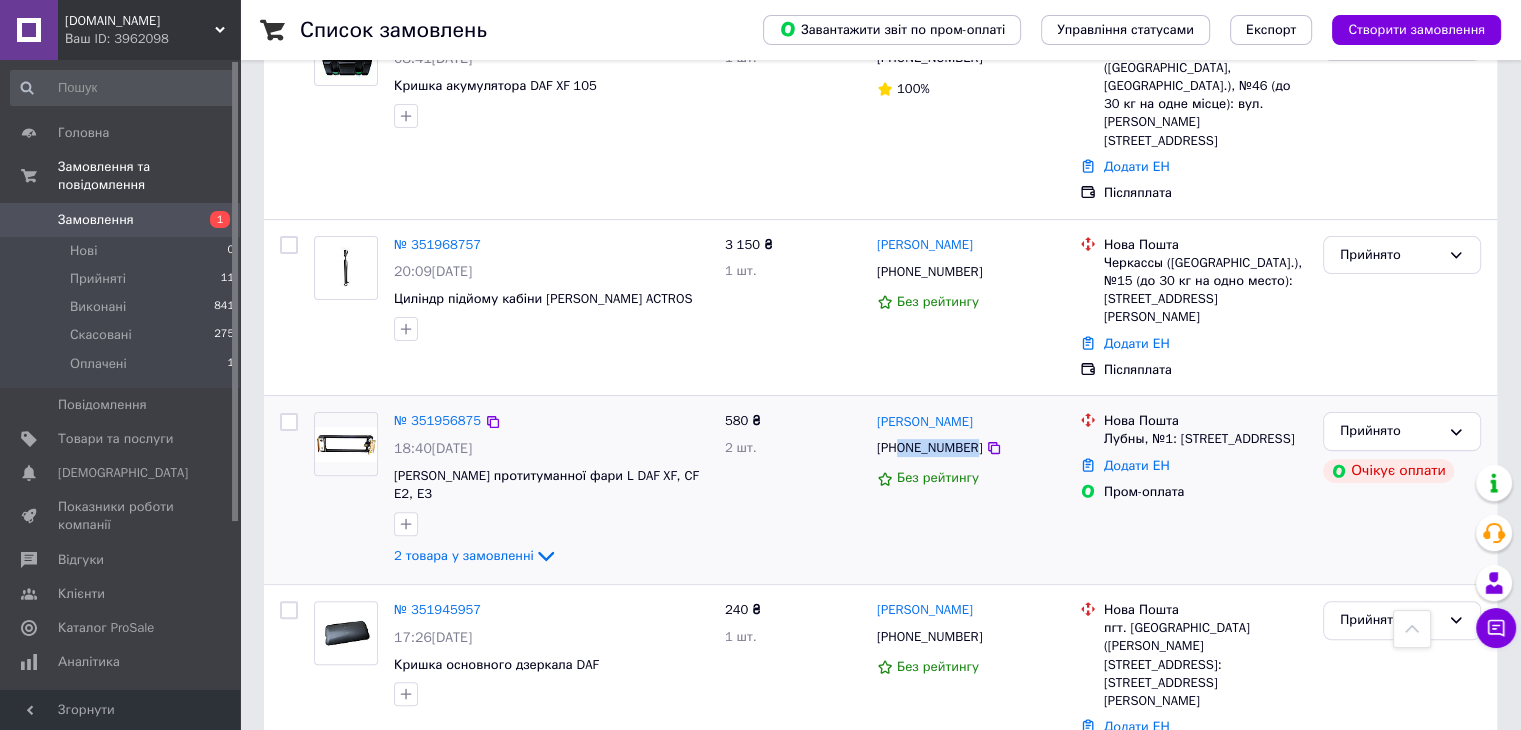 drag, startPoint x: 967, startPoint y: 393, endPoint x: 900, endPoint y: 397, distance: 67.11929 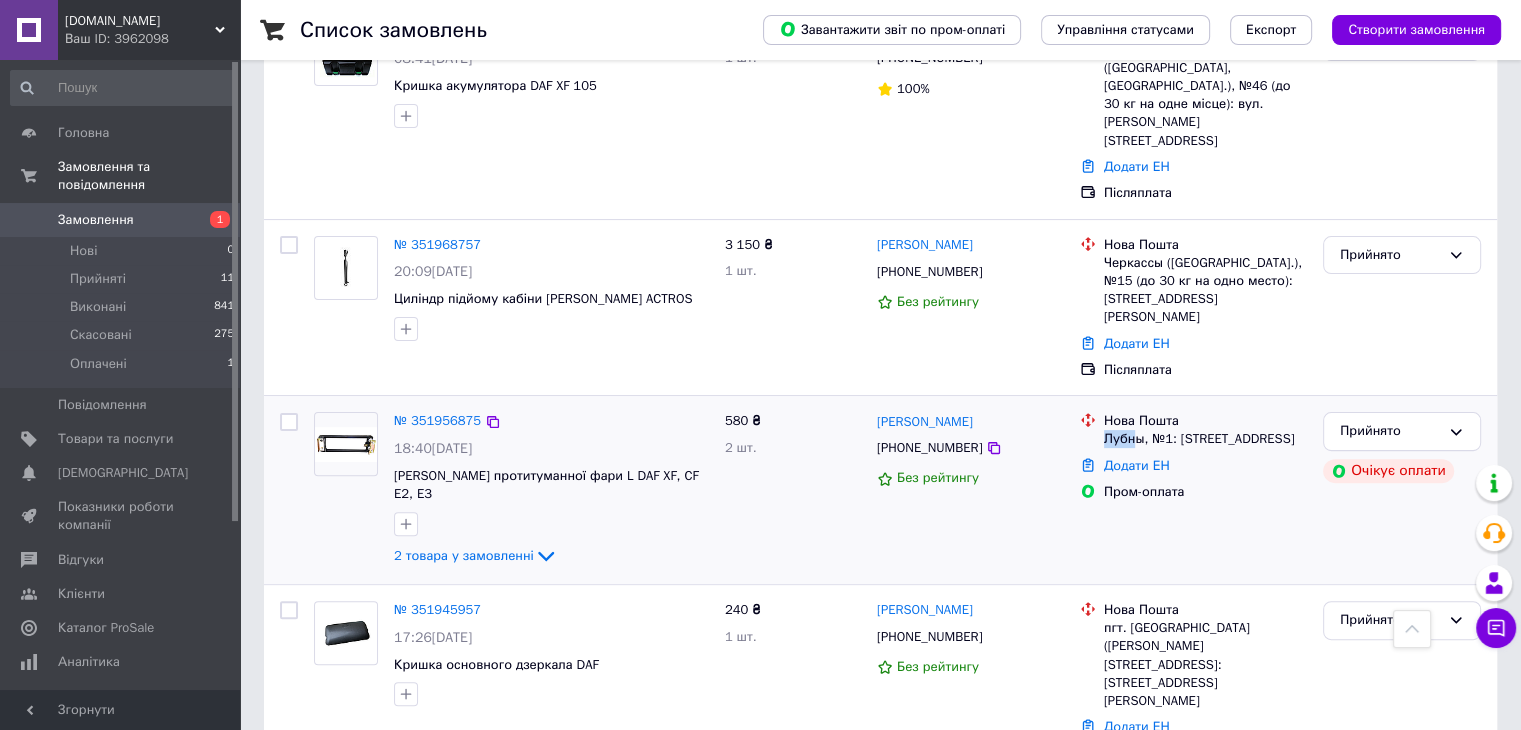 drag, startPoint x: 1104, startPoint y: 385, endPoint x: 1131, endPoint y: 390, distance: 27.45906 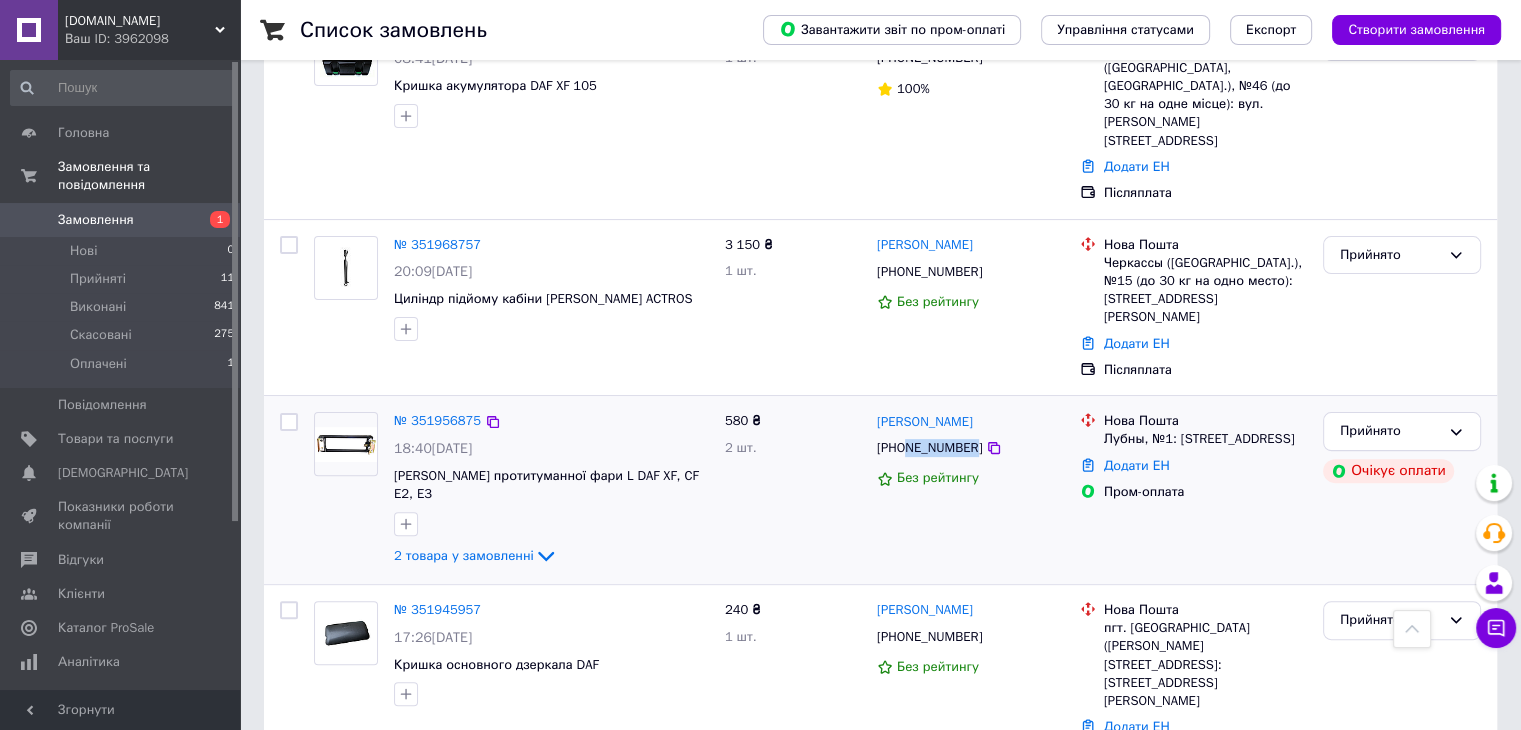 drag, startPoint x: 968, startPoint y: 395, endPoint x: 909, endPoint y: 400, distance: 59.211487 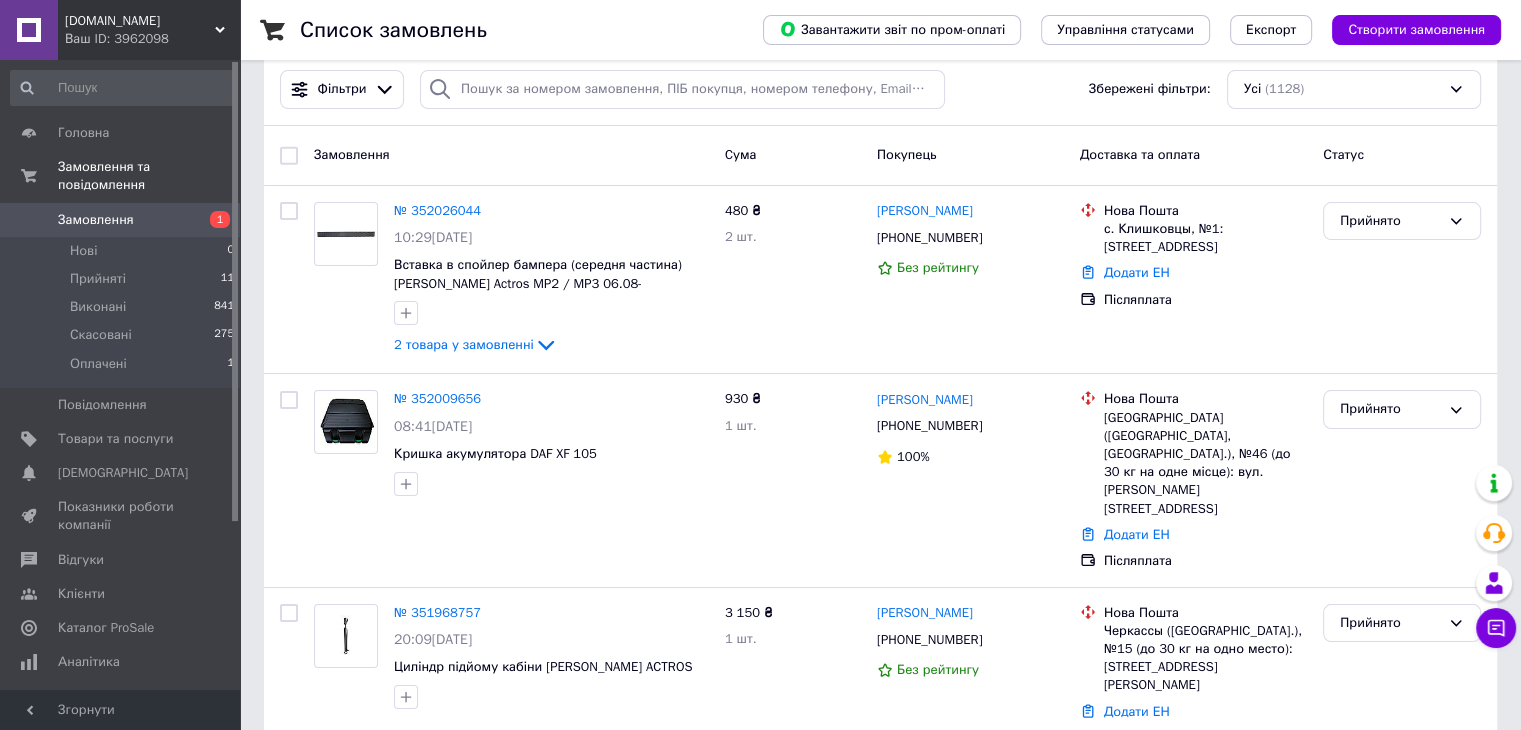 scroll, scrollTop: 100, scrollLeft: 0, axis: vertical 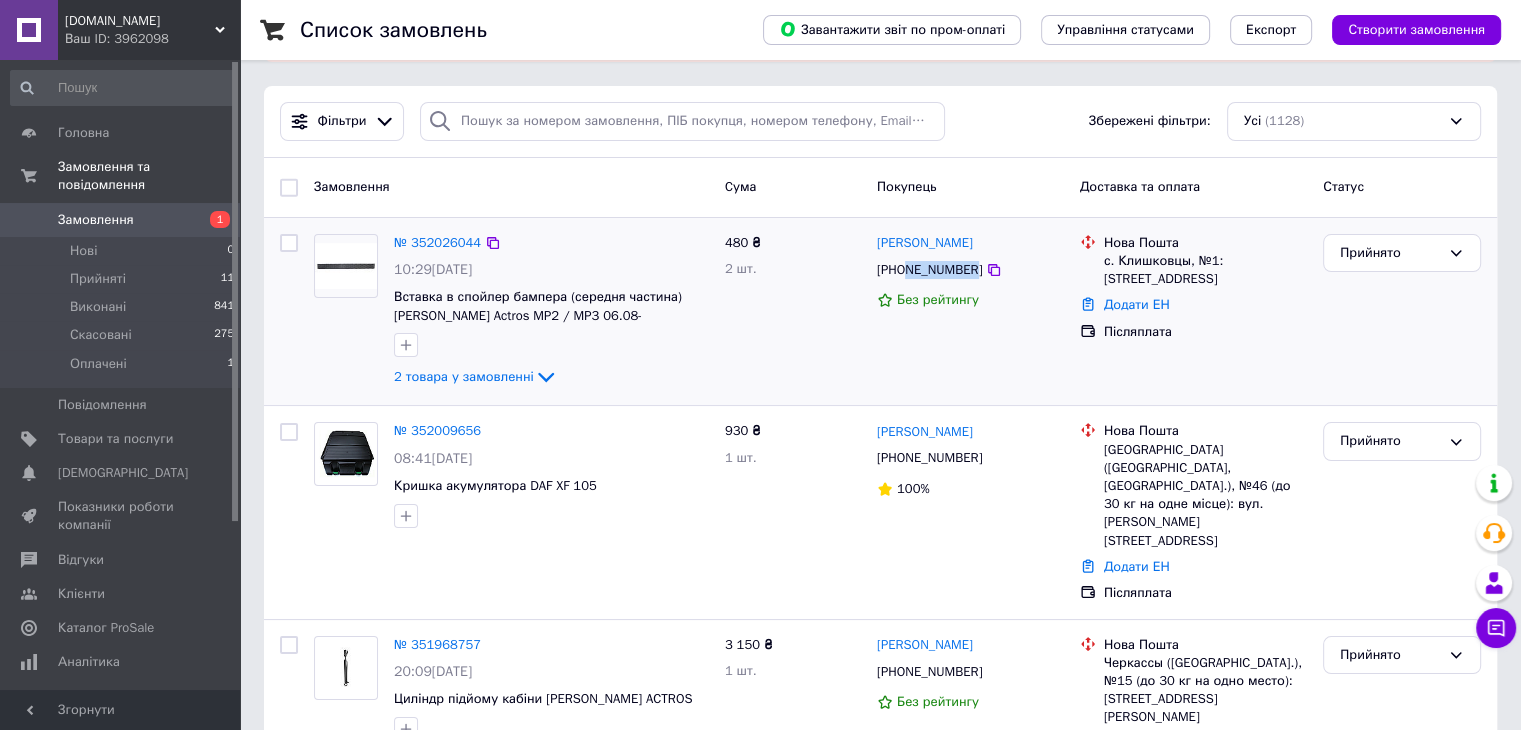 drag, startPoint x: 966, startPoint y: 267, endPoint x: 904, endPoint y: 272, distance: 62.201286 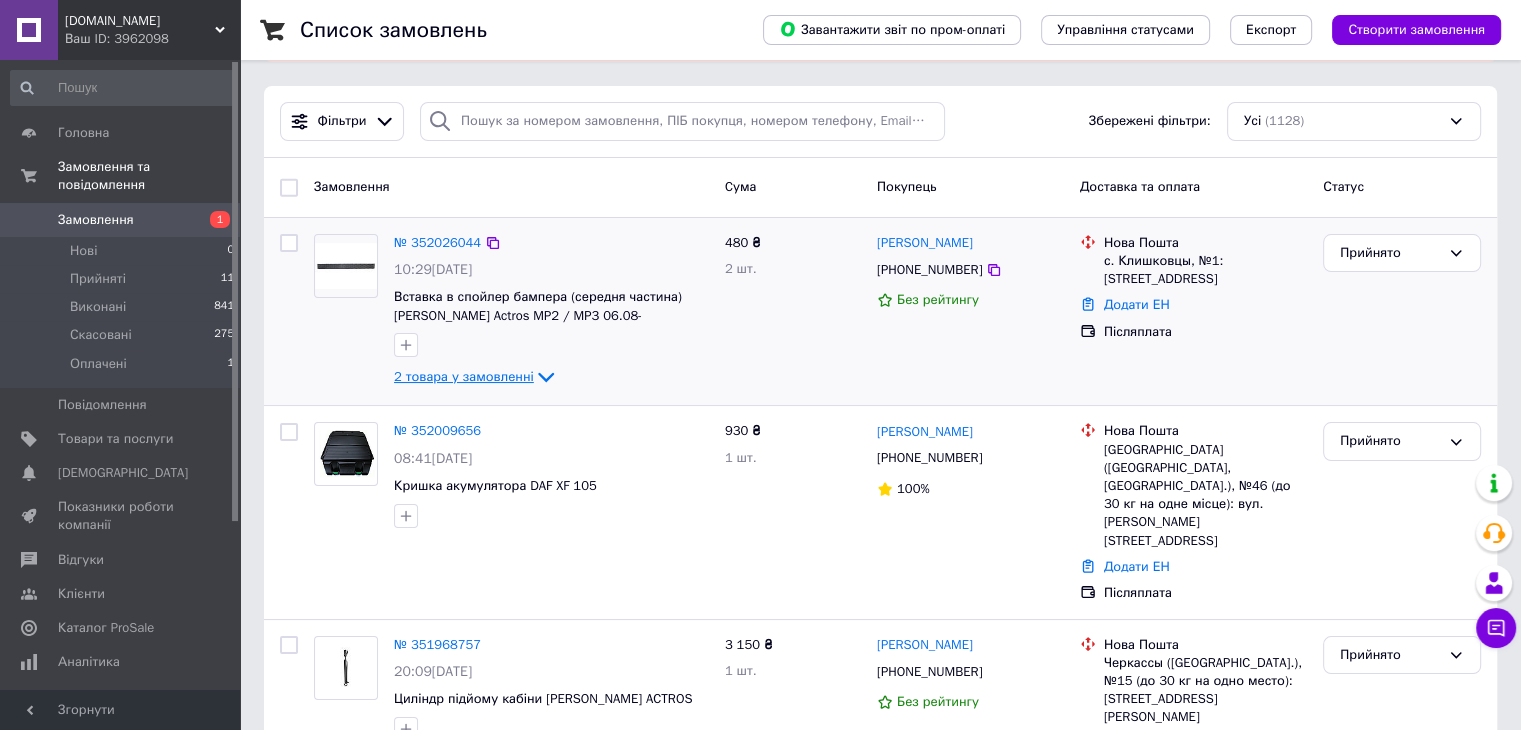 click on "2 товара у замовленні" at bounding box center (464, 376) 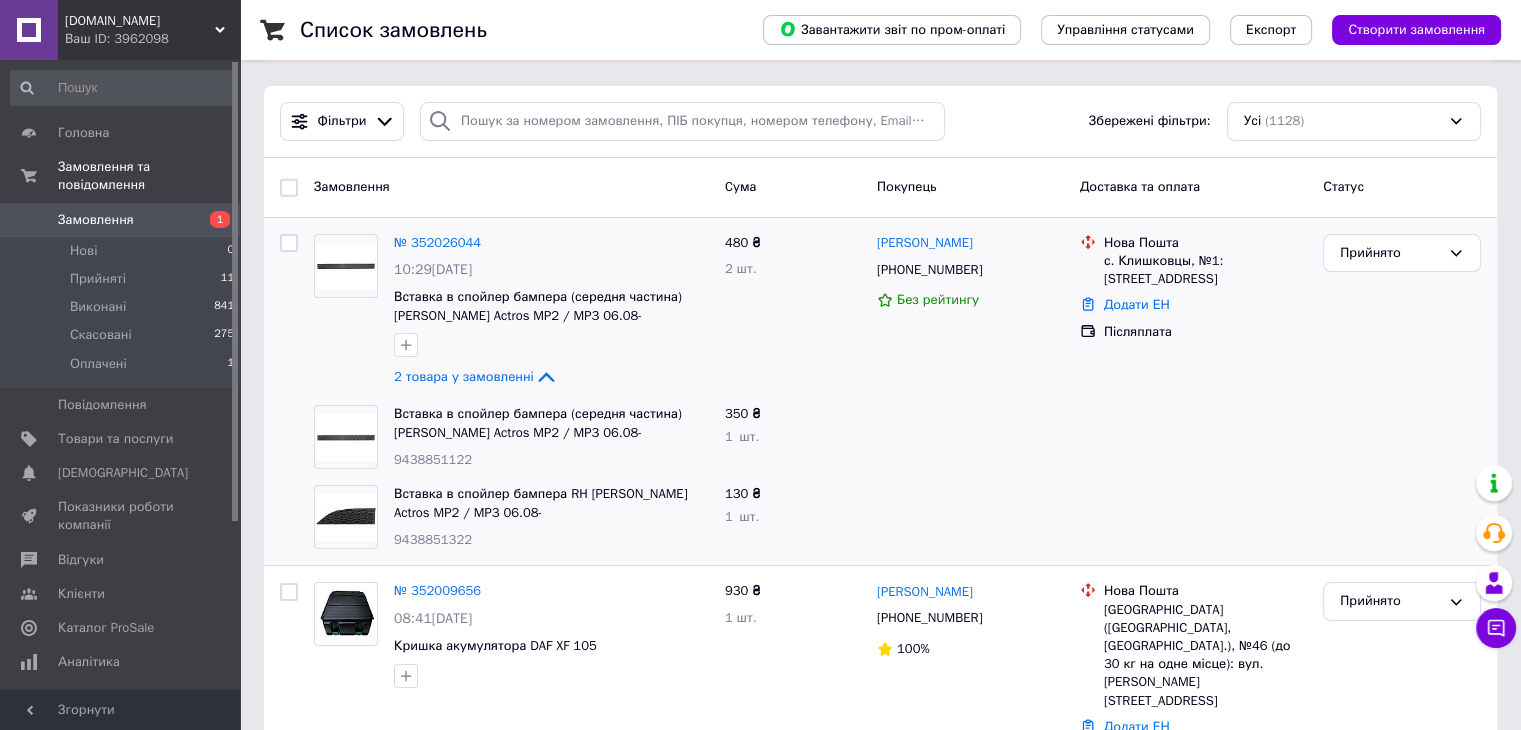 click on "Замовлення" at bounding box center (96, 220) 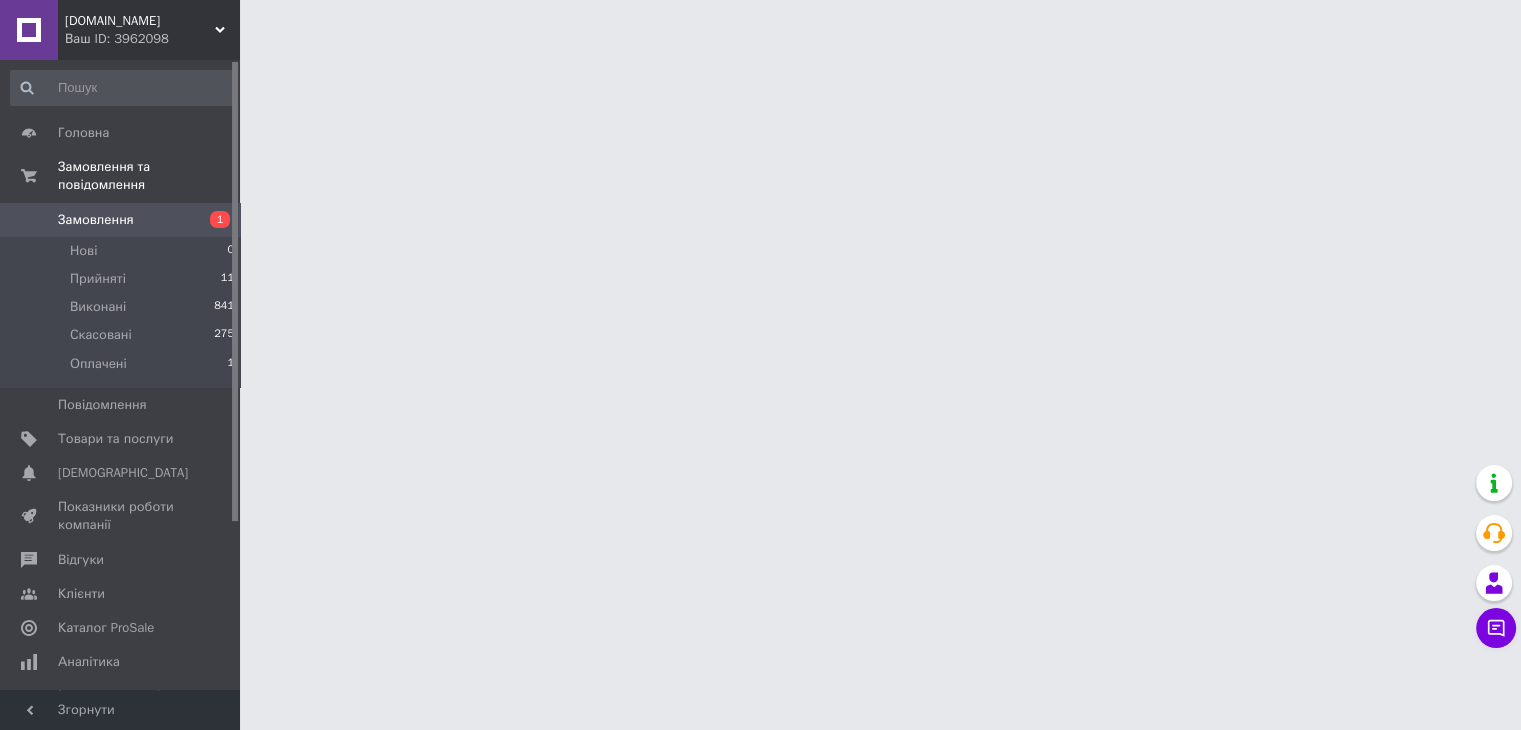 scroll, scrollTop: 0, scrollLeft: 0, axis: both 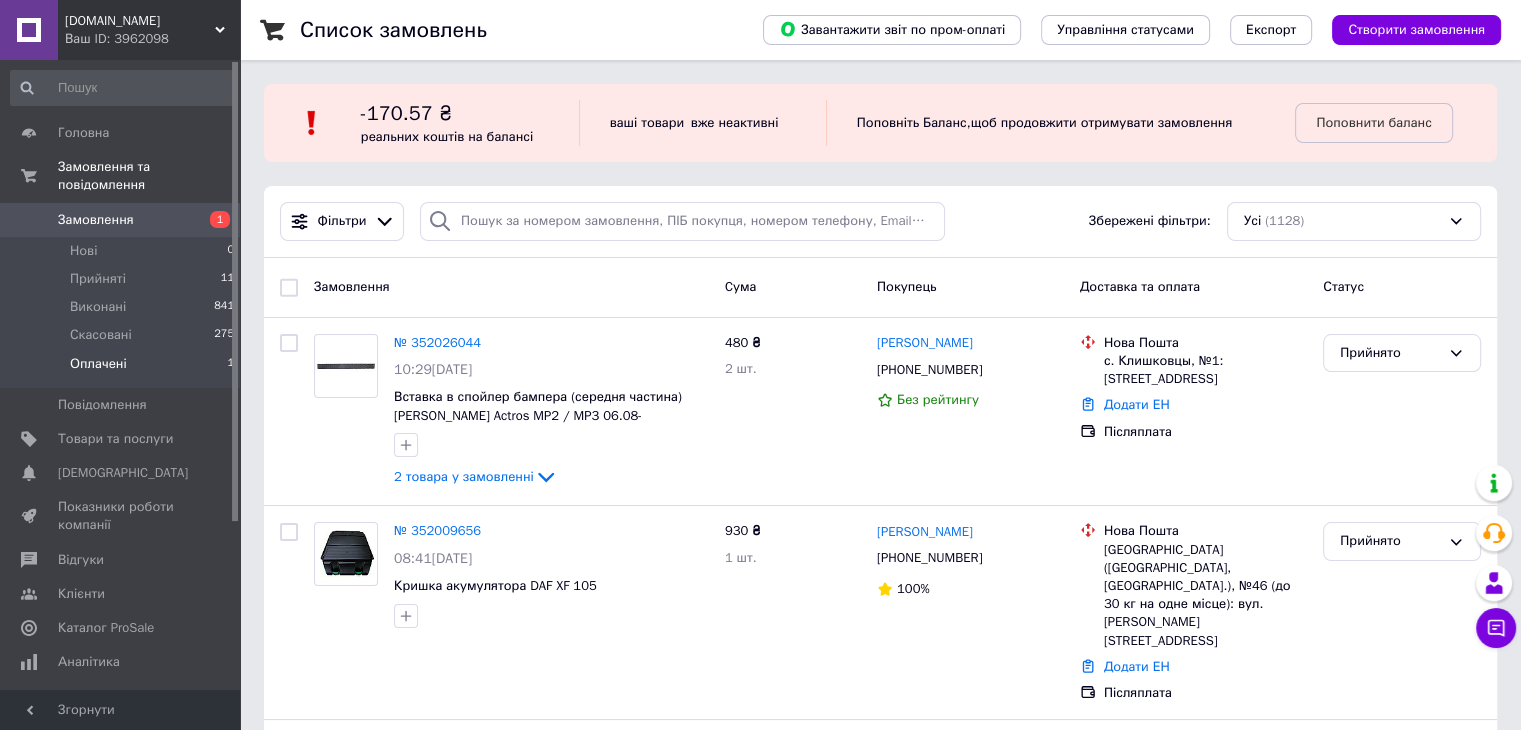 click on "Оплачені" at bounding box center [98, 364] 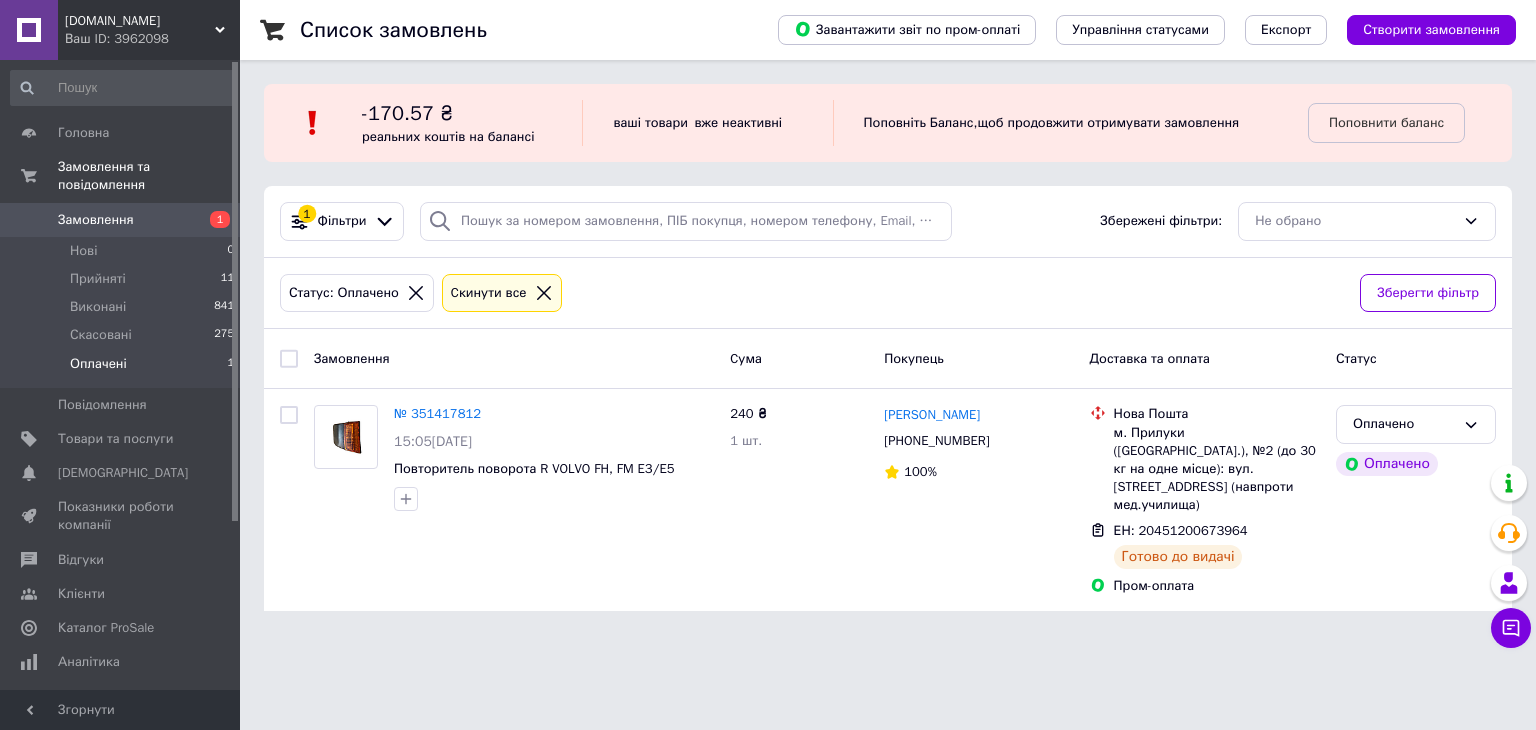 click on "Замовлення" at bounding box center [96, 220] 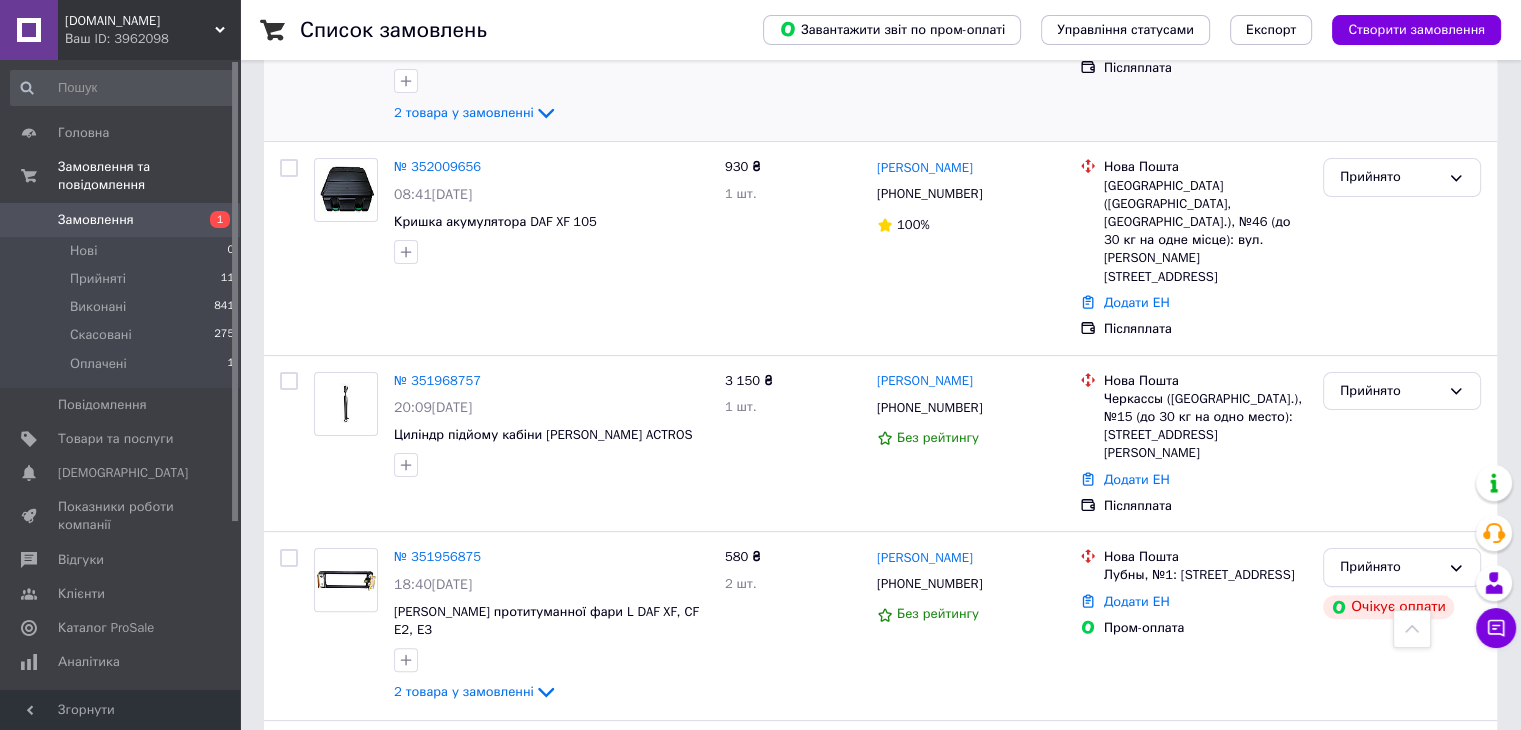 scroll, scrollTop: 300, scrollLeft: 0, axis: vertical 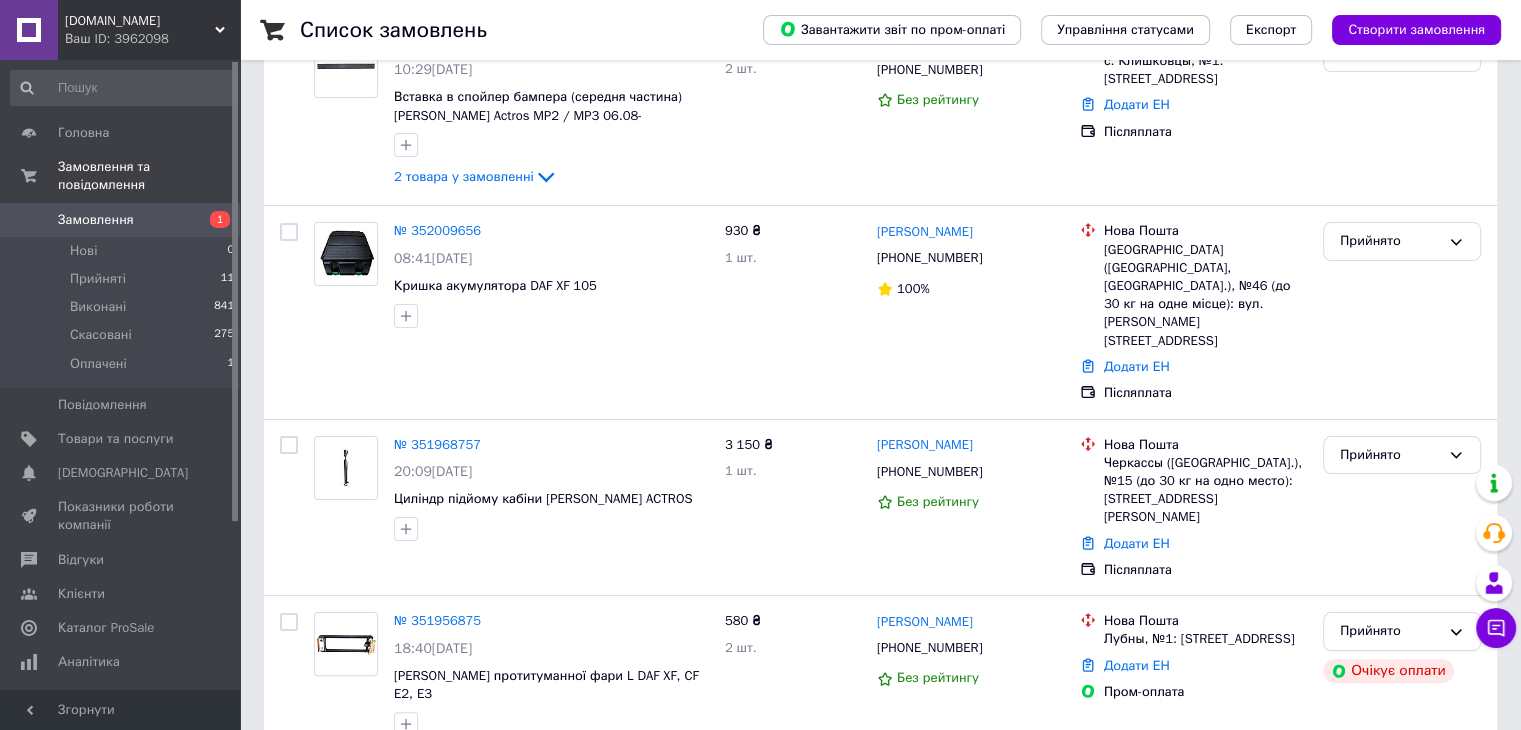 click on "Список замовлень   Завантажити звіт по пром-оплаті Управління статусами Експорт Створити замовлення -170.57 ₴ реальних коштів на балансі ваші товари   вже неактивні Поповніть Баланс ,  щоб продовжити отримувати замовлення Поповнити баланс Фільтри Збережені фільтри: Усі (1128) Замовлення Cума Покупець Доставка та оплата Статус № 352026044 10:29, 10.07.2025 Вставка в спойлер бампера (середня частина) Mercedes Actros MP2 / MP3 06.08- 2 товара у замовленні 480 ₴ 2 шт. Павло Конський +380669238187 Без рейтингу Нова Пошта с. Клишковцы, №1: ул. Главная, 110 Додати ЕН Післяплата Прийнято № 352009656 930 ₴ 100% 1" at bounding box center (880, 1581) 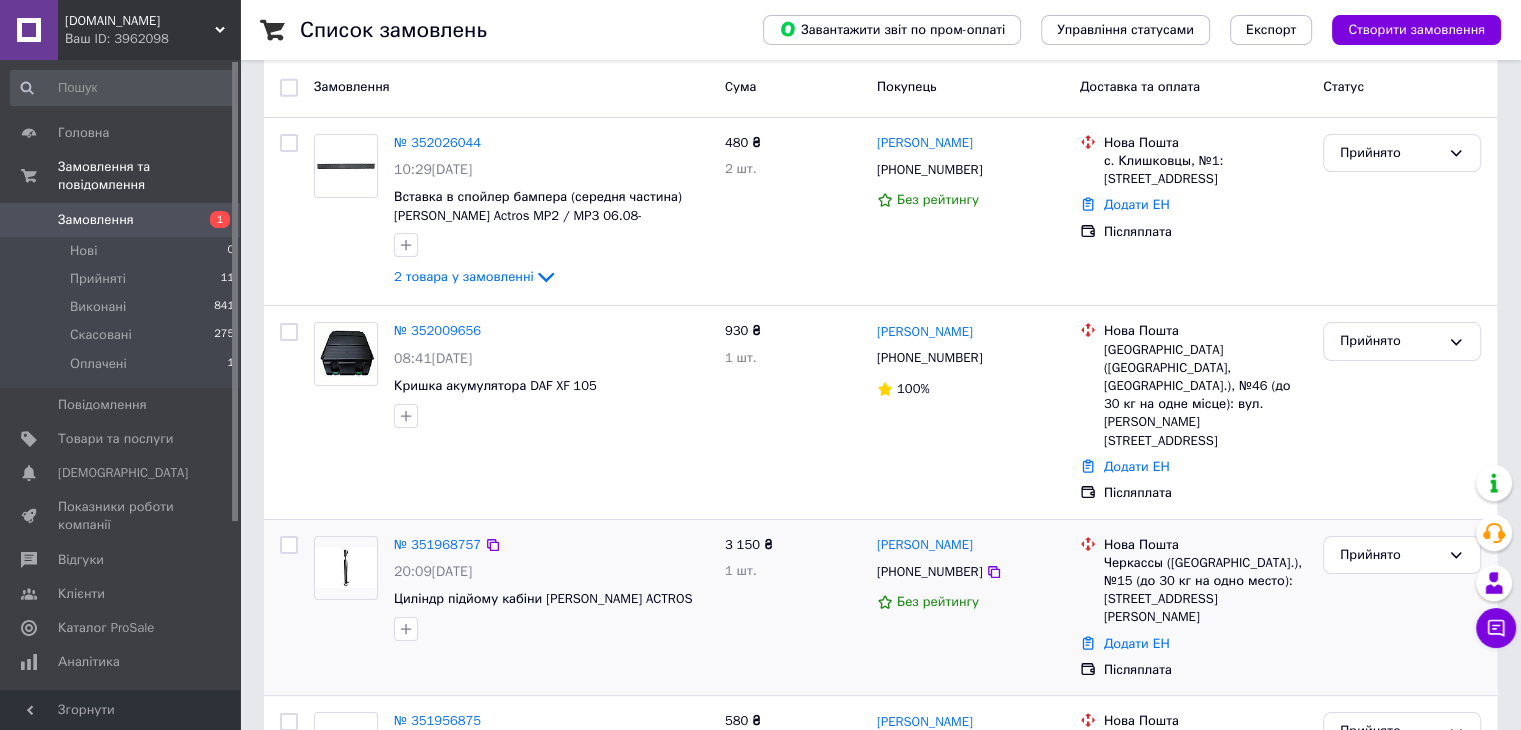 scroll, scrollTop: 100, scrollLeft: 0, axis: vertical 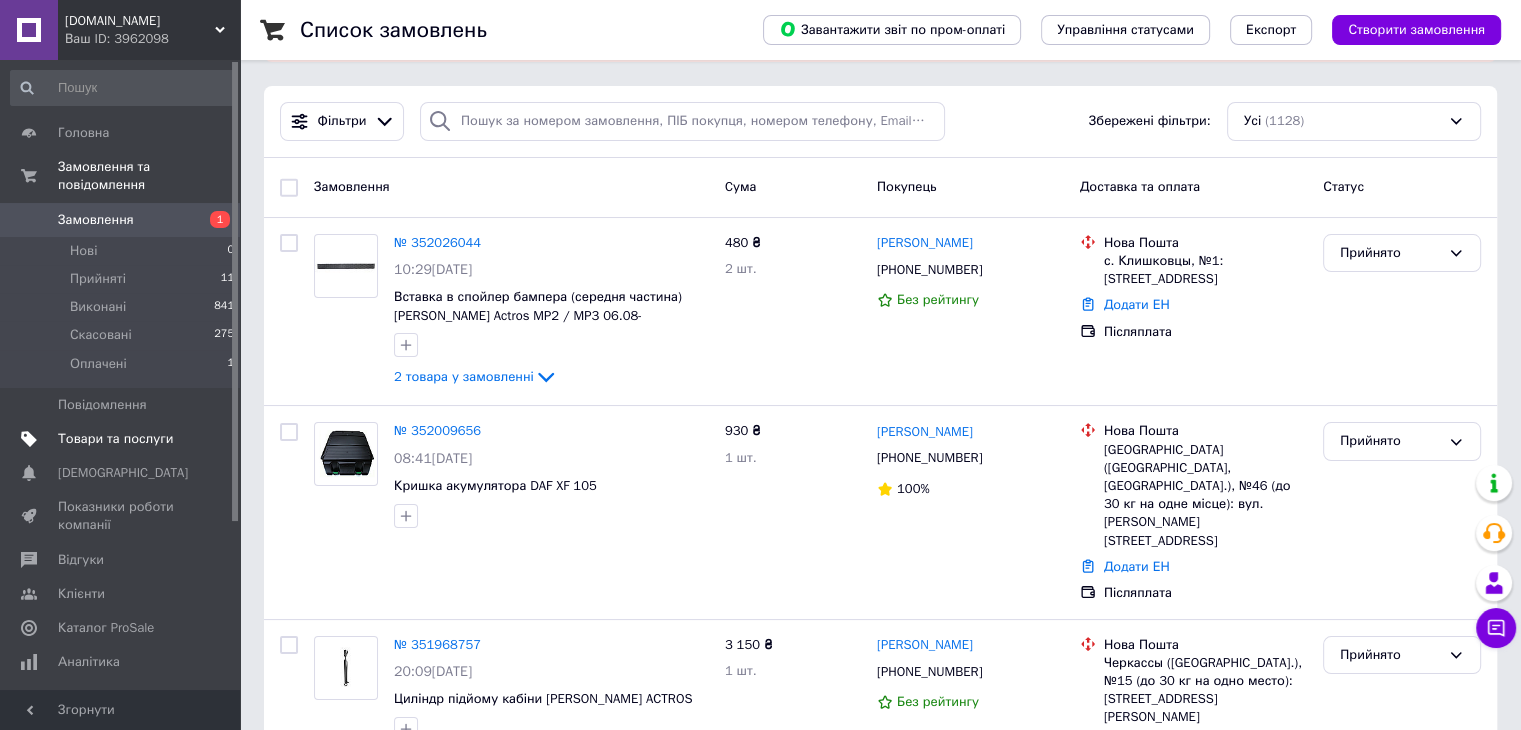 click on "Товари та послуги" at bounding box center [115, 439] 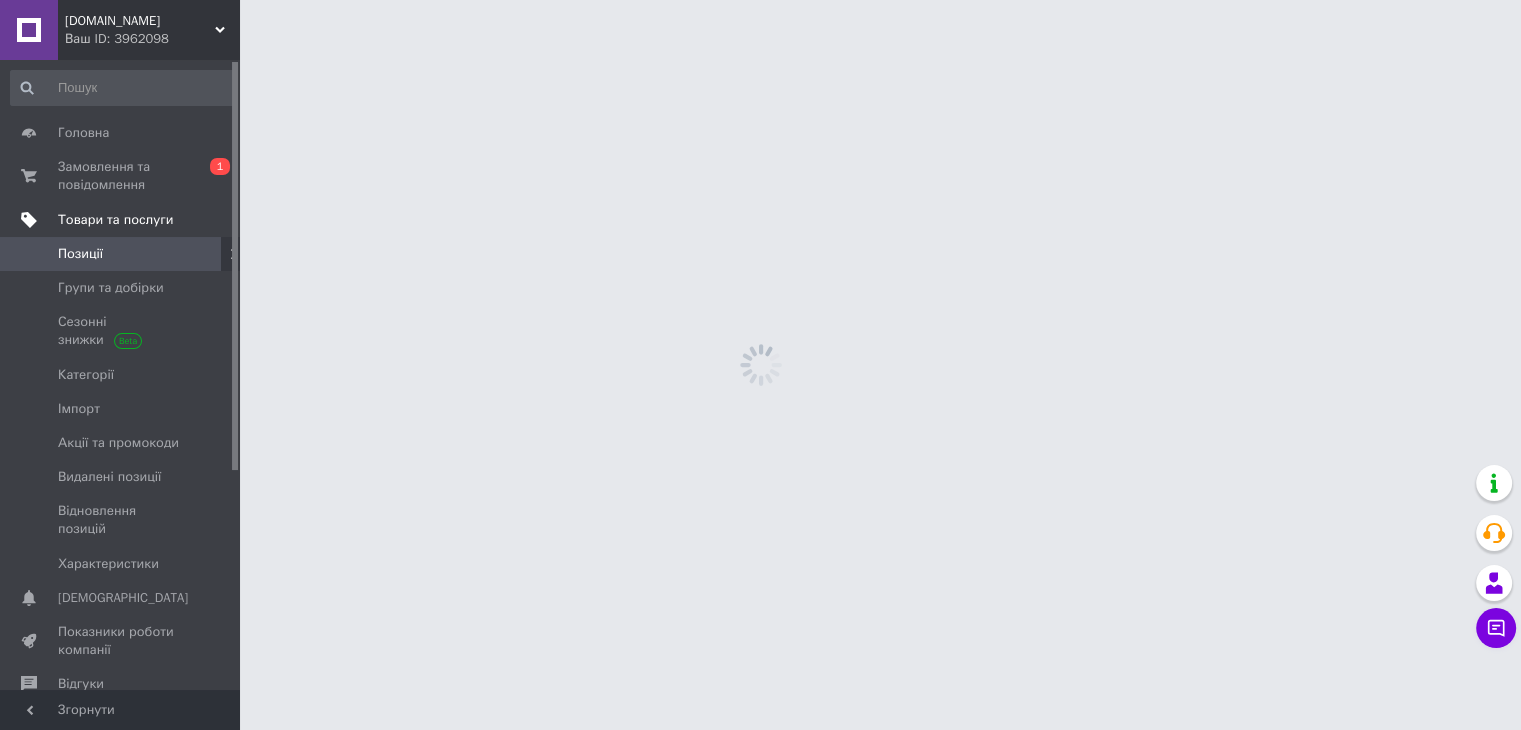 scroll, scrollTop: 0, scrollLeft: 0, axis: both 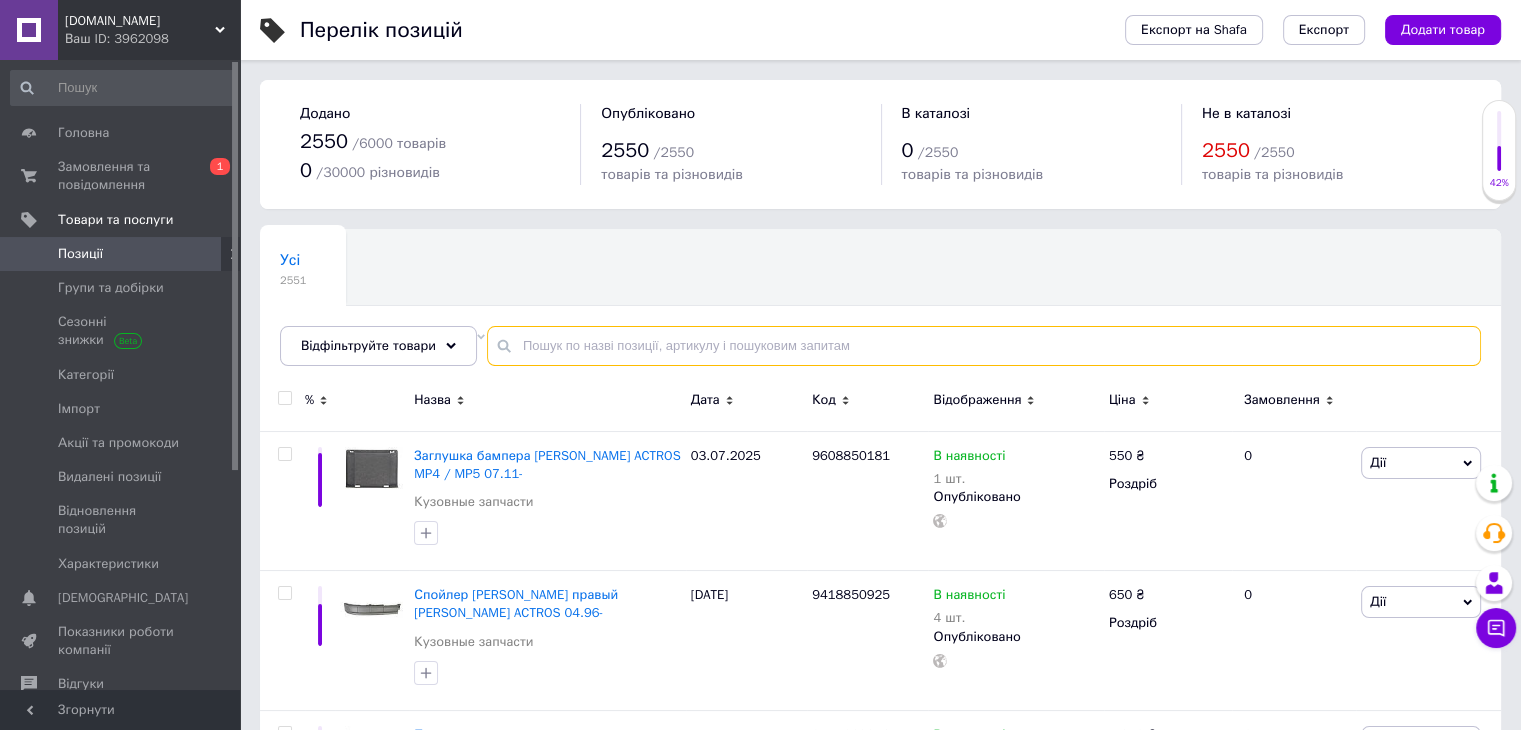 click at bounding box center (984, 346) 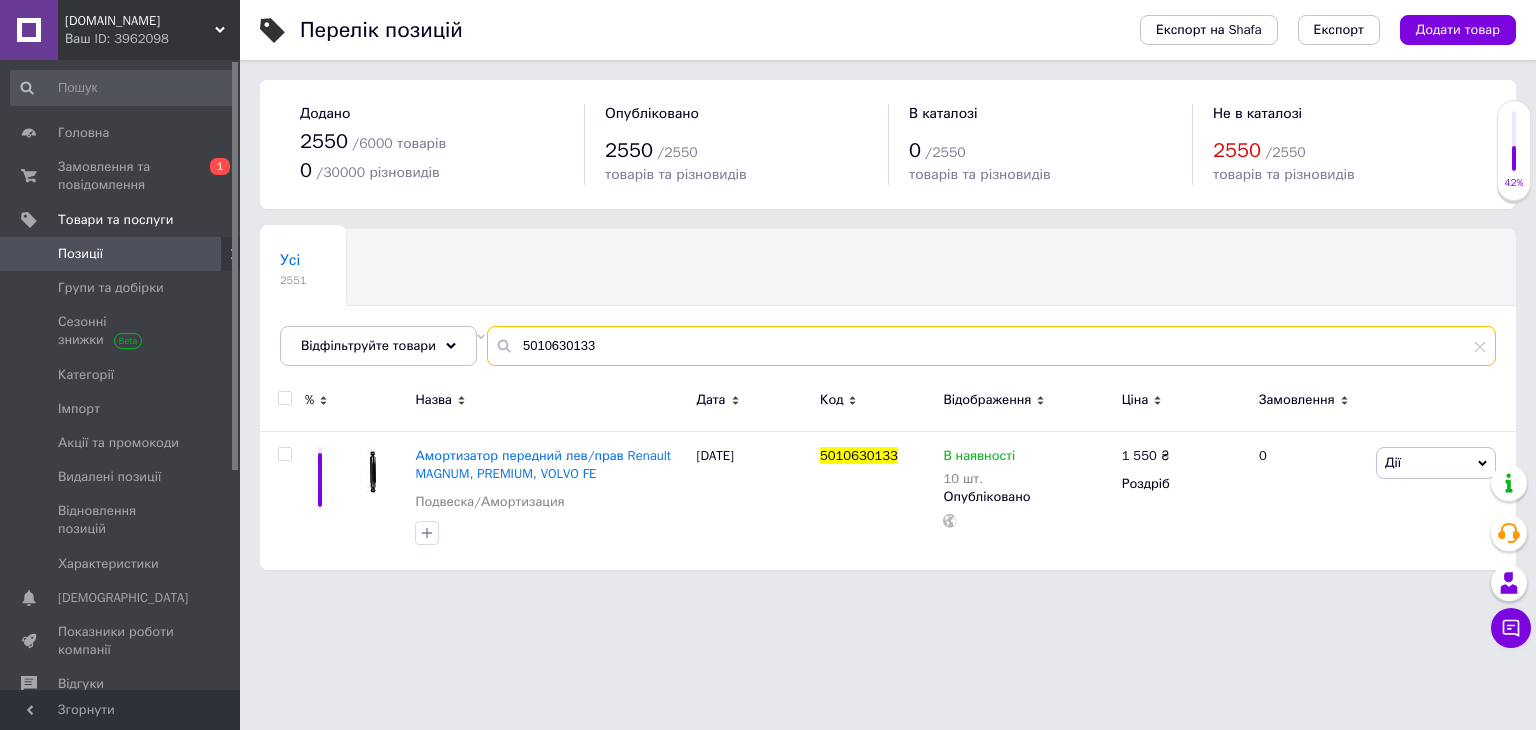 type on "5010630133" 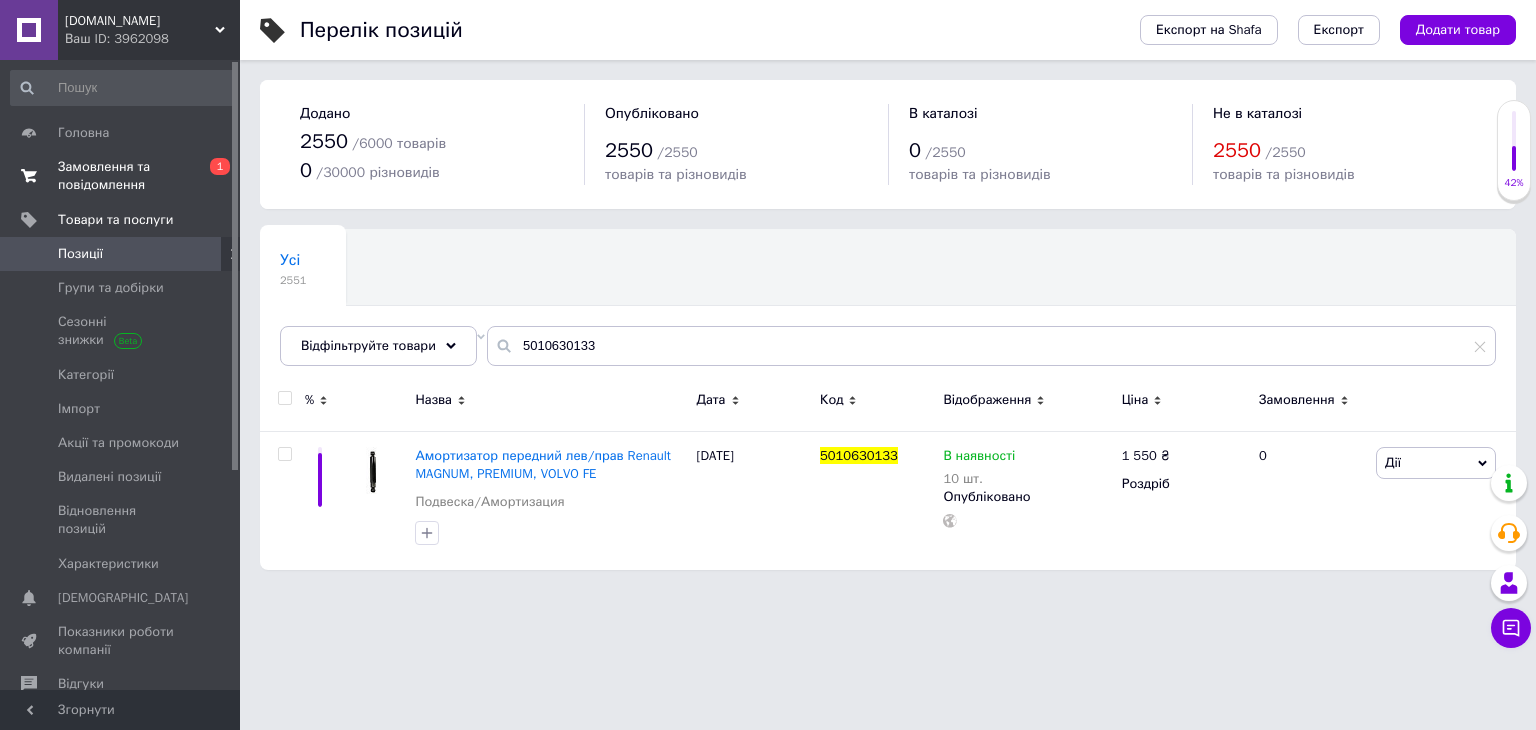 click on "Замовлення та повідомлення" at bounding box center (121, 176) 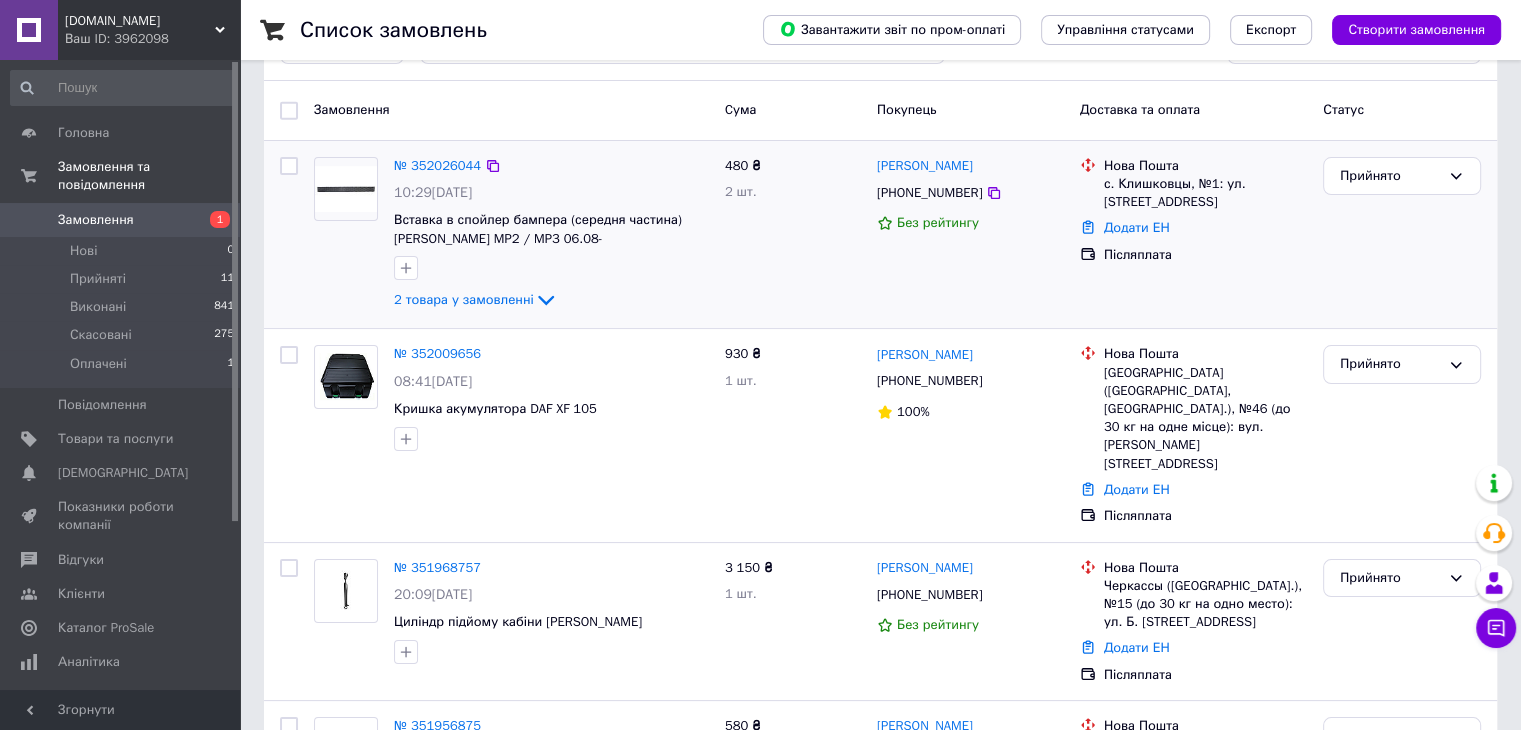 scroll, scrollTop: 200, scrollLeft: 0, axis: vertical 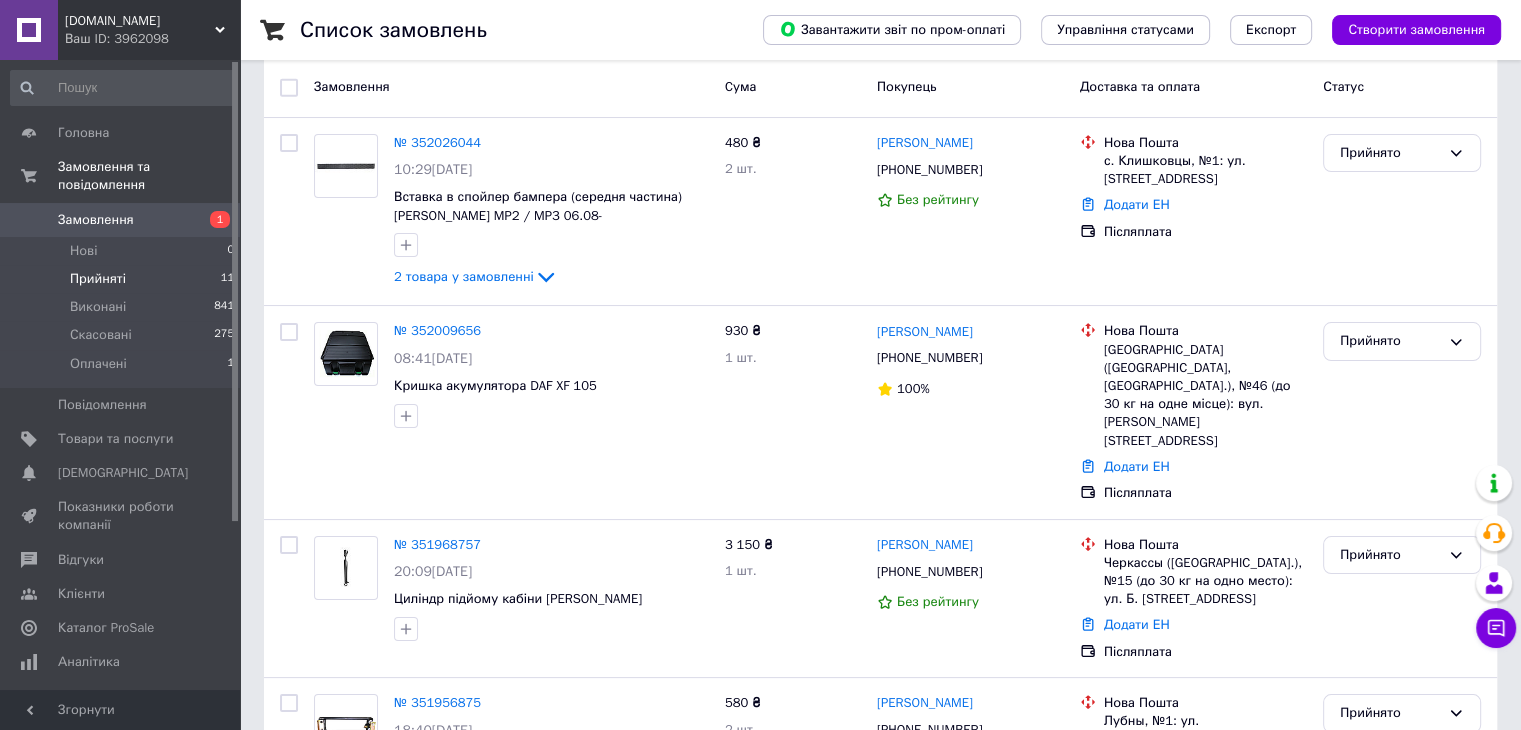 click on "Прийняті" at bounding box center [98, 279] 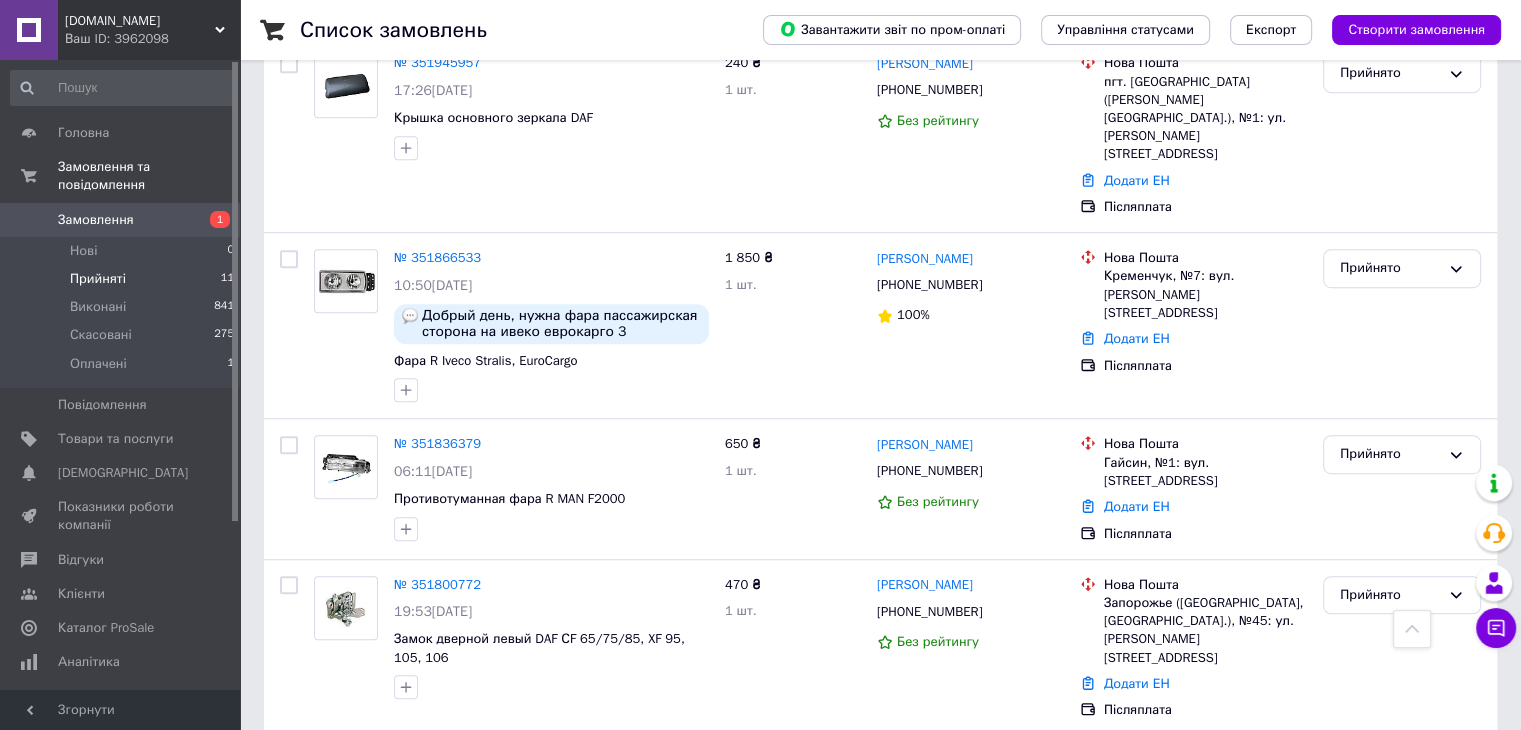 scroll, scrollTop: 1483, scrollLeft: 0, axis: vertical 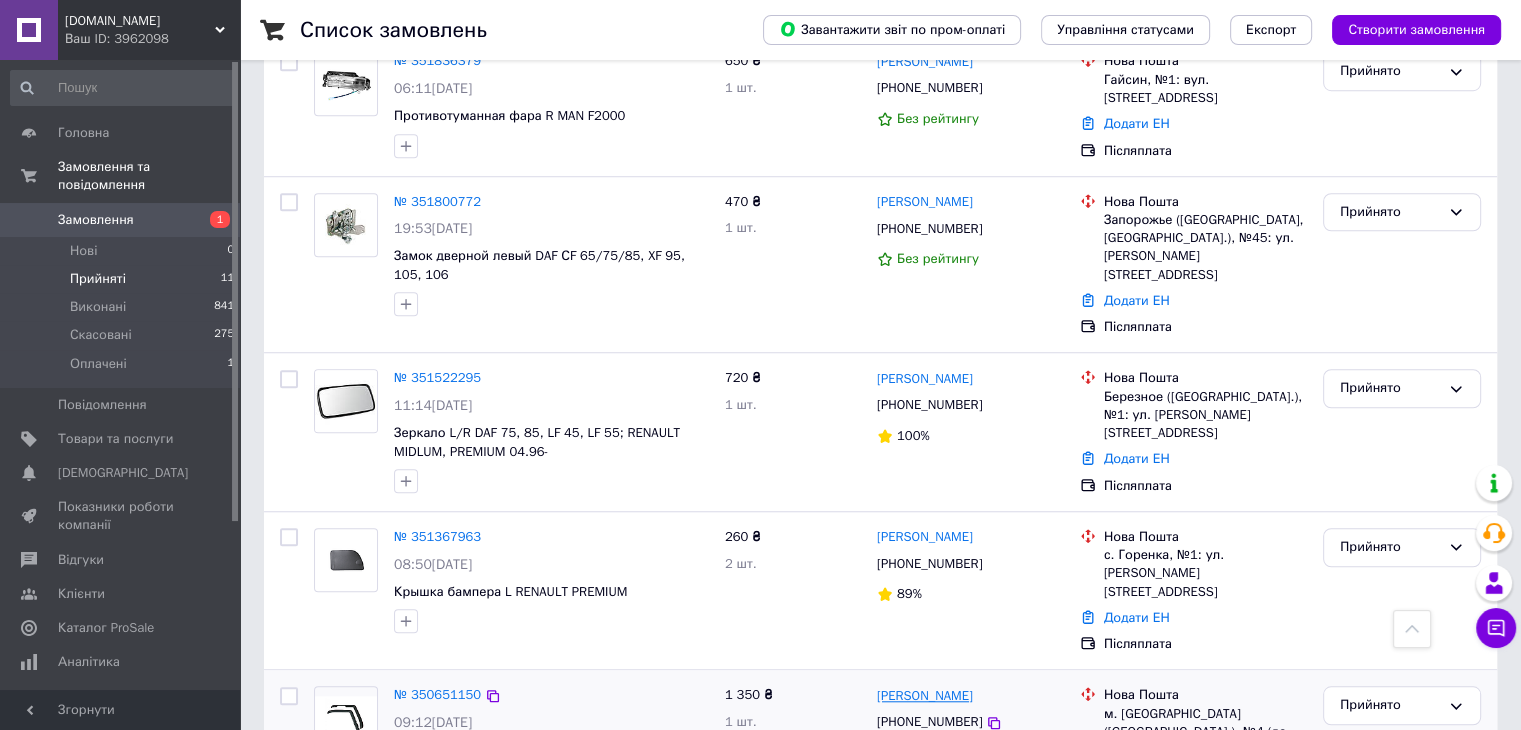click on "[PERSON_NAME]" at bounding box center [925, 696] 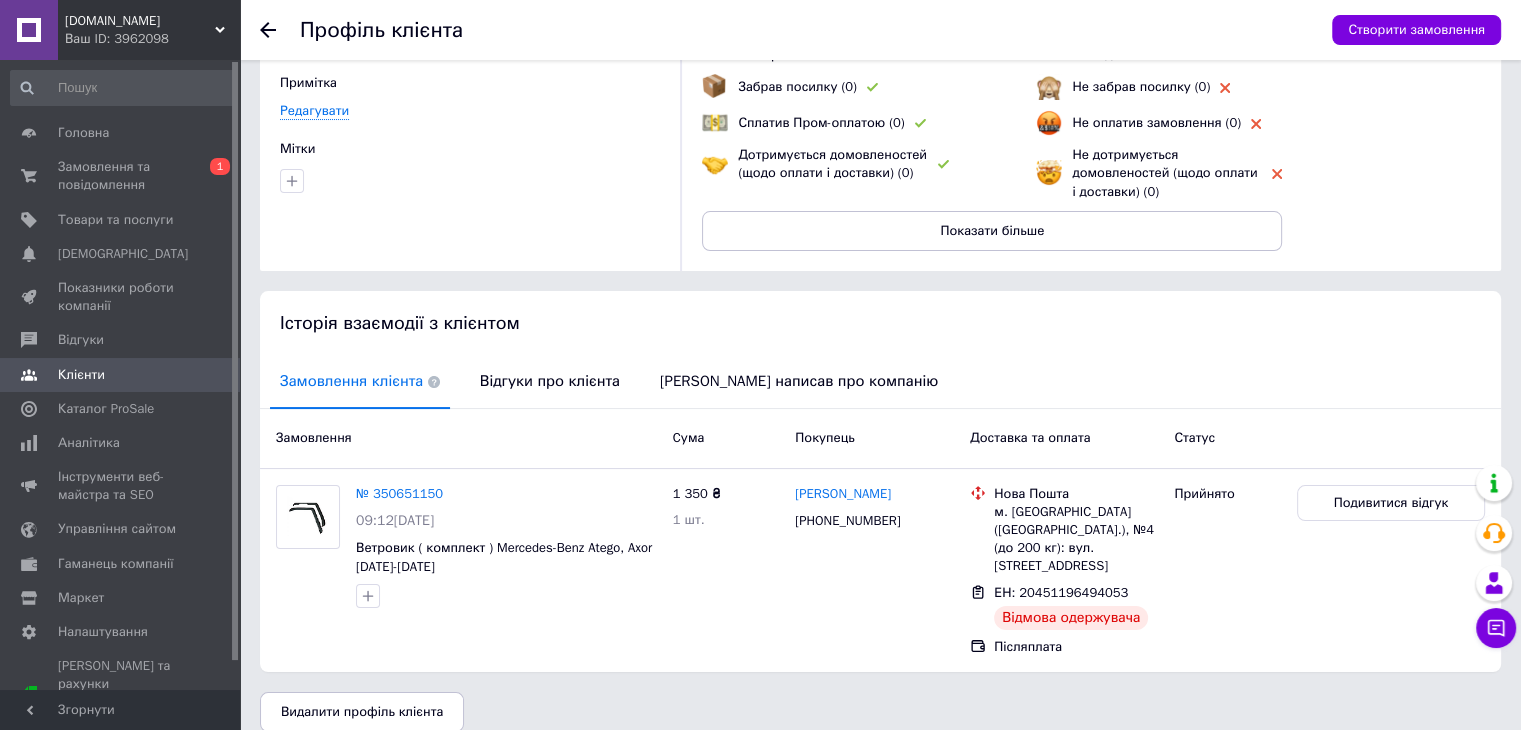 scroll, scrollTop: 168, scrollLeft: 0, axis: vertical 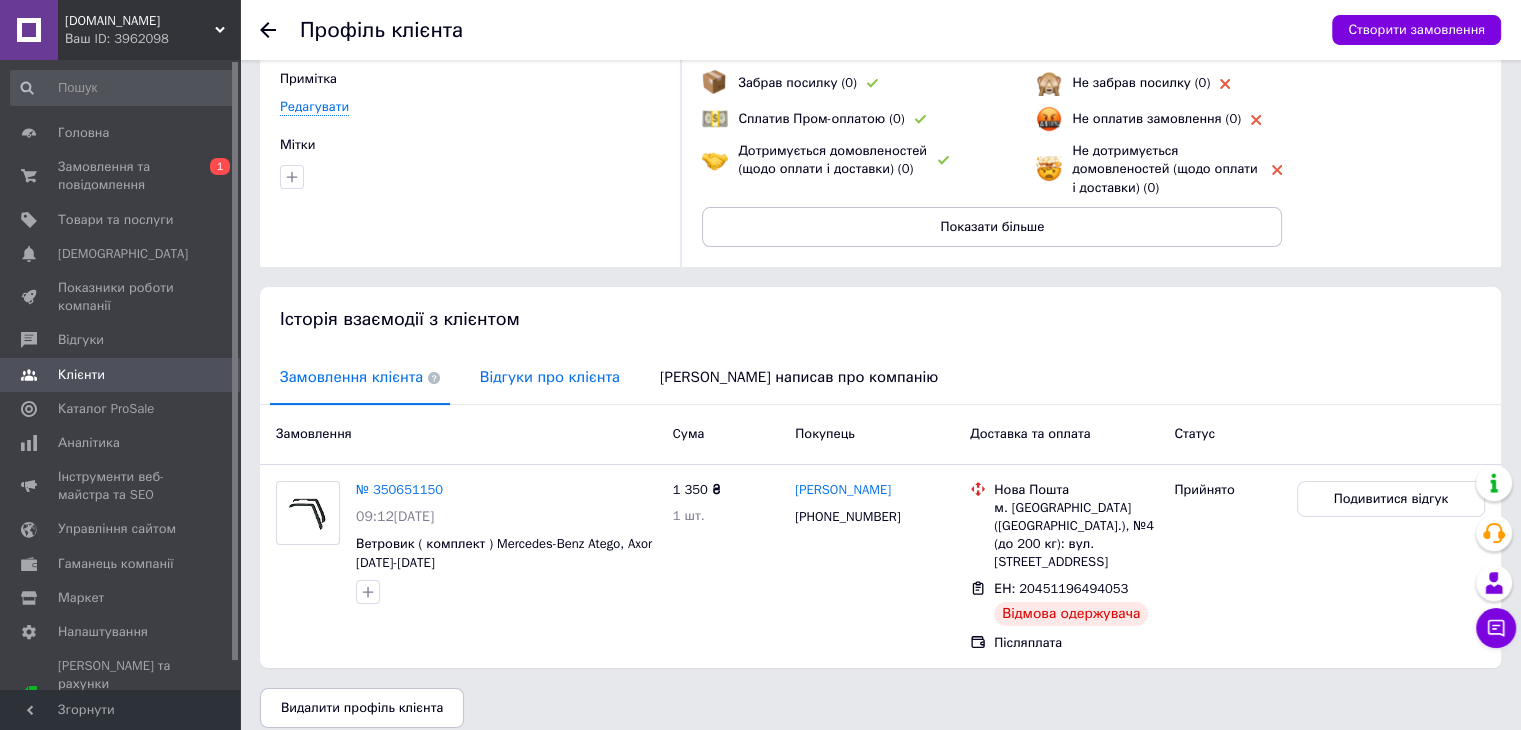 click on "Відгуки про клієнта" at bounding box center (550, 377) 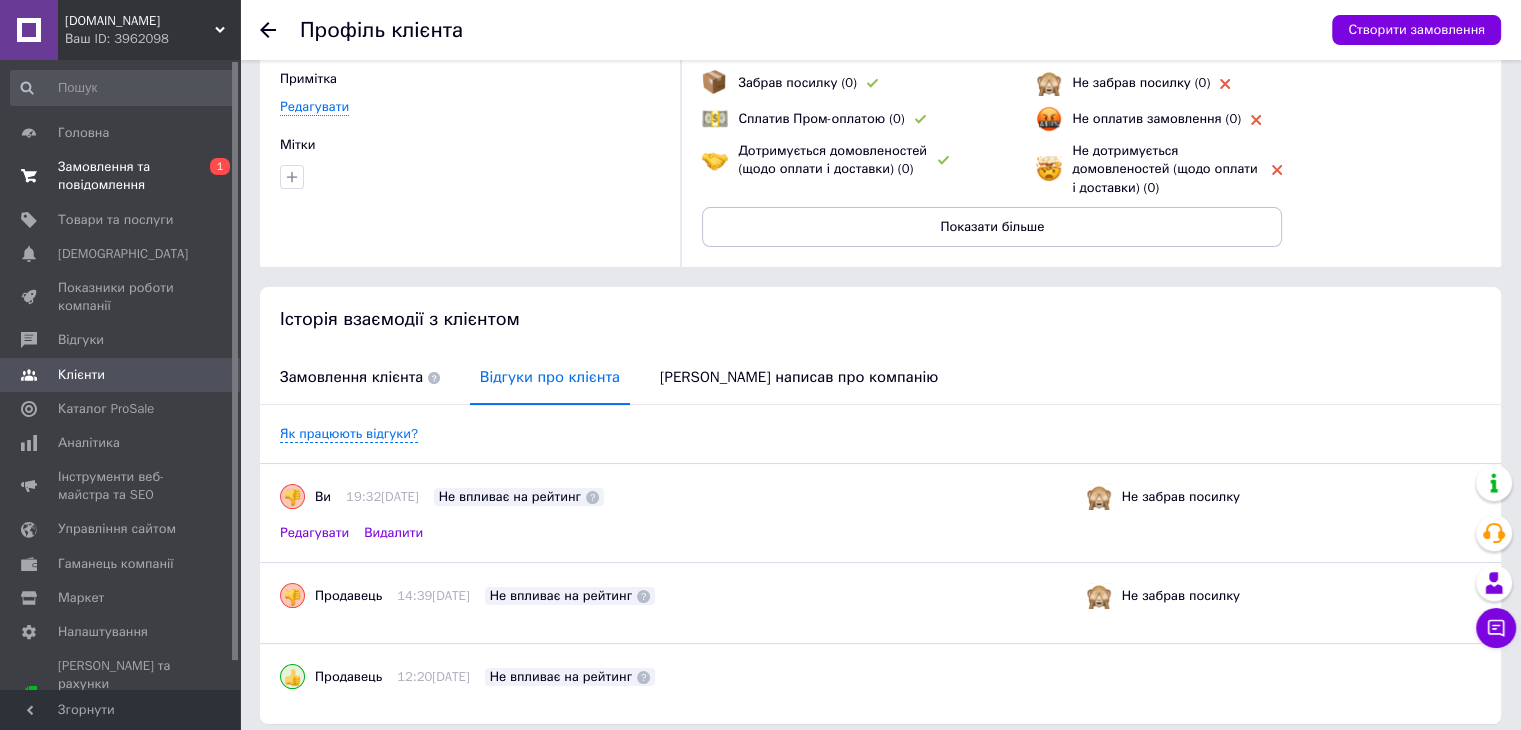 click on "Замовлення та повідомлення" at bounding box center (121, 176) 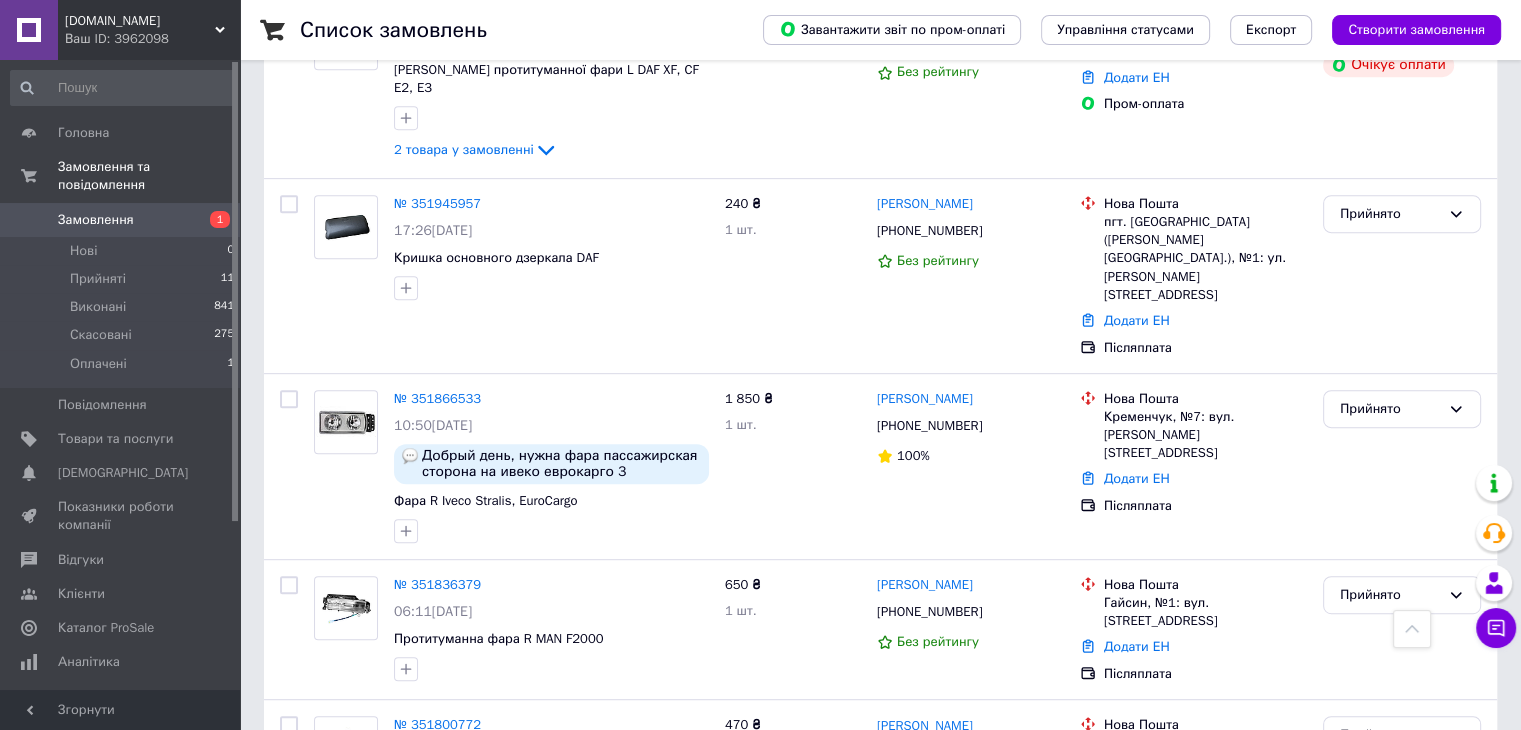 scroll, scrollTop: 640, scrollLeft: 0, axis: vertical 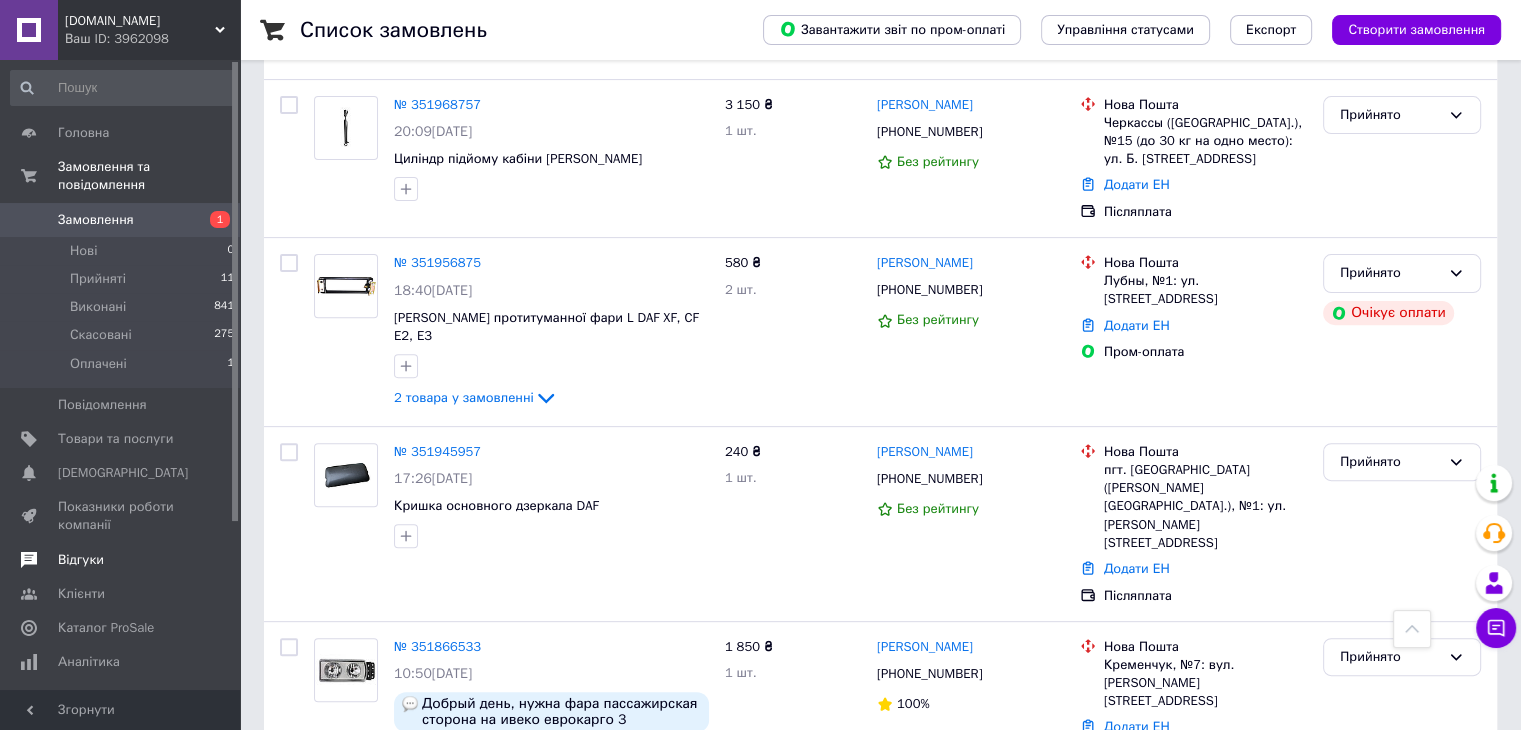 click on "Відгуки" at bounding box center [81, 560] 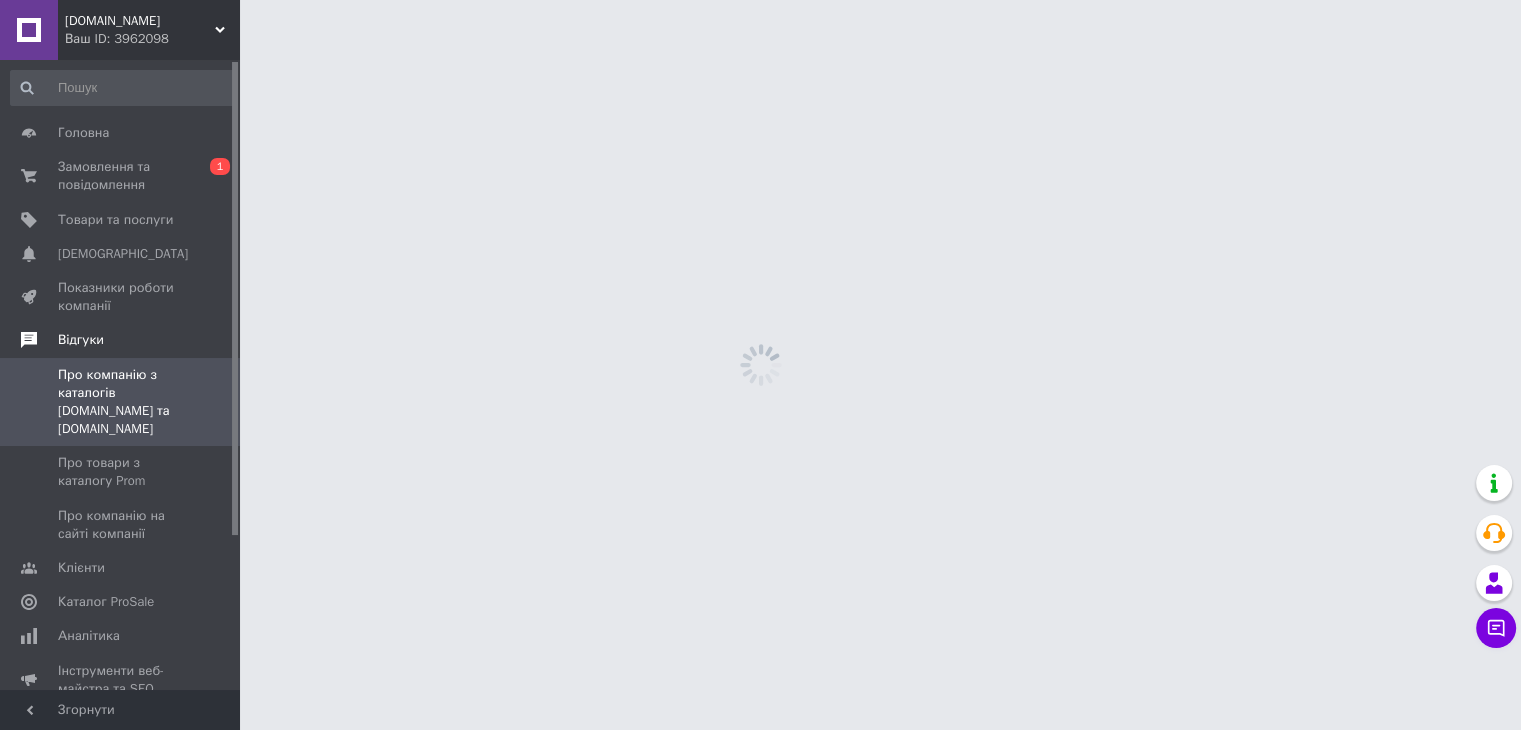 scroll, scrollTop: 0, scrollLeft: 0, axis: both 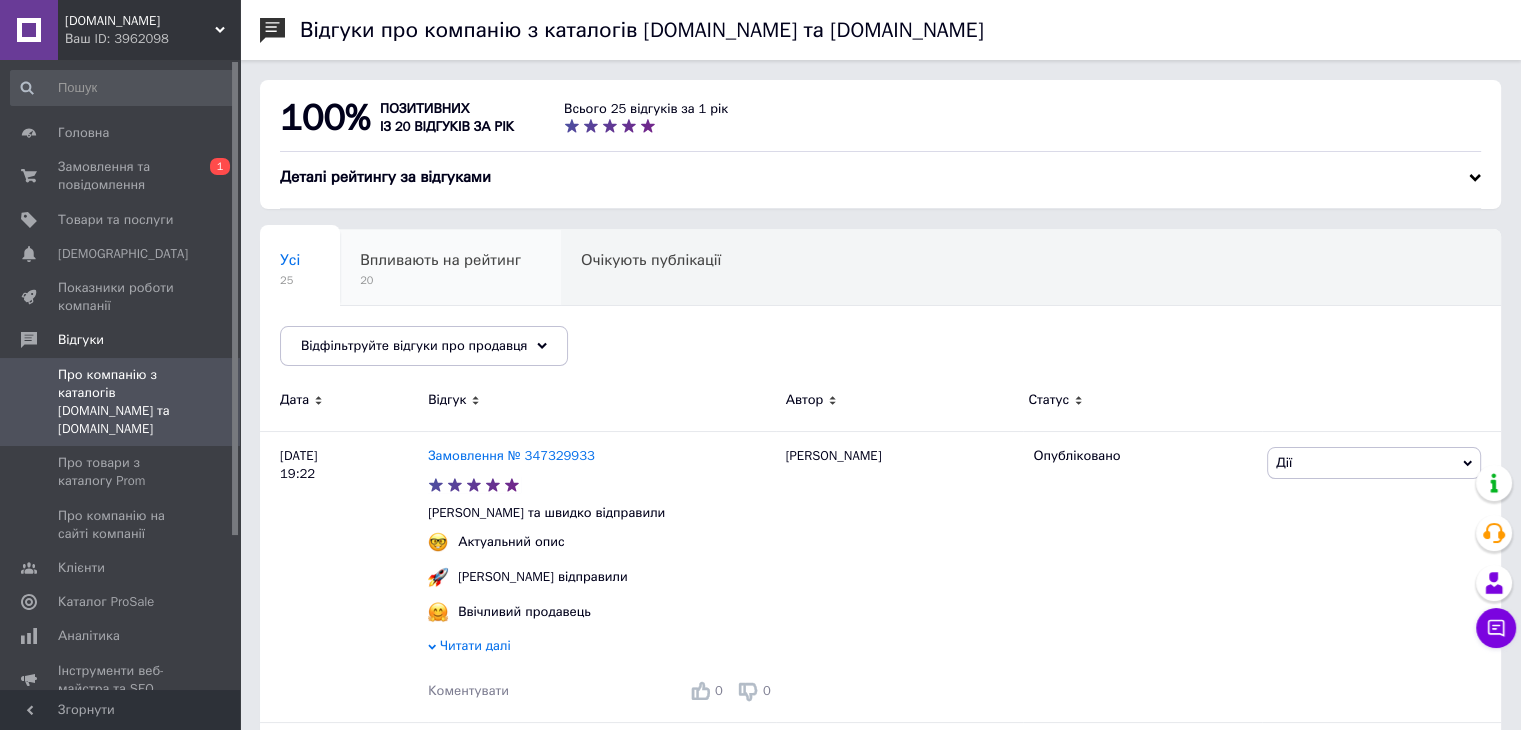 click on "20" at bounding box center (440, 280) 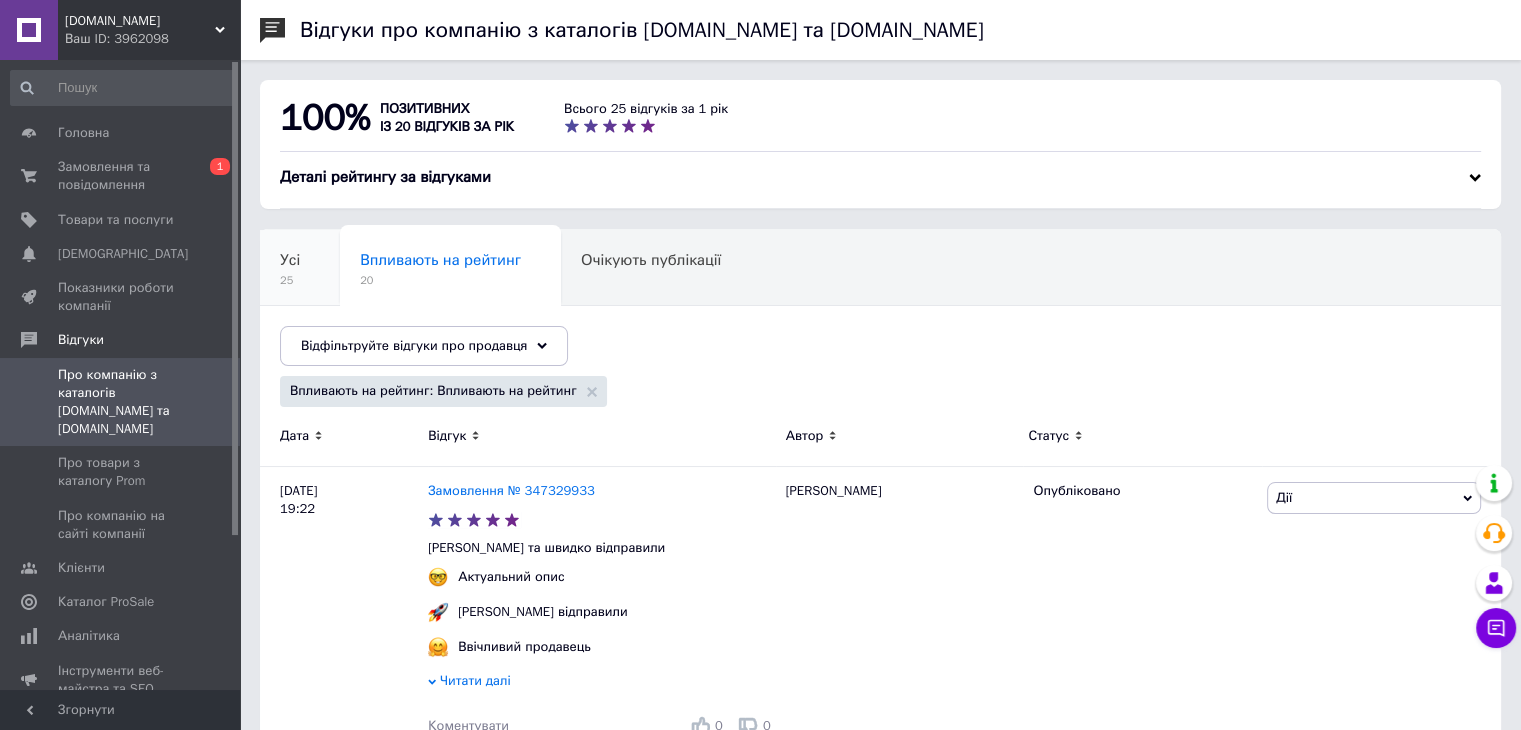 click on "Усі 25" at bounding box center (300, 268) 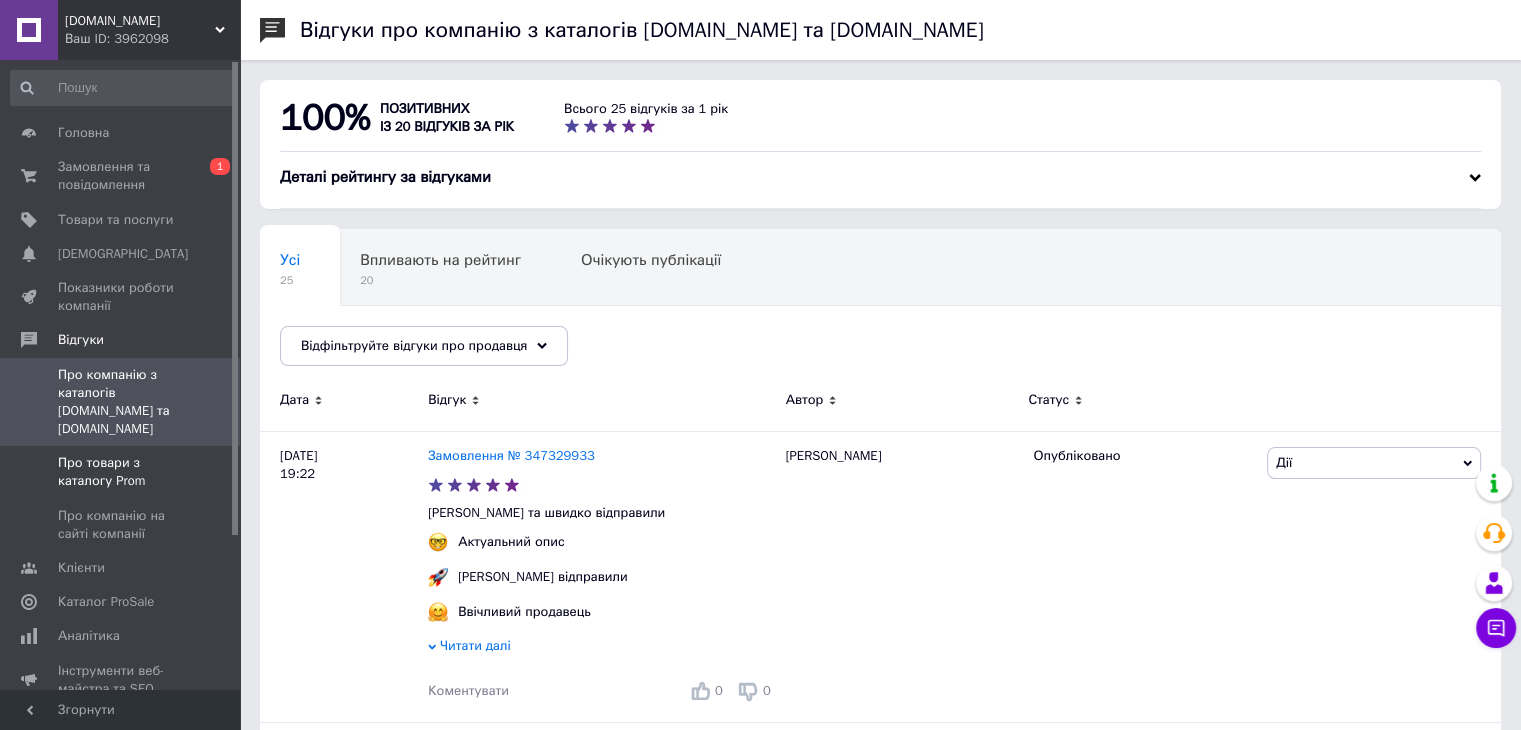 click on "Про товари з каталогу Prom" at bounding box center [121, 472] 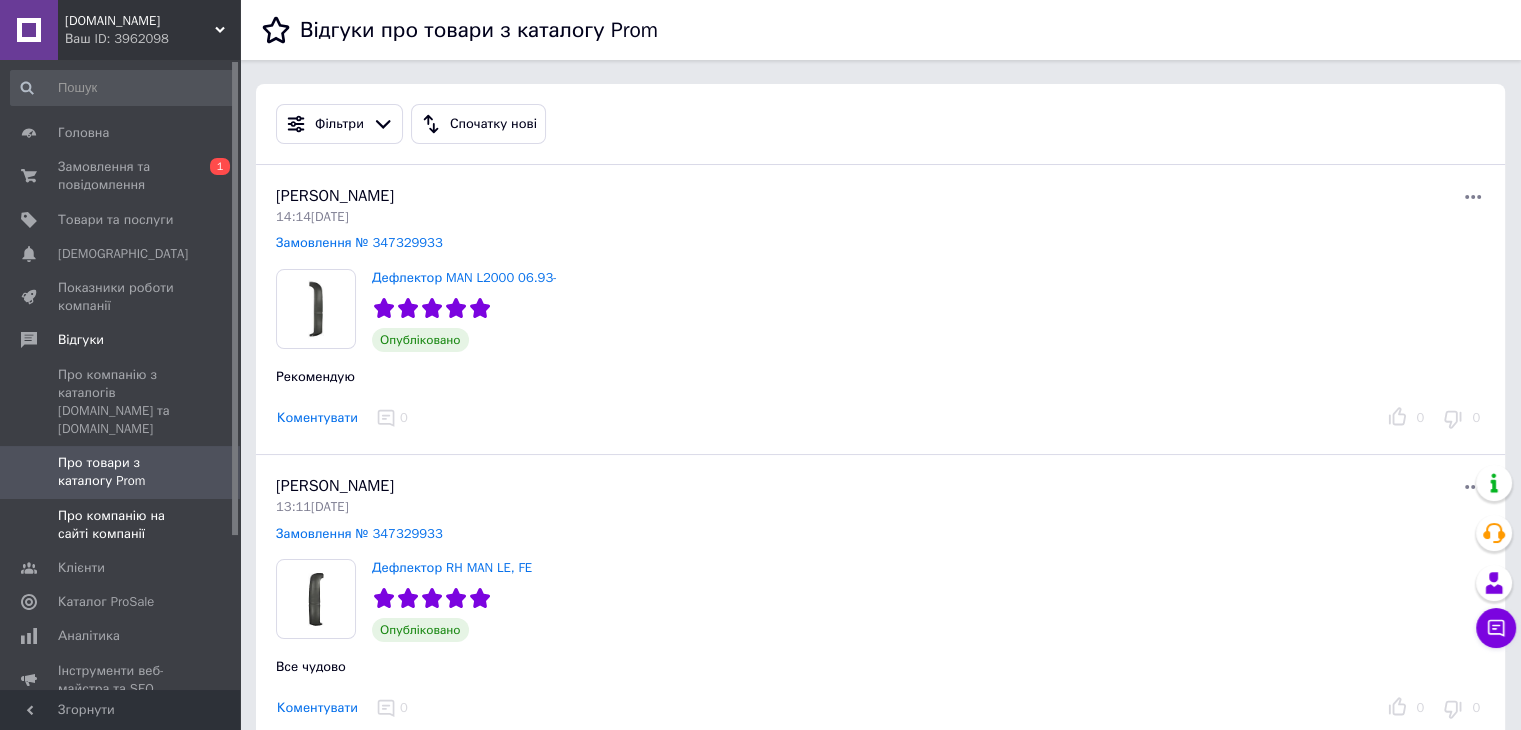 click on "Про компанію на сайті компанії" at bounding box center (121, 525) 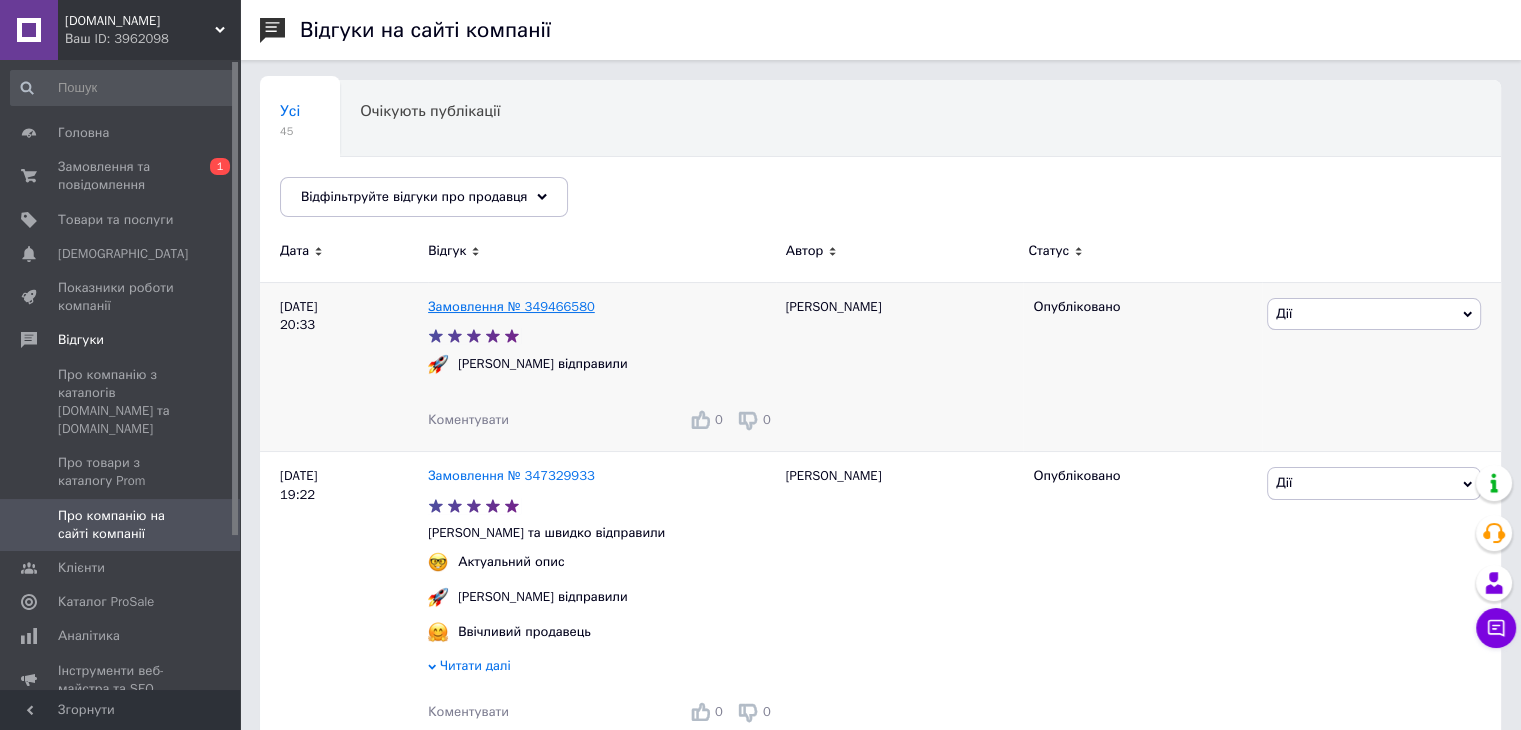 click on "Замовлення № 349466580" at bounding box center (511, 306) 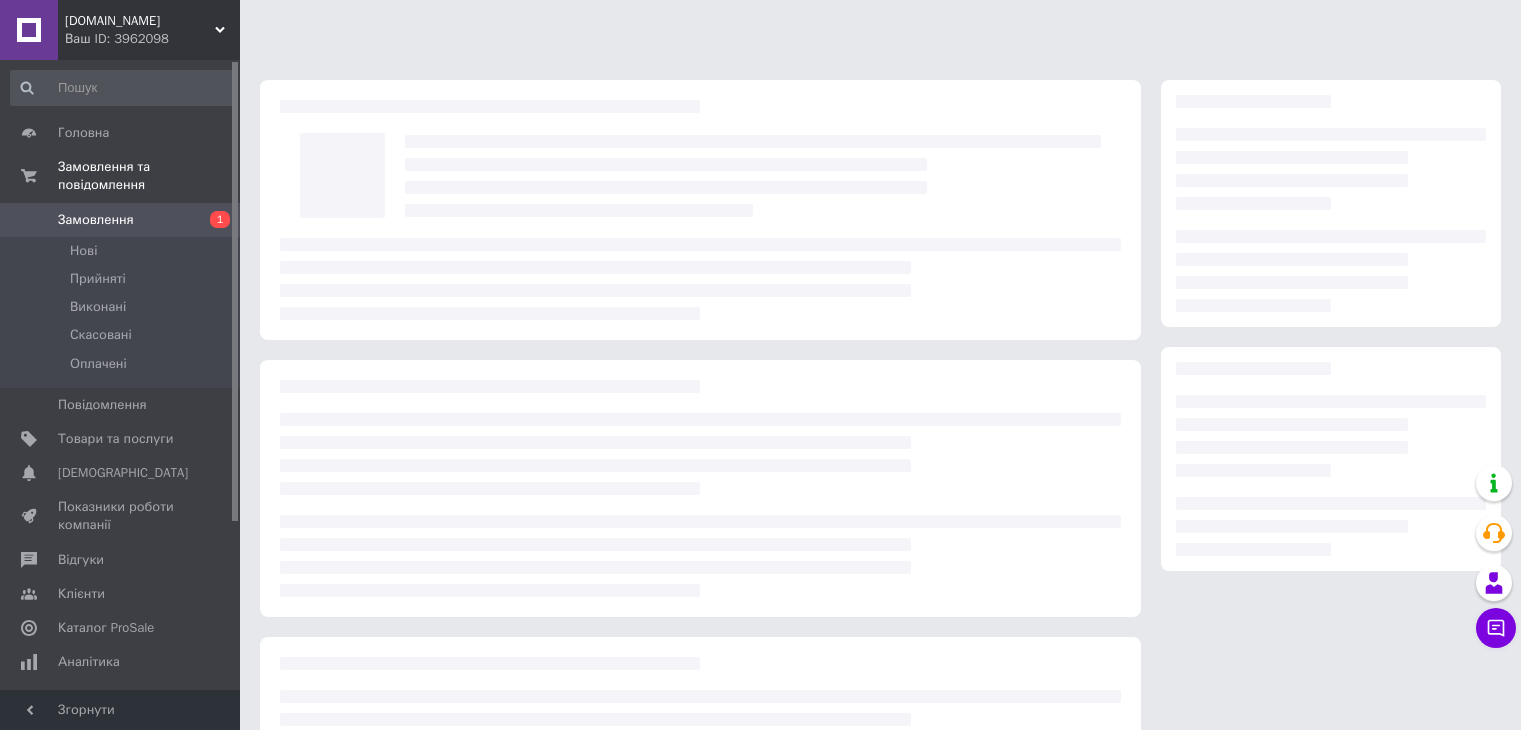 scroll, scrollTop: 0, scrollLeft: 0, axis: both 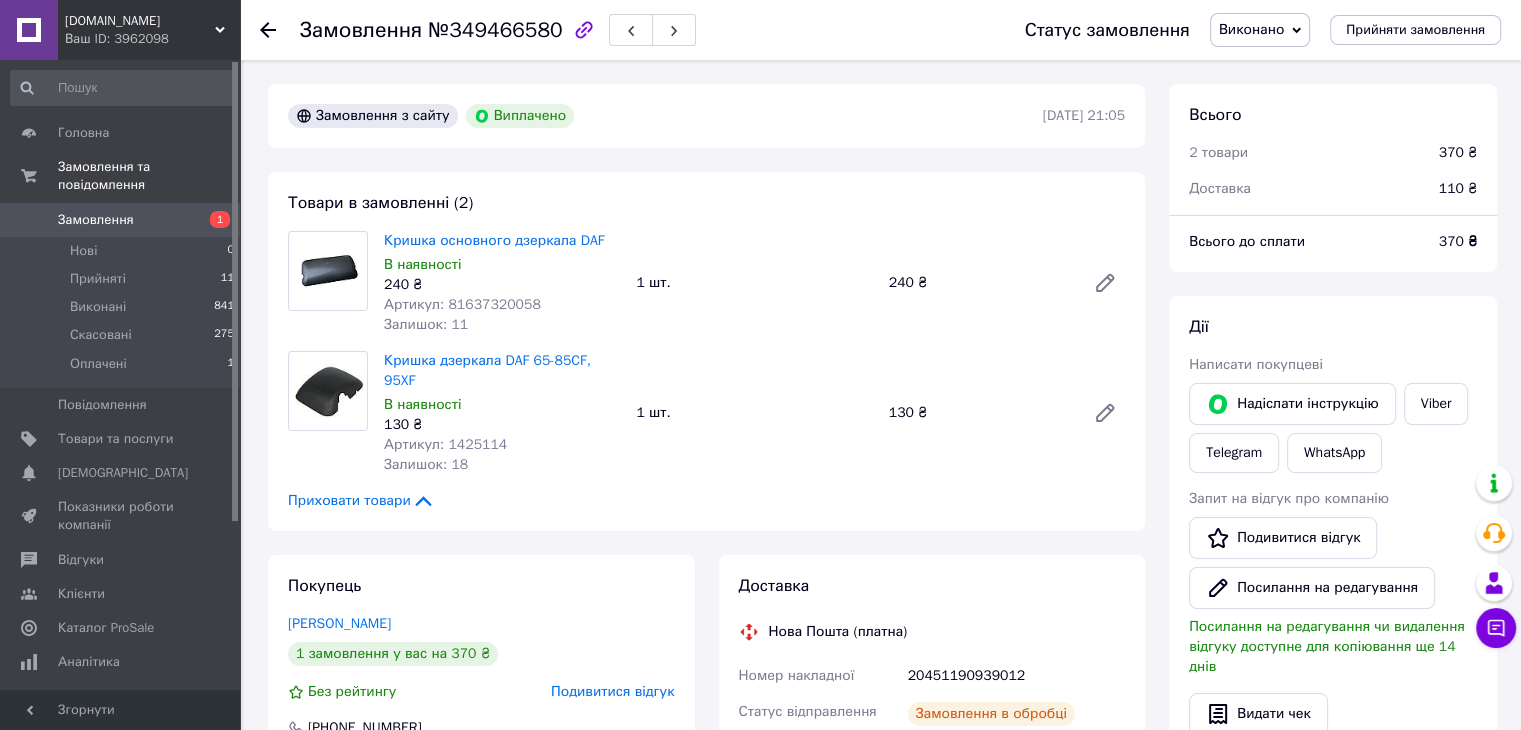 click on "Замовлення" at bounding box center (96, 220) 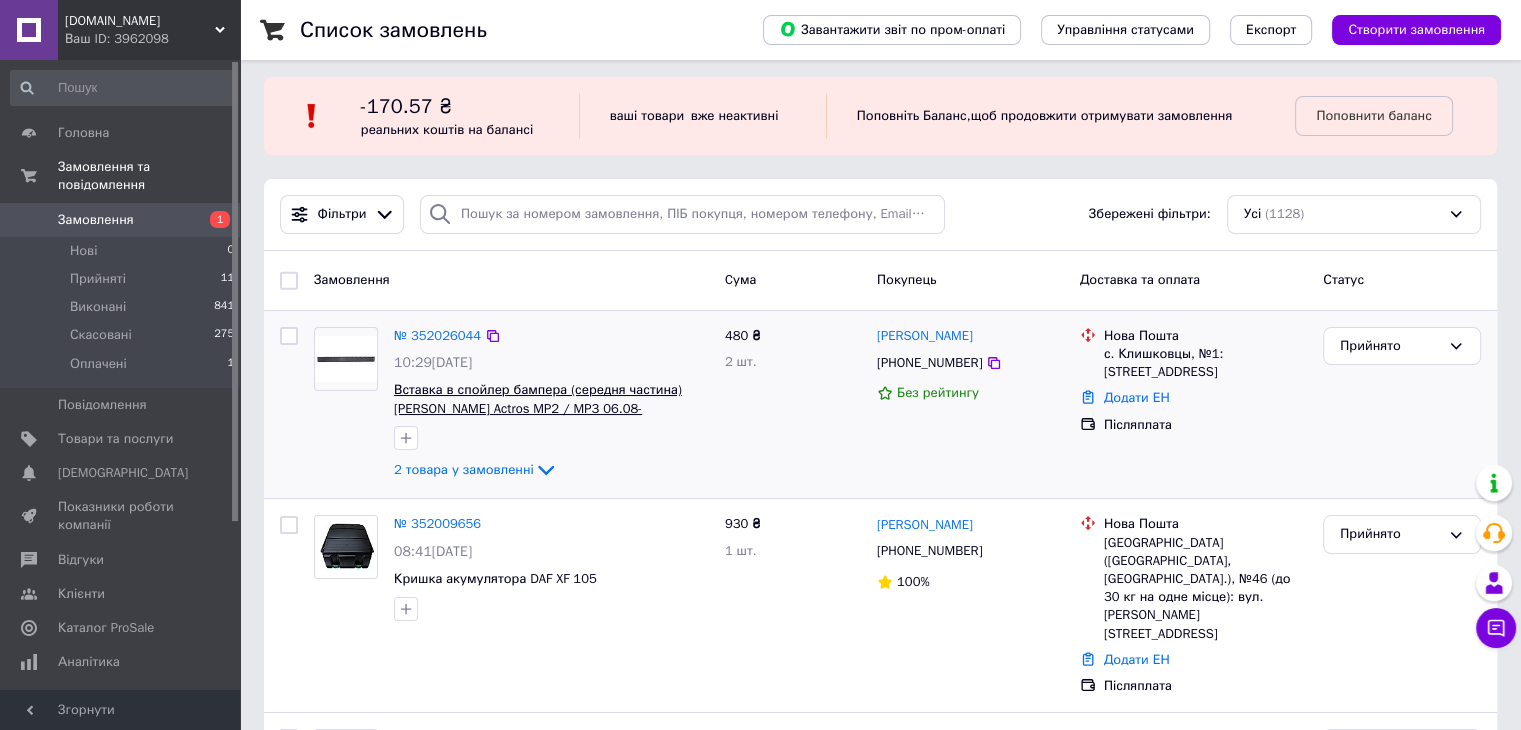 scroll, scrollTop: 200, scrollLeft: 0, axis: vertical 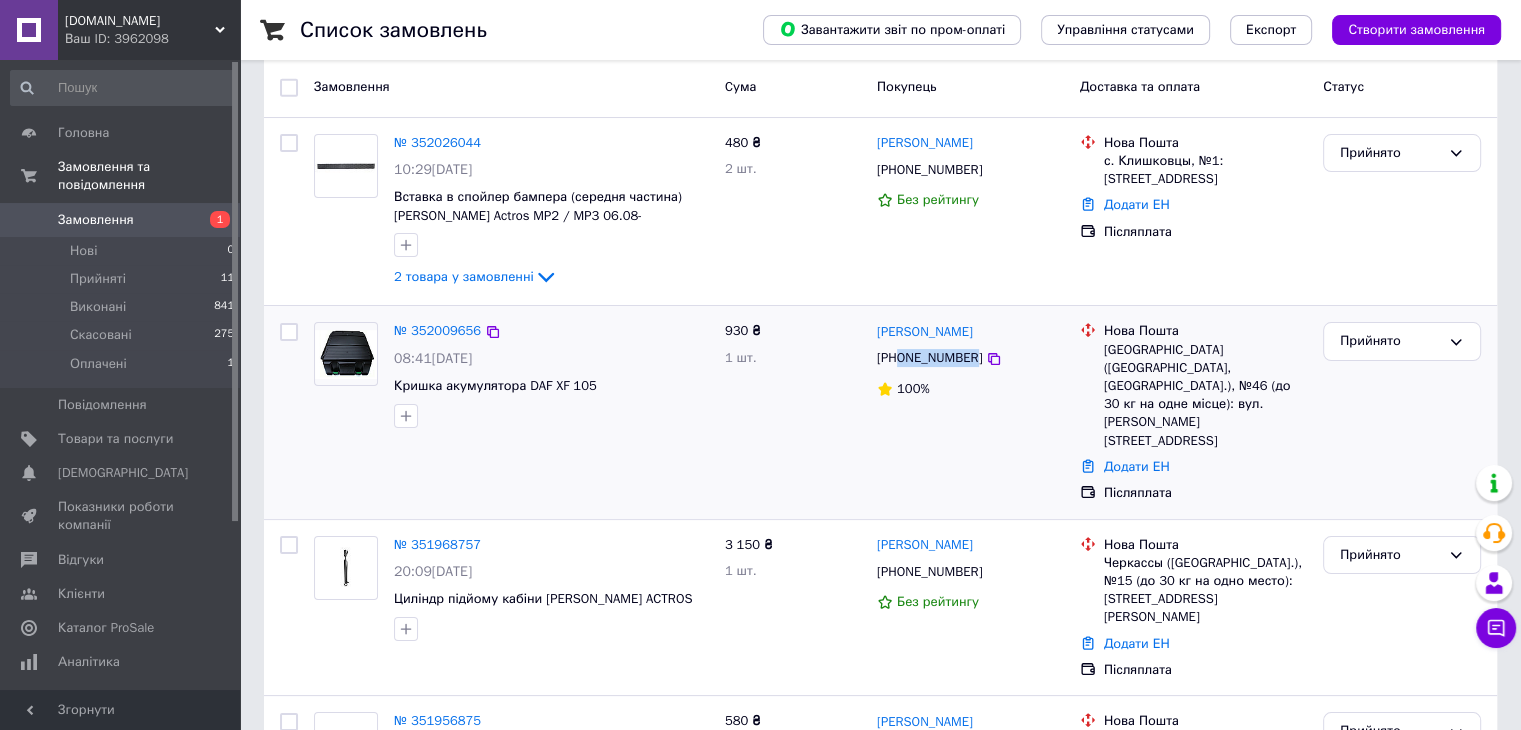 drag, startPoint x: 968, startPoint y: 360, endPoint x: 903, endPoint y: 358, distance: 65.03076 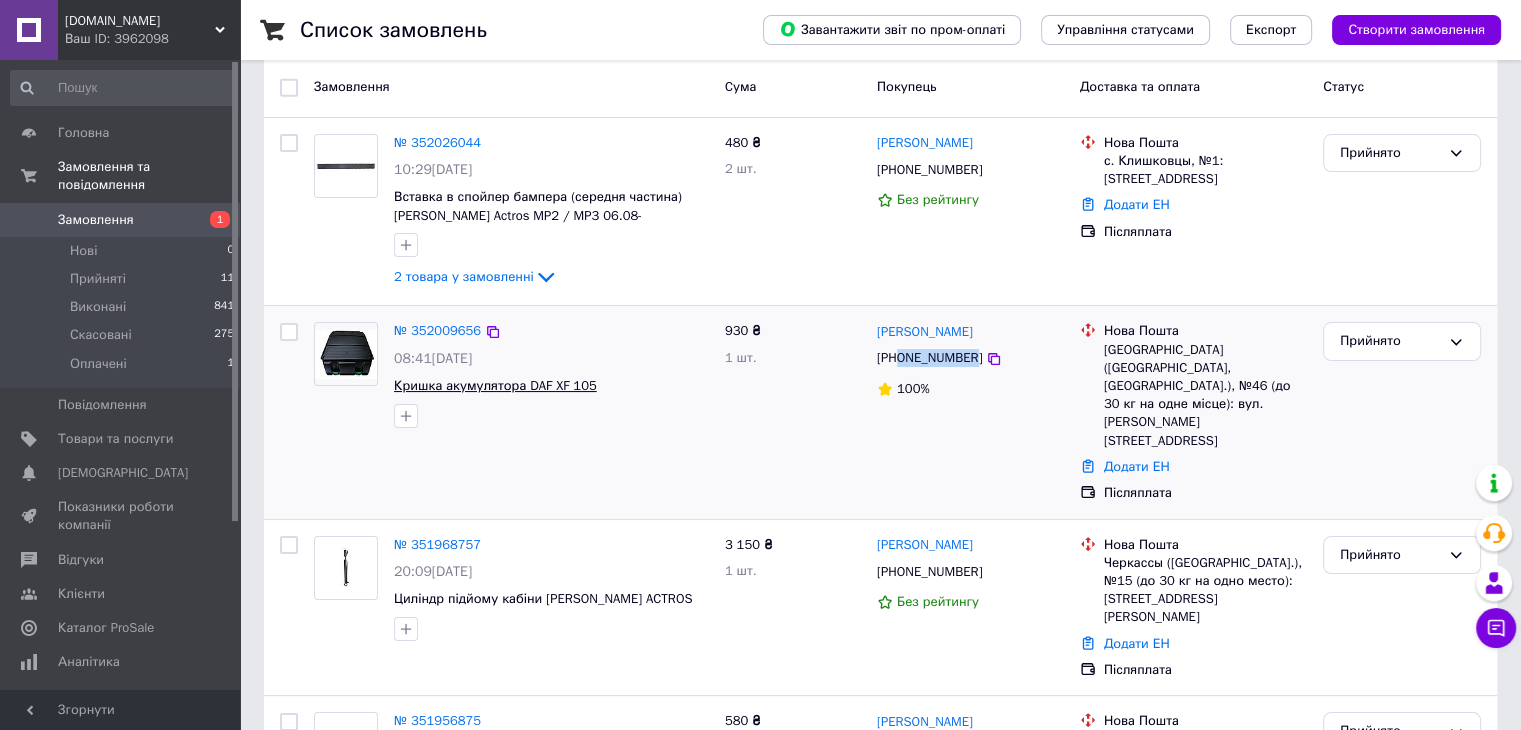 click on "Кришка акумулятора DAF XF 105" at bounding box center (495, 385) 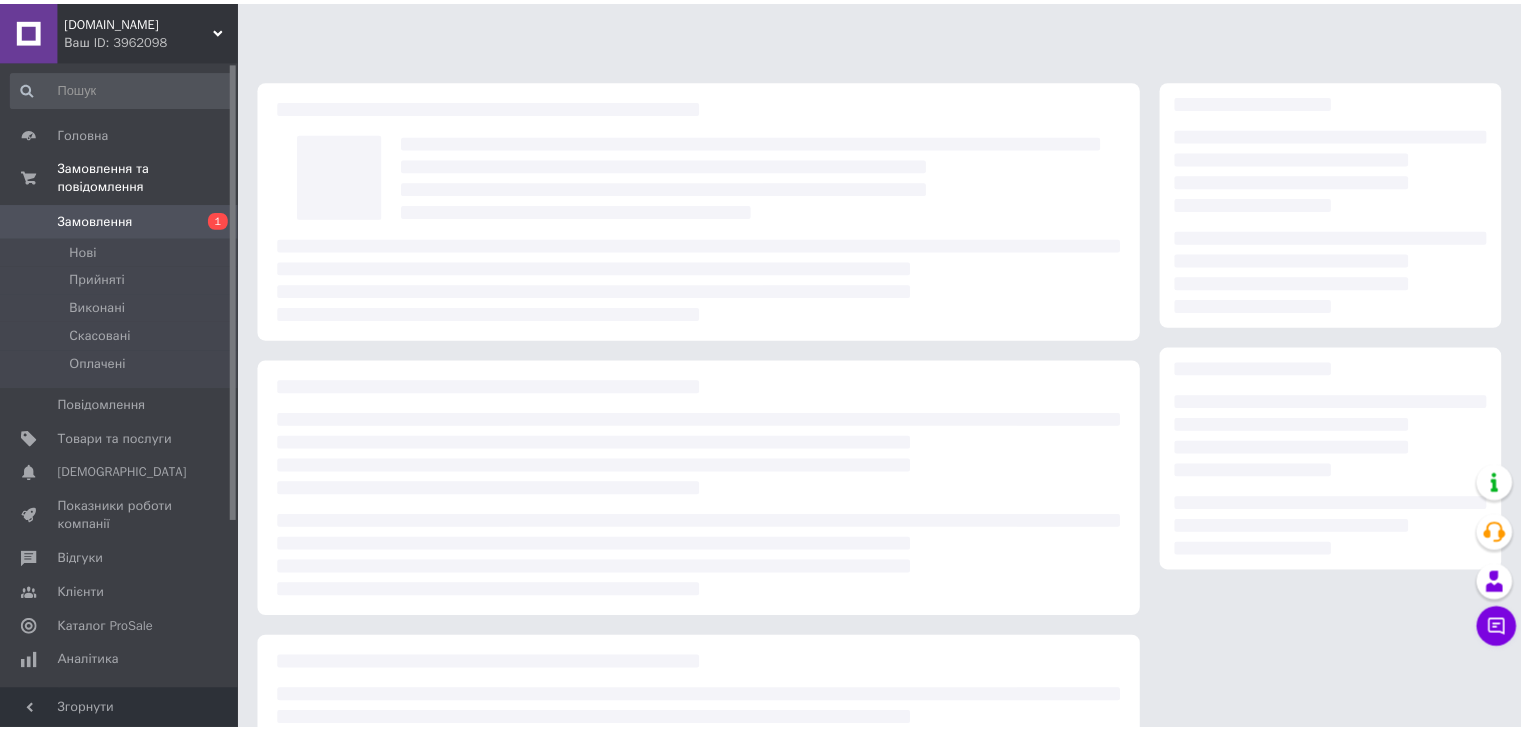 scroll, scrollTop: 0, scrollLeft: 0, axis: both 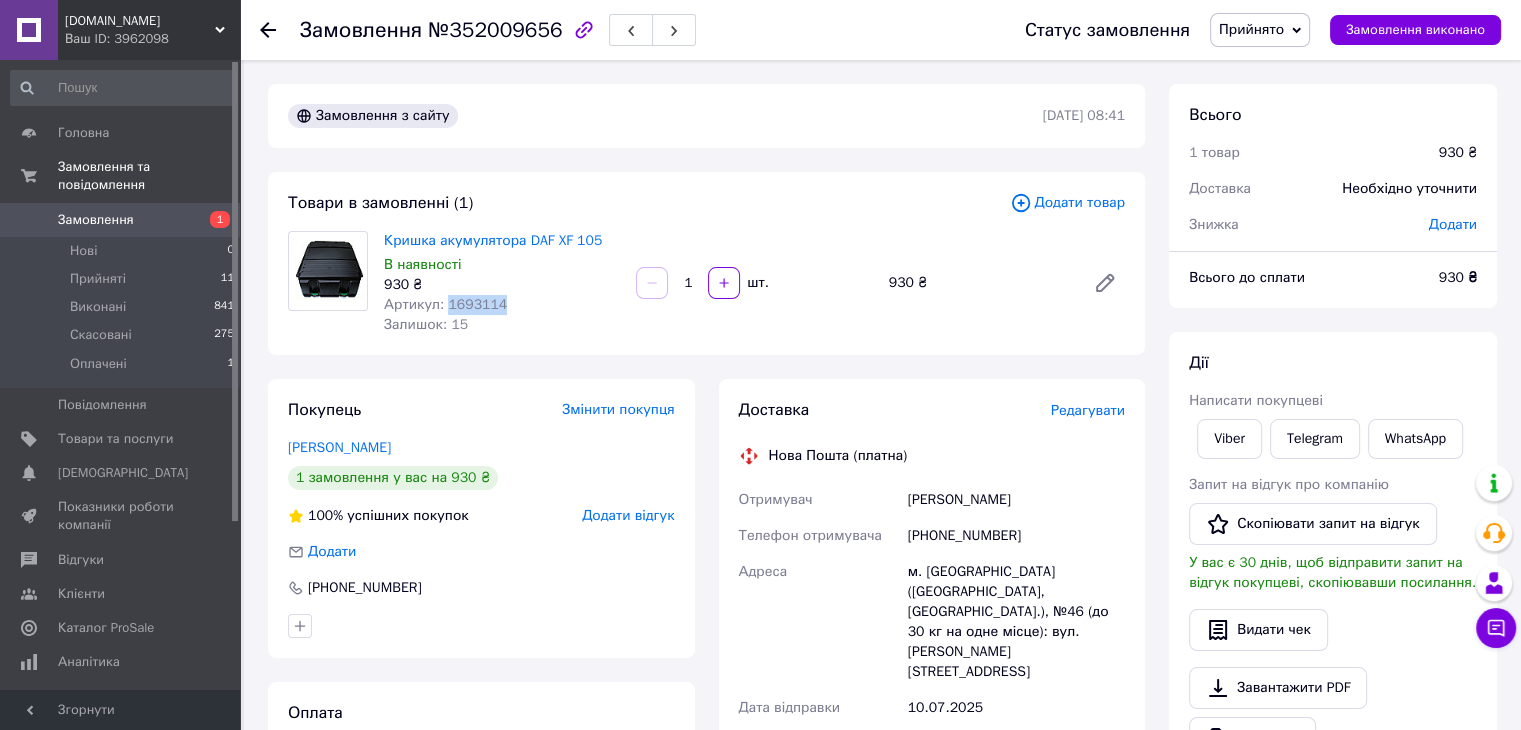 drag, startPoint x: 509, startPoint y: 301, endPoint x: 444, endPoint y: 306, distance: 65.192024 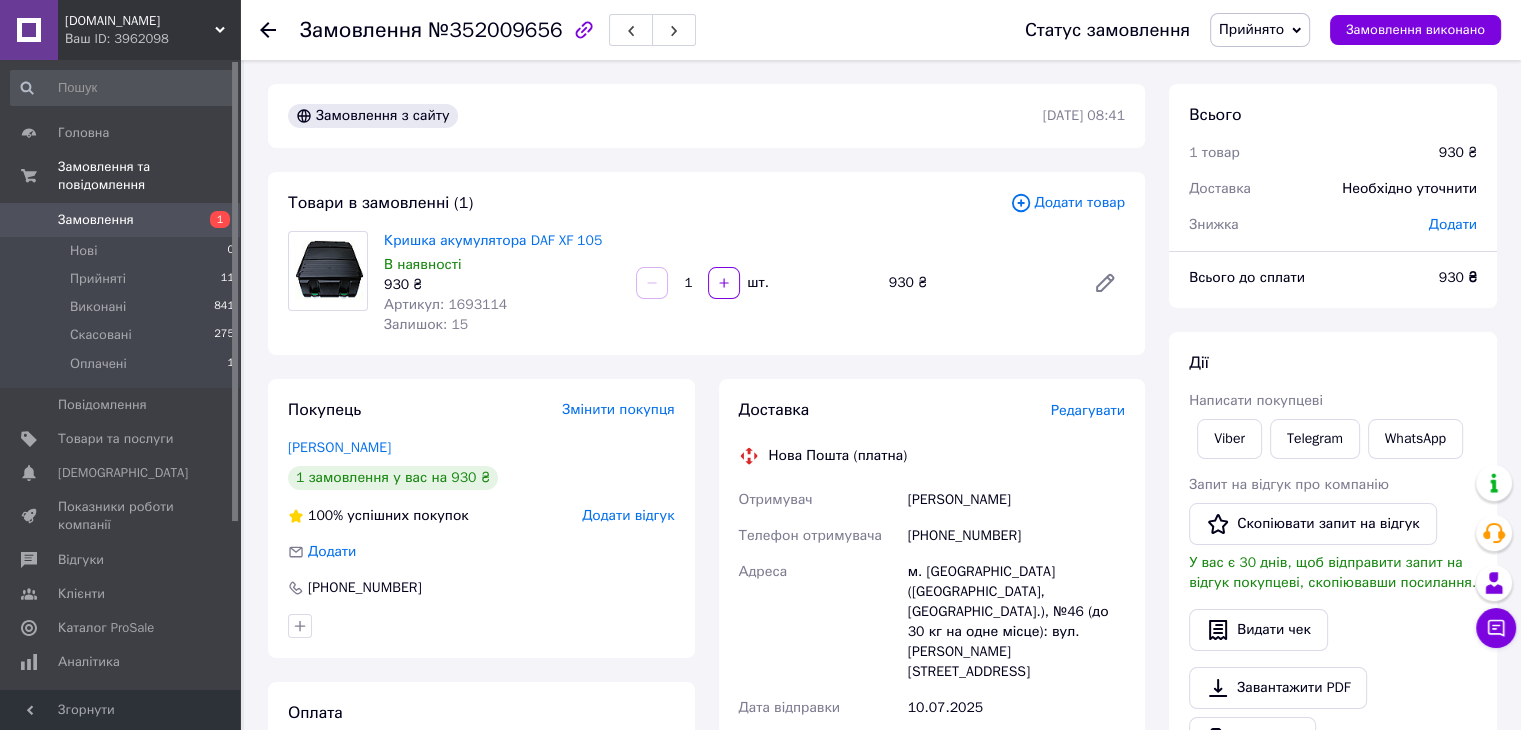 drag, startPoint x: 480, startPoint y: 299, endPoint x: 676, endPoint y: 223, distance: 210.21893 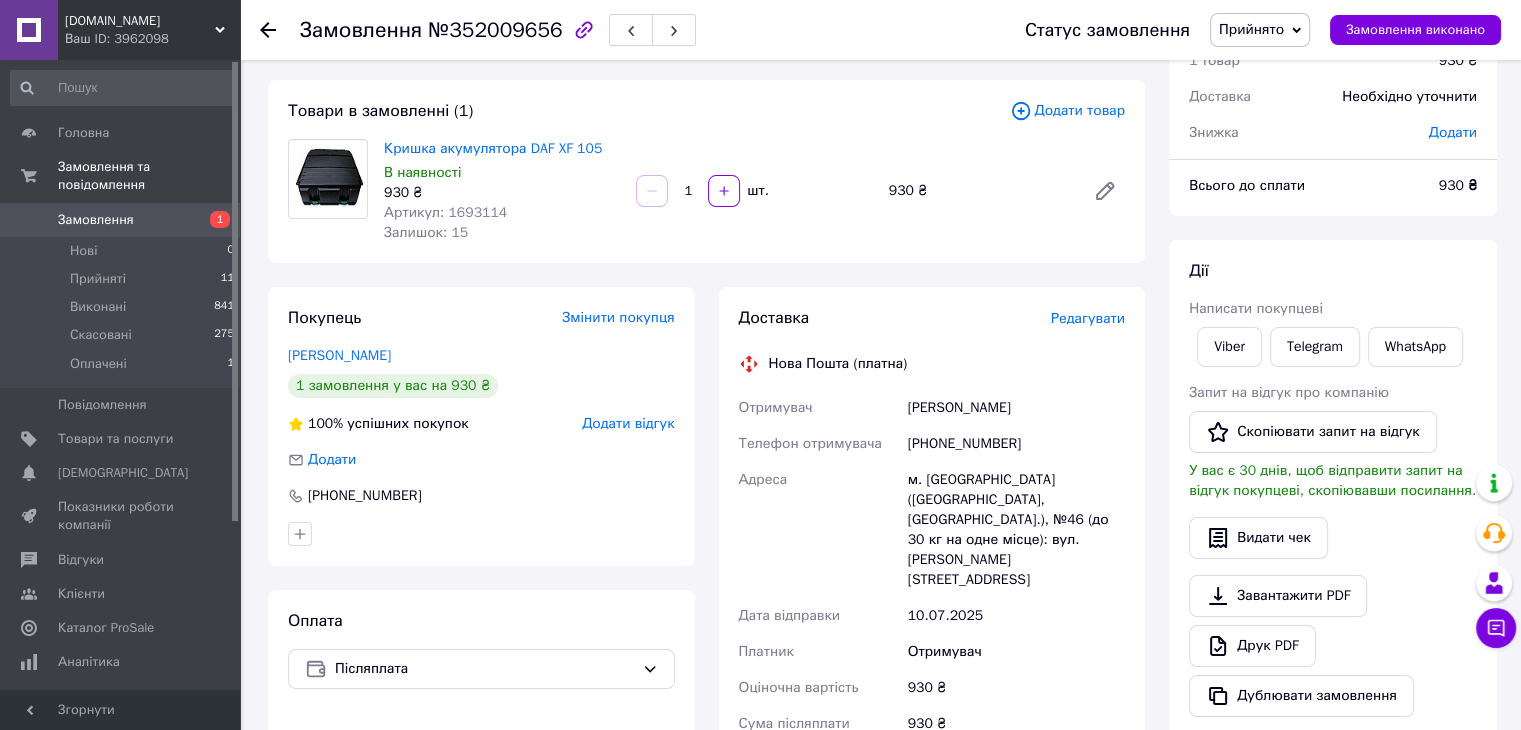 scroll, scrollTop: 200, scrollLeft: 0, axis: vertical 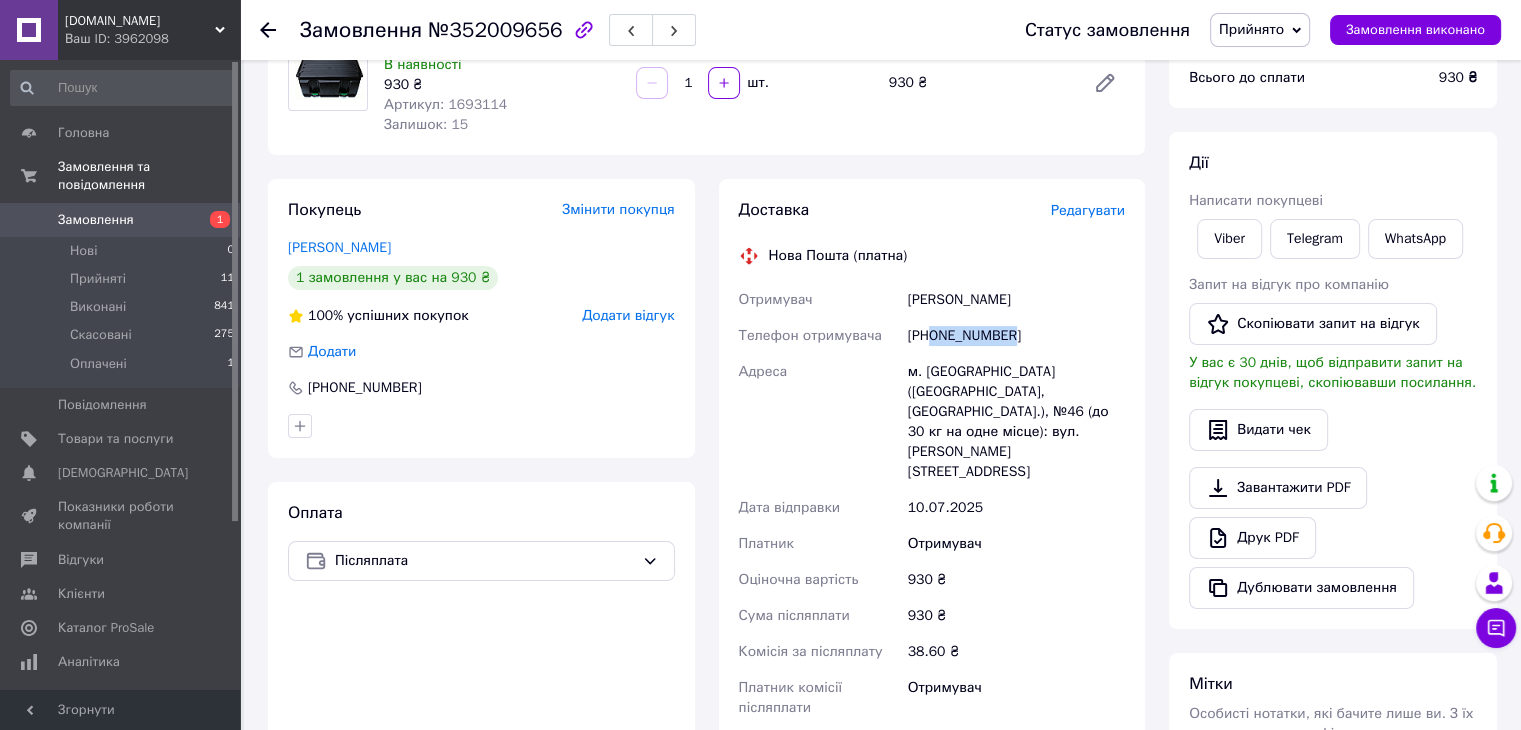 drag, startPoint x: 1010, startPoint y: 334, endPoint x: 934, endPoint y: 340, distance: 76.23647 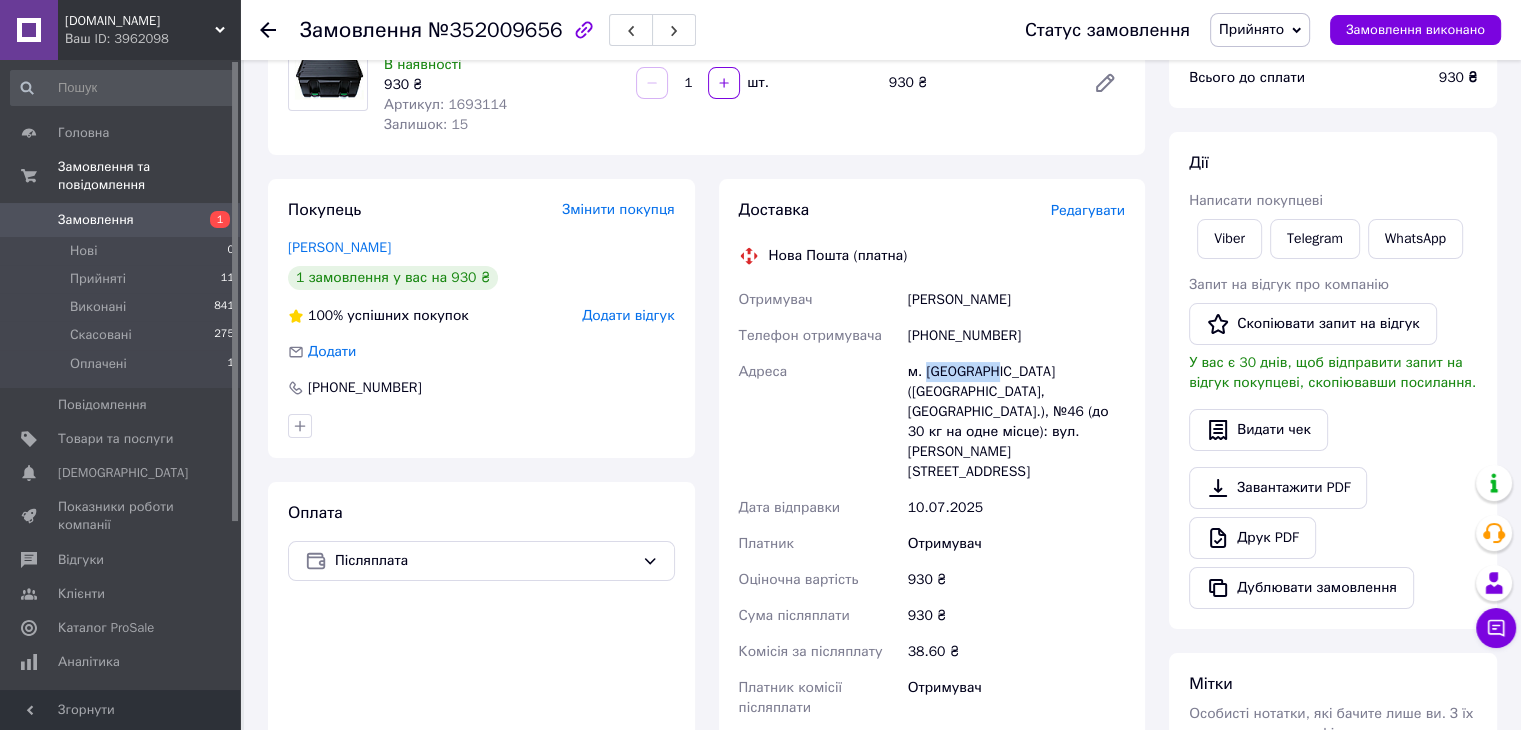 drag, startPoint x: 925, startPoint y: 374, endPoint x: 994, endPoint y: 380, distance: 69.260376 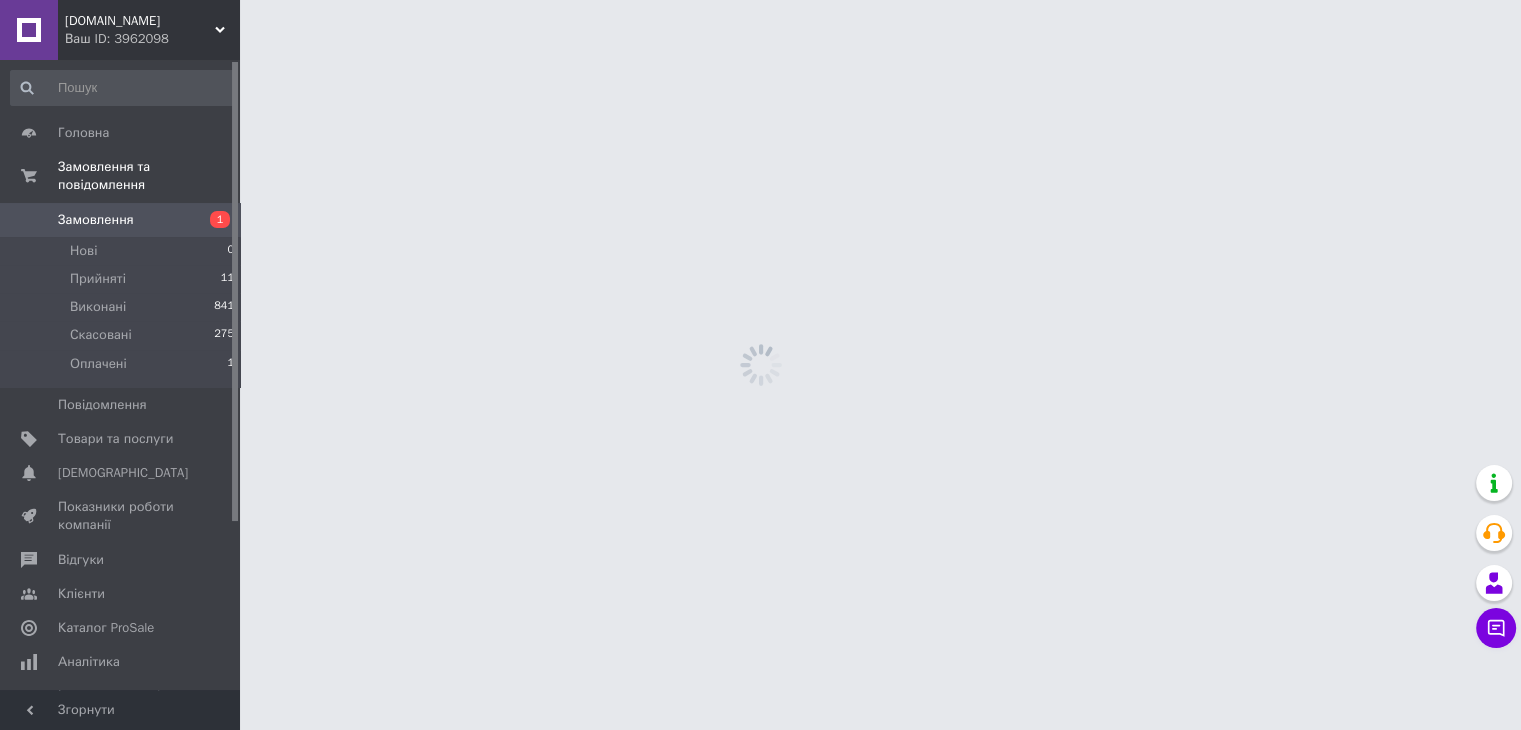 scroll, scrollTop: 0, scrollLeft: 0, axis: both 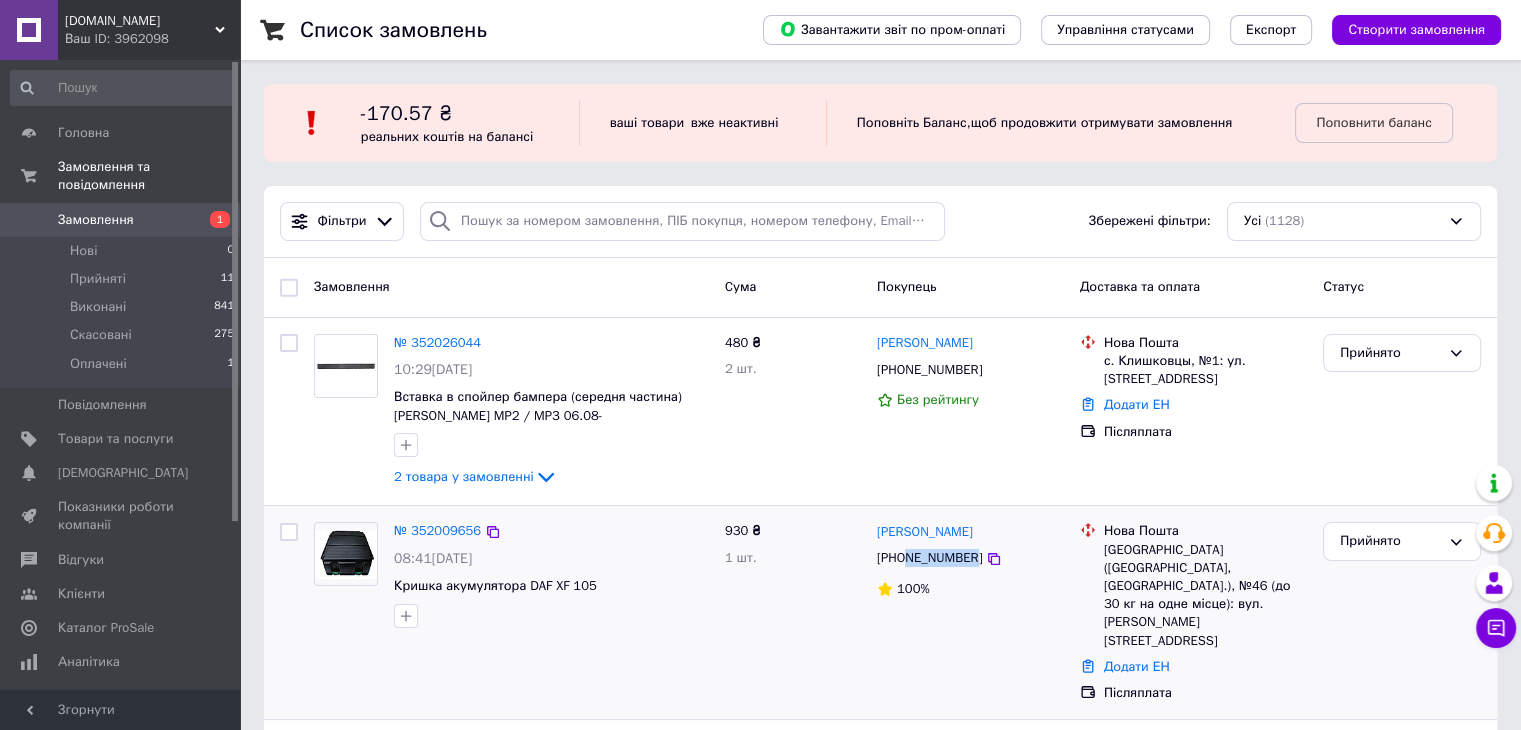 drag, startPoint x: 968, startPoint y: 557, endPoint x: 909, endPoint y: 555, distance: 59.03389 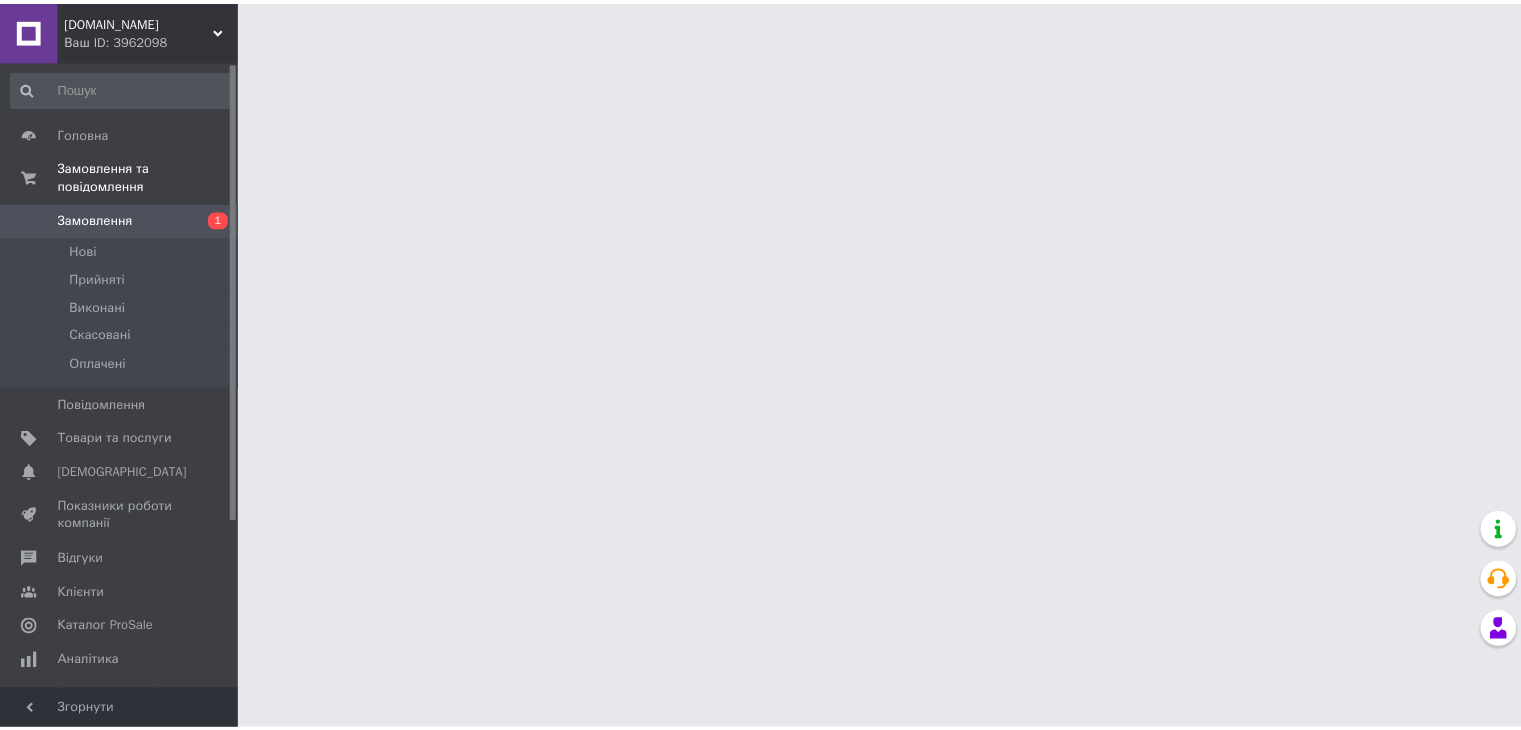 scroll, scrollTop: 0, scrollLeft: 0, axis: both 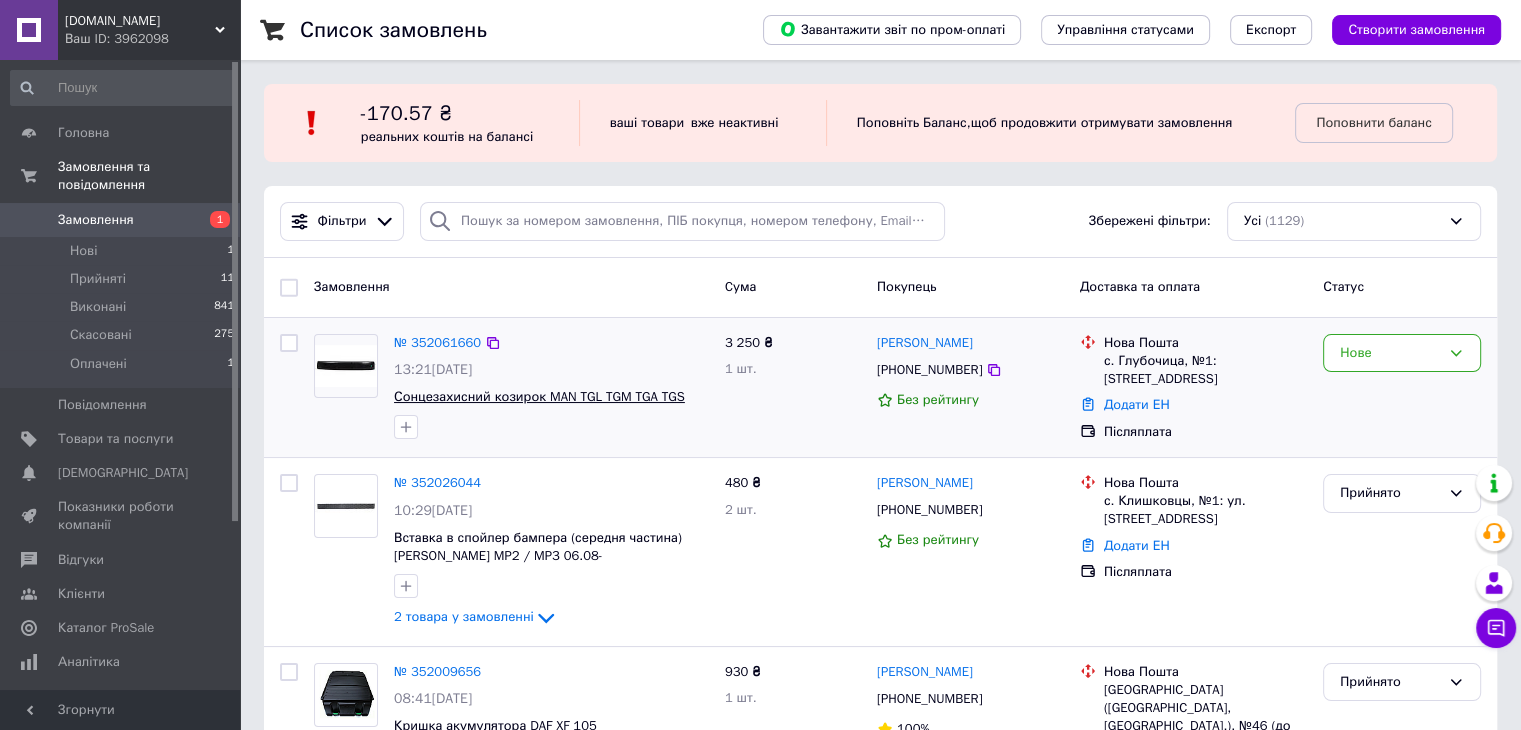 click on "Сонцезахисний козирок MAN TGL TGM TGA TGS" at bounding box center [539, 396] 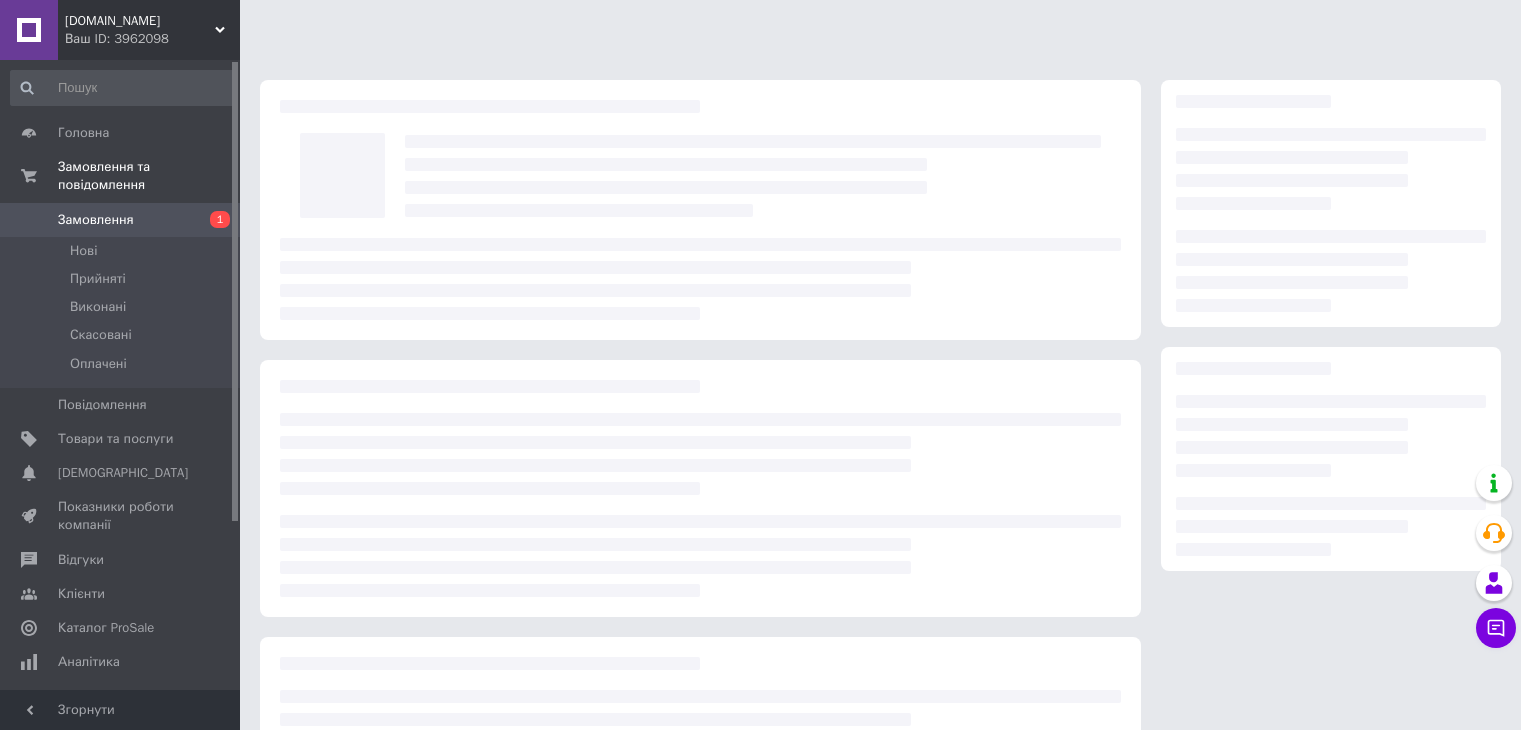 scroll, scrollTop: 0, scrollLeft: 0, axis: both 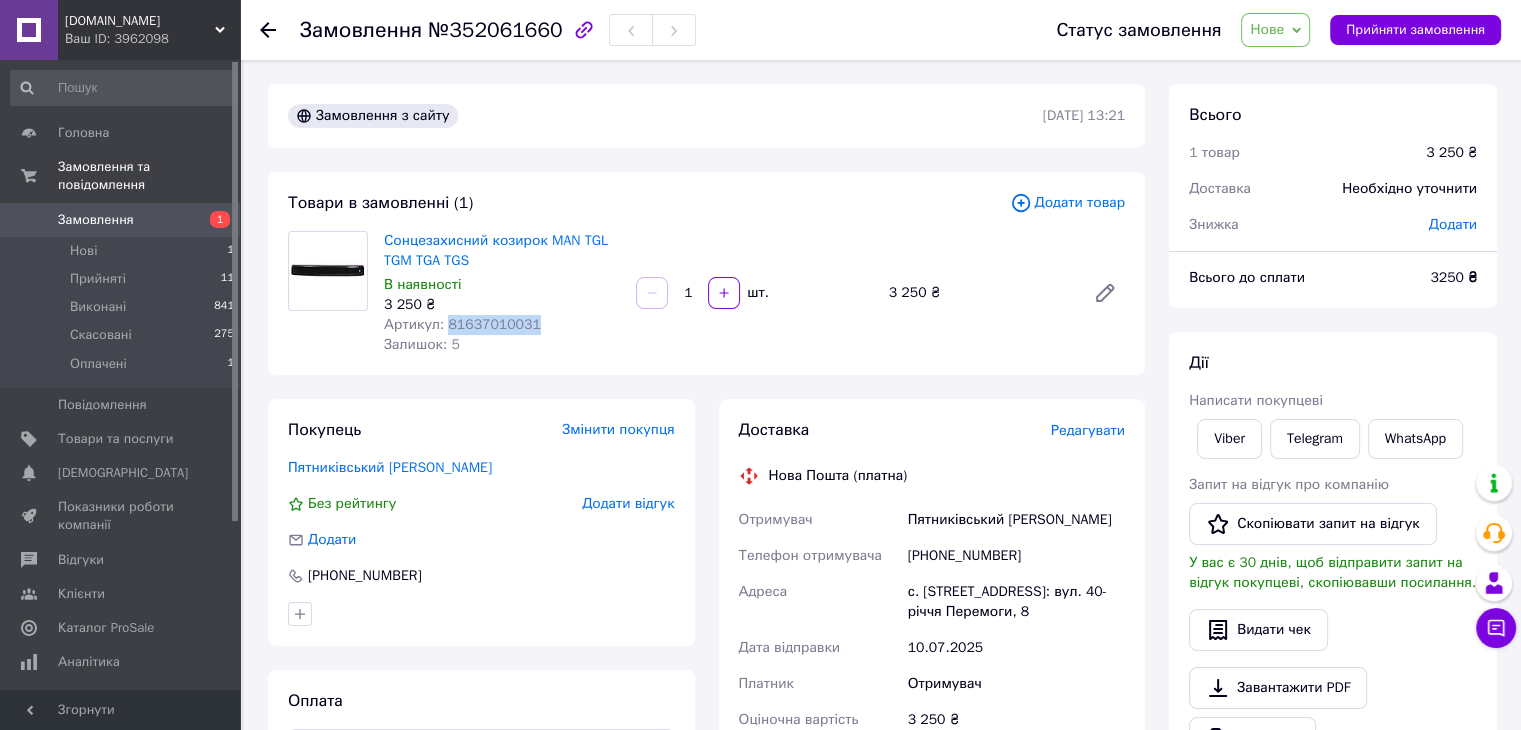 drag, startPoint x: 528, startPoint y: 323, endPoint x: 444, endPoint y: 330, distance: 84.29116 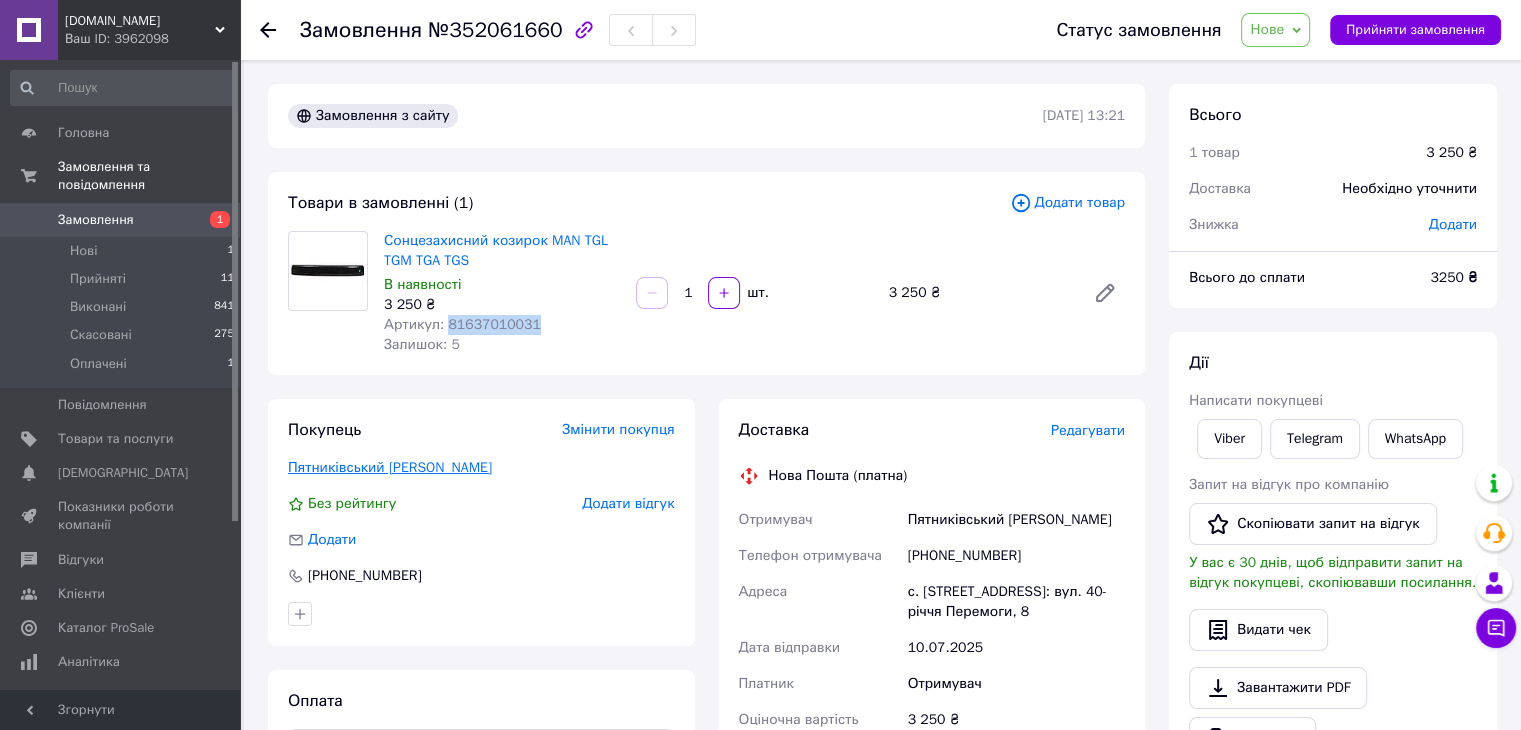 click on "Пятниківський [PERSON_NAME]" at bounding box center [390, 467] 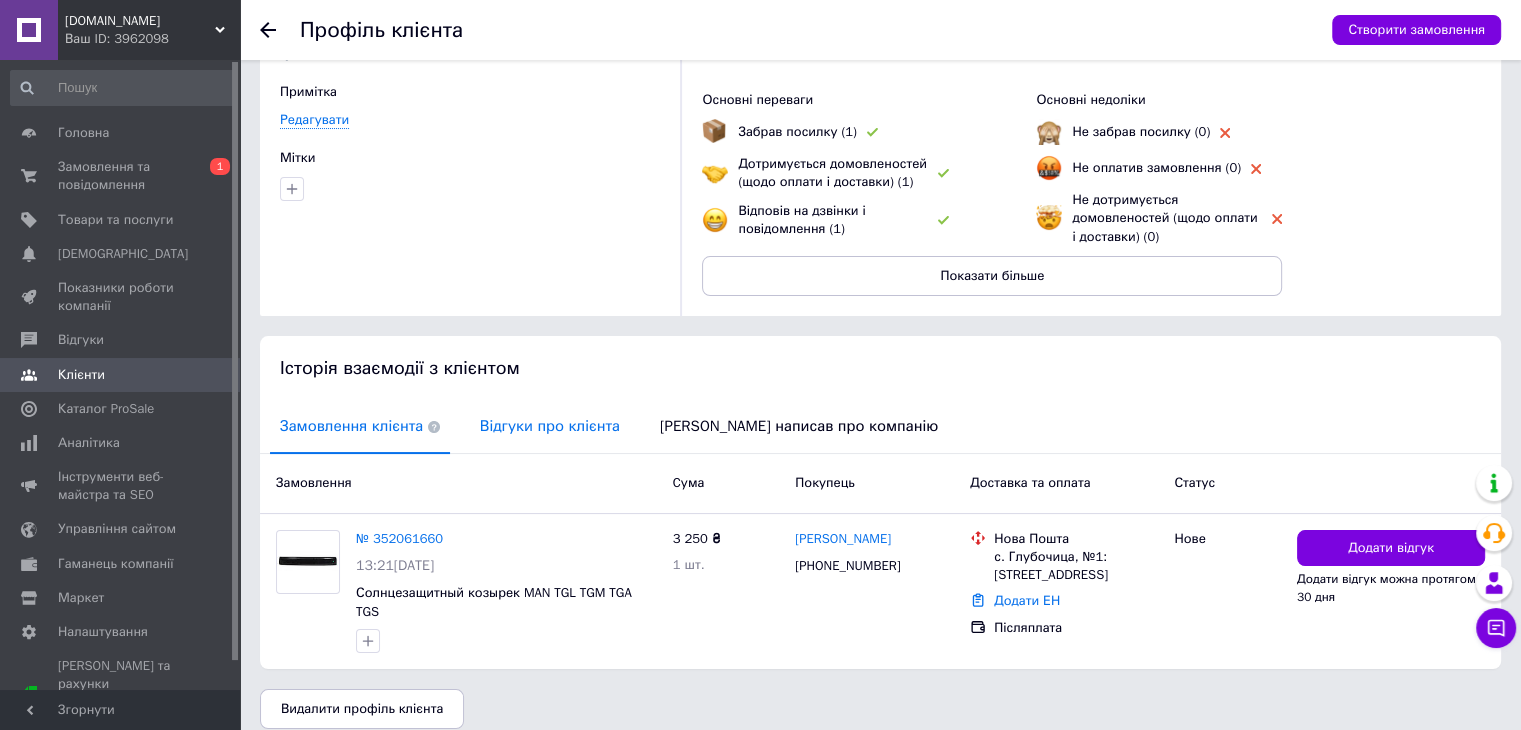 scroll, scrollTop: 121, scrollLeft: 0, axis: vertical 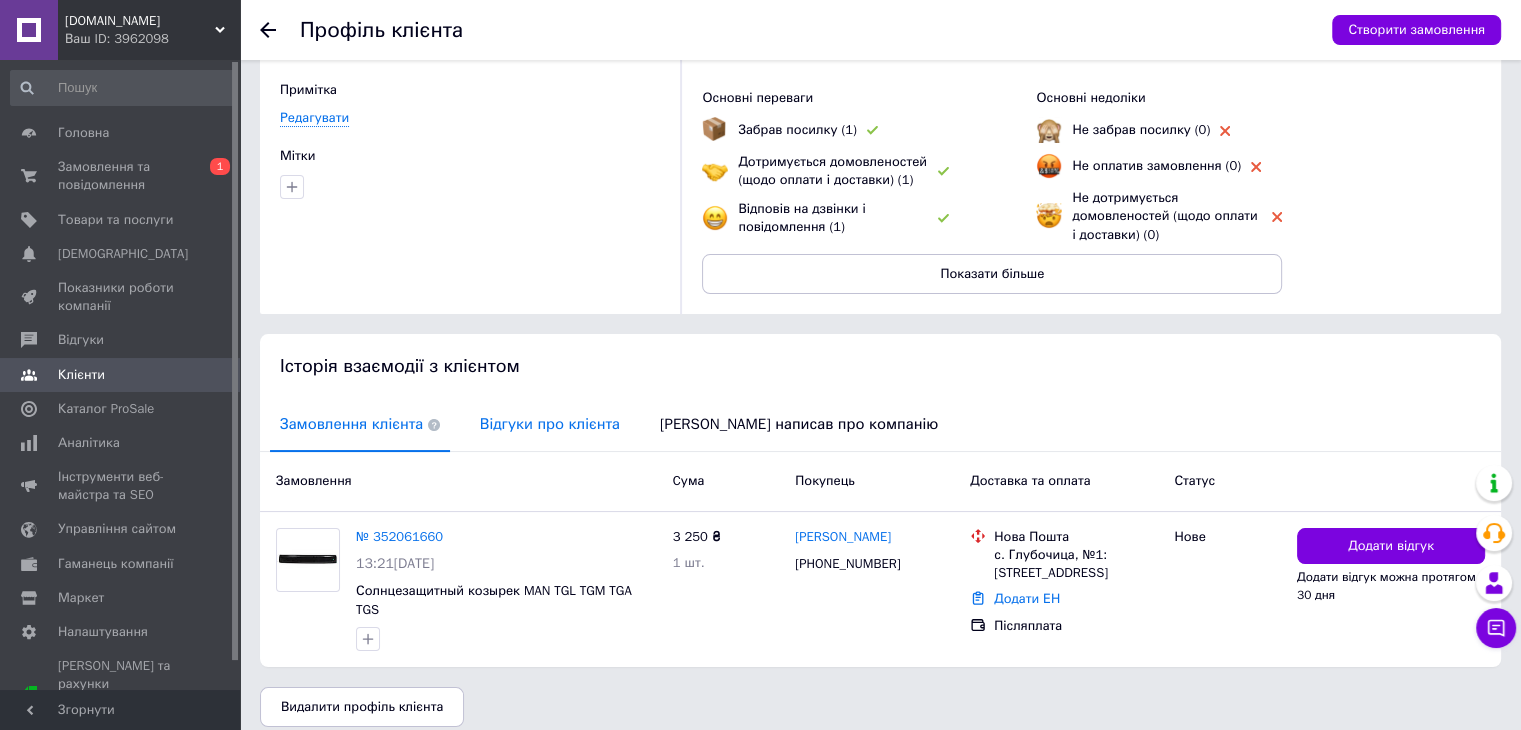 click on "Відгуки про клієнта" at bounding box center [550, 424] 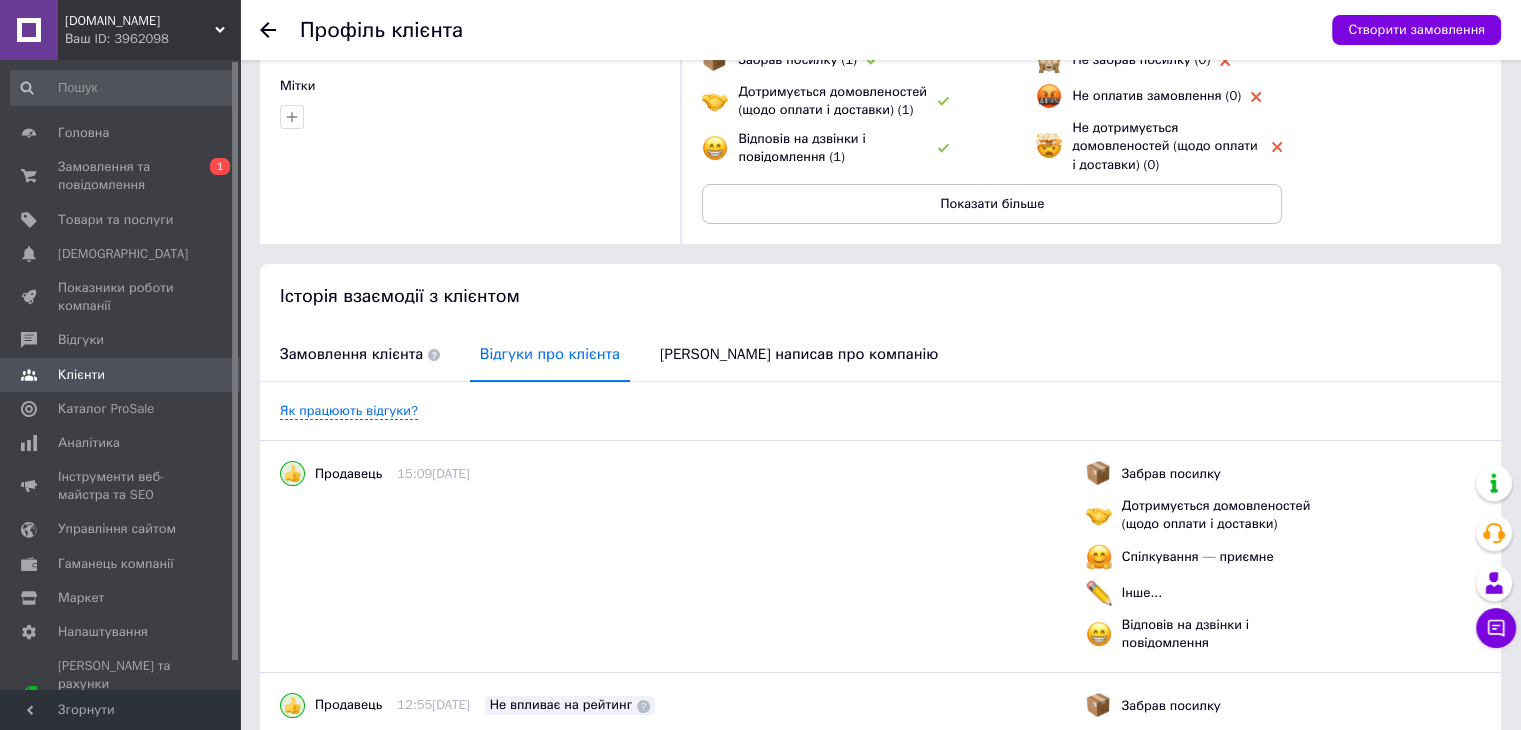 scroll, scrollTop: 0, scrollLeft: 0, axis: both 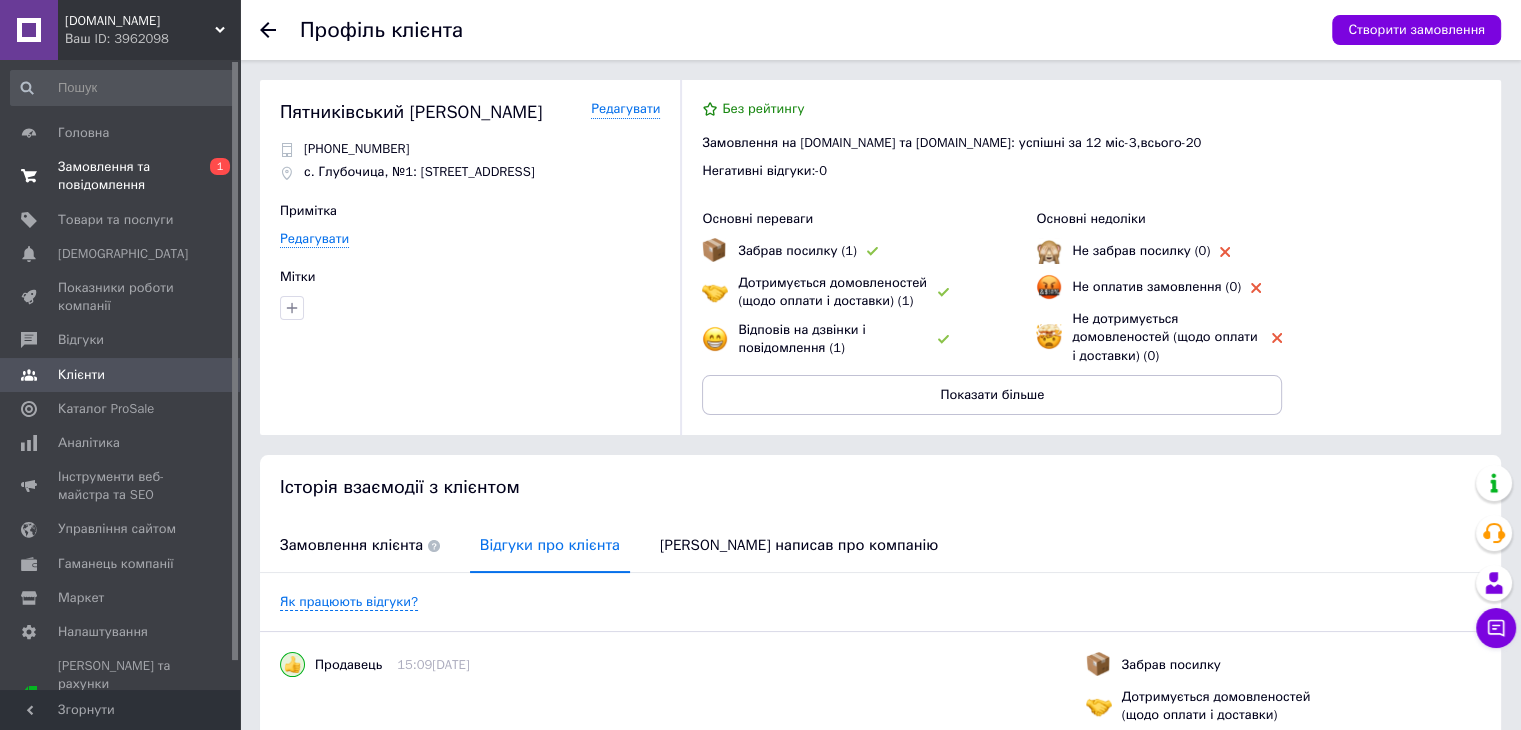 click on "Замовлення та повідомлення" at bounding box center [121, 176] 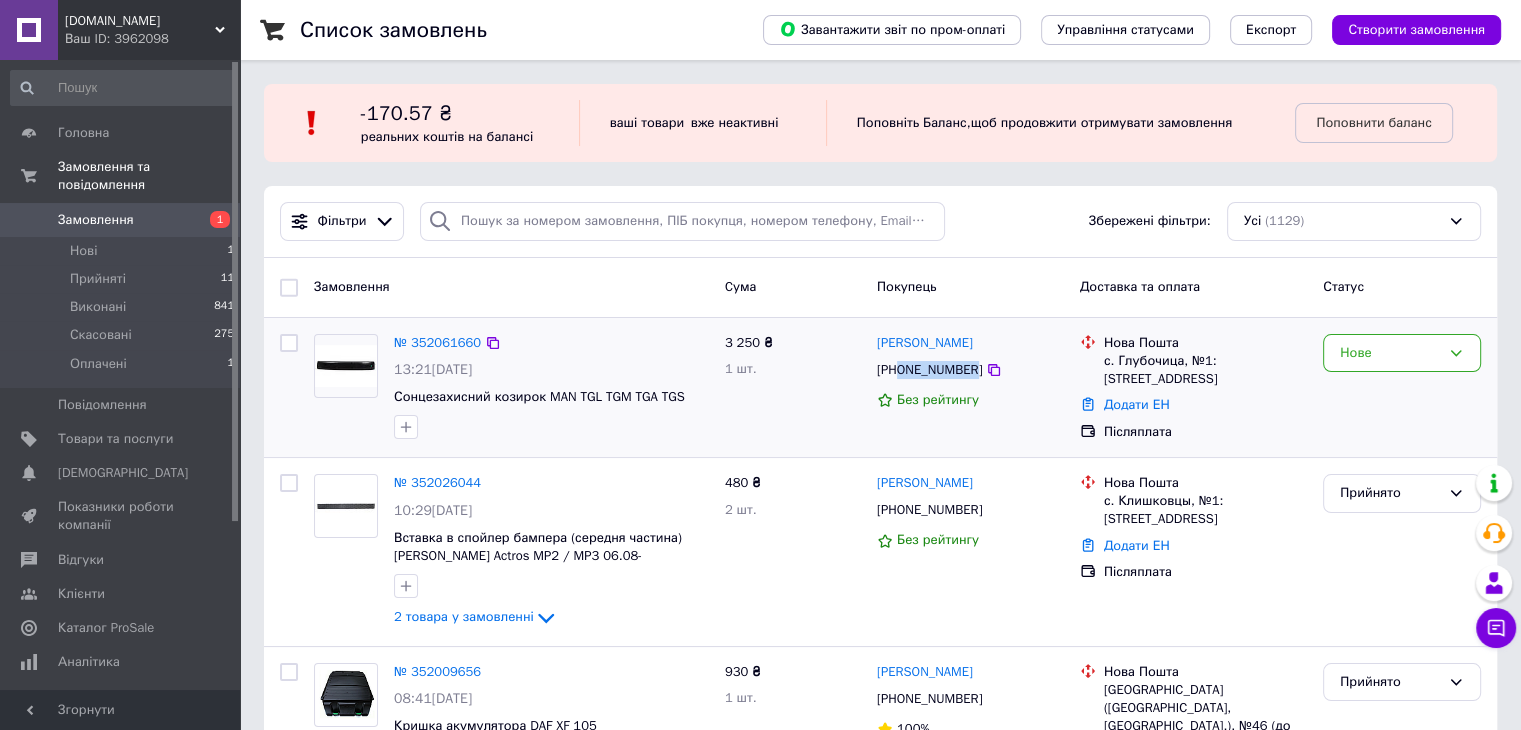 drag, startPoint x: 967, startPoint y: 369, endPoint x: 903, endPoint y: 373, distance: 64.12488 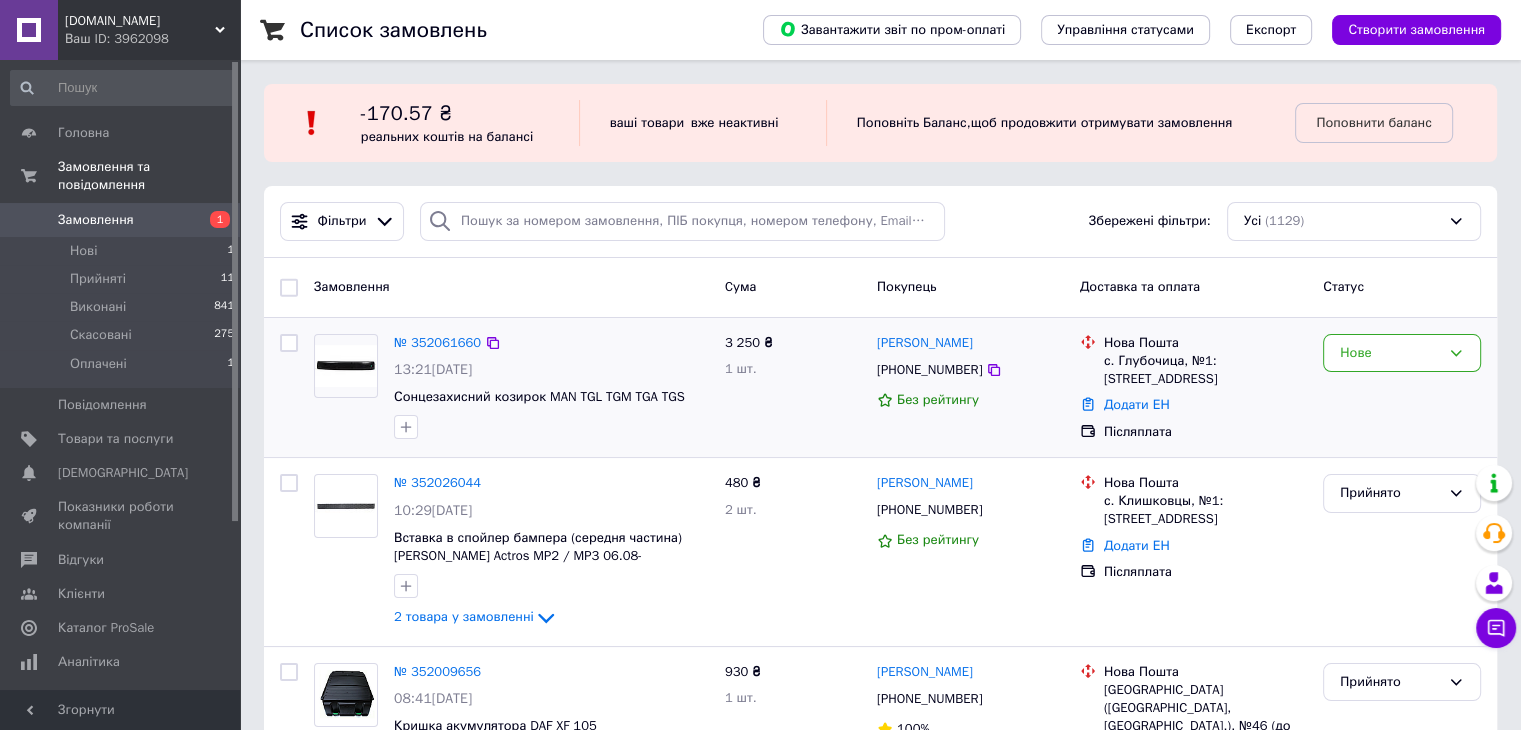 click on "3 250 ₴ 1 шт." at bounding box center (793, 387) 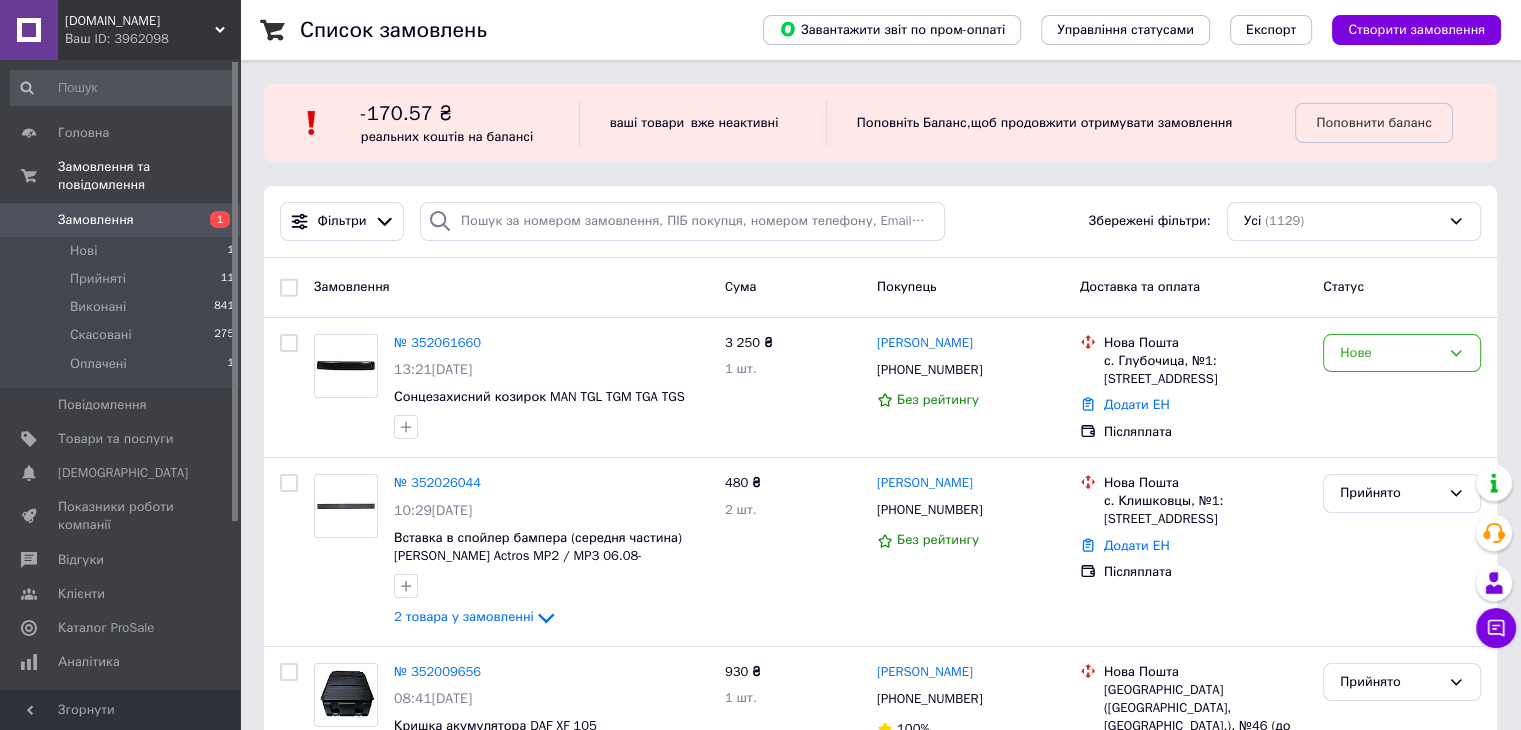 click on "Замовлення" at bounding box center [121, 220] 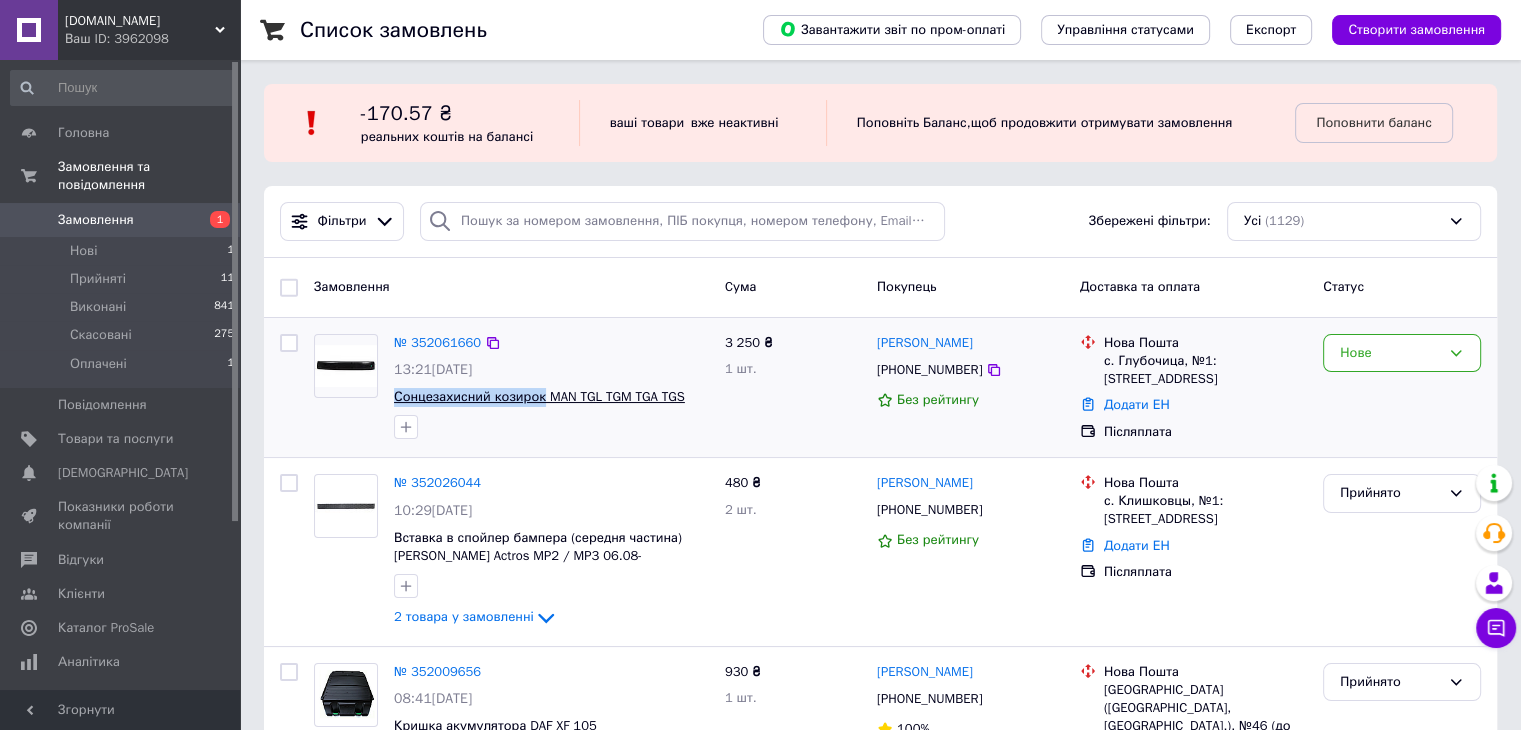 drag, startPoint x: 395, startPoint y: 385, endPoint x: 536, endPoint y: 405, distance: 142.41138 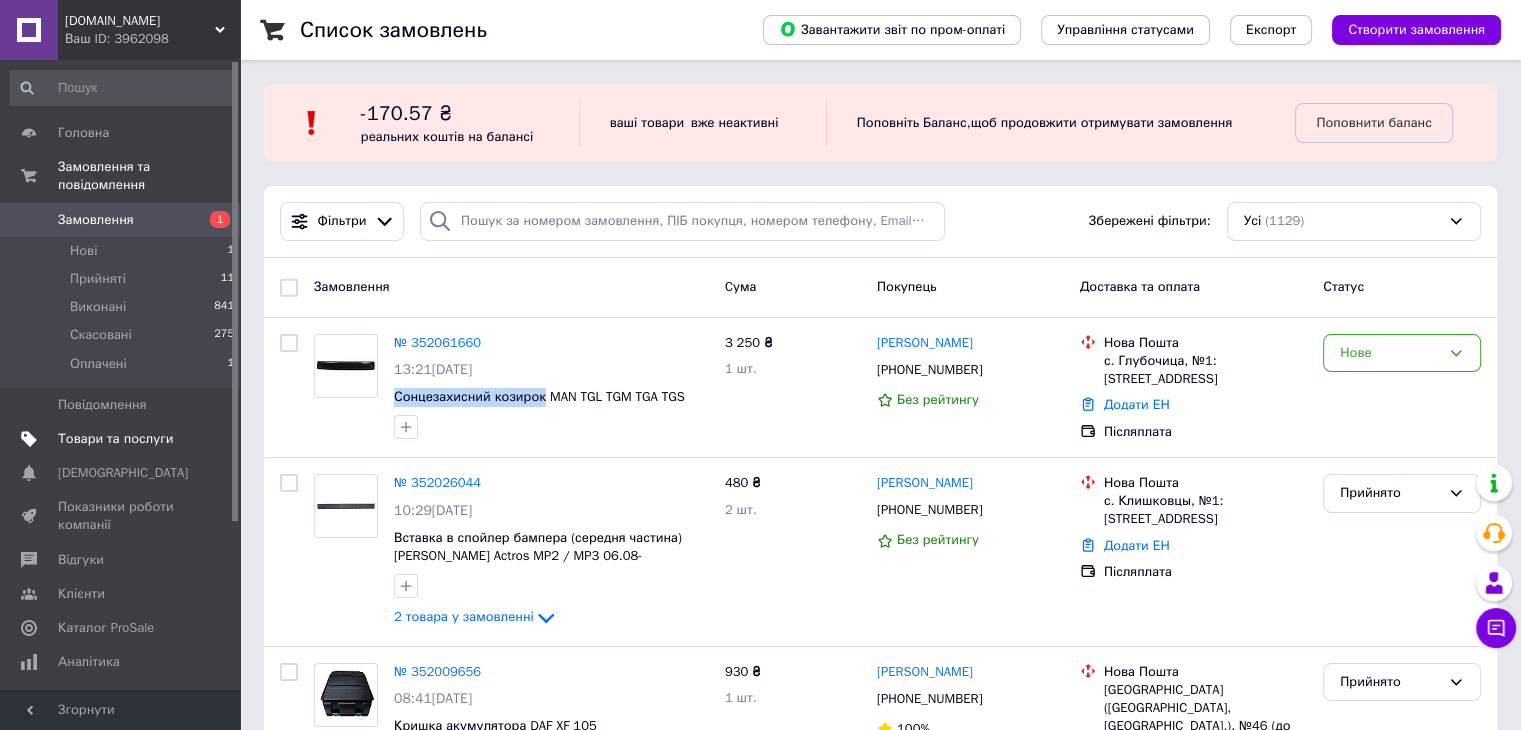 click on "Товари та послуги" at bounding box center (115, 439) 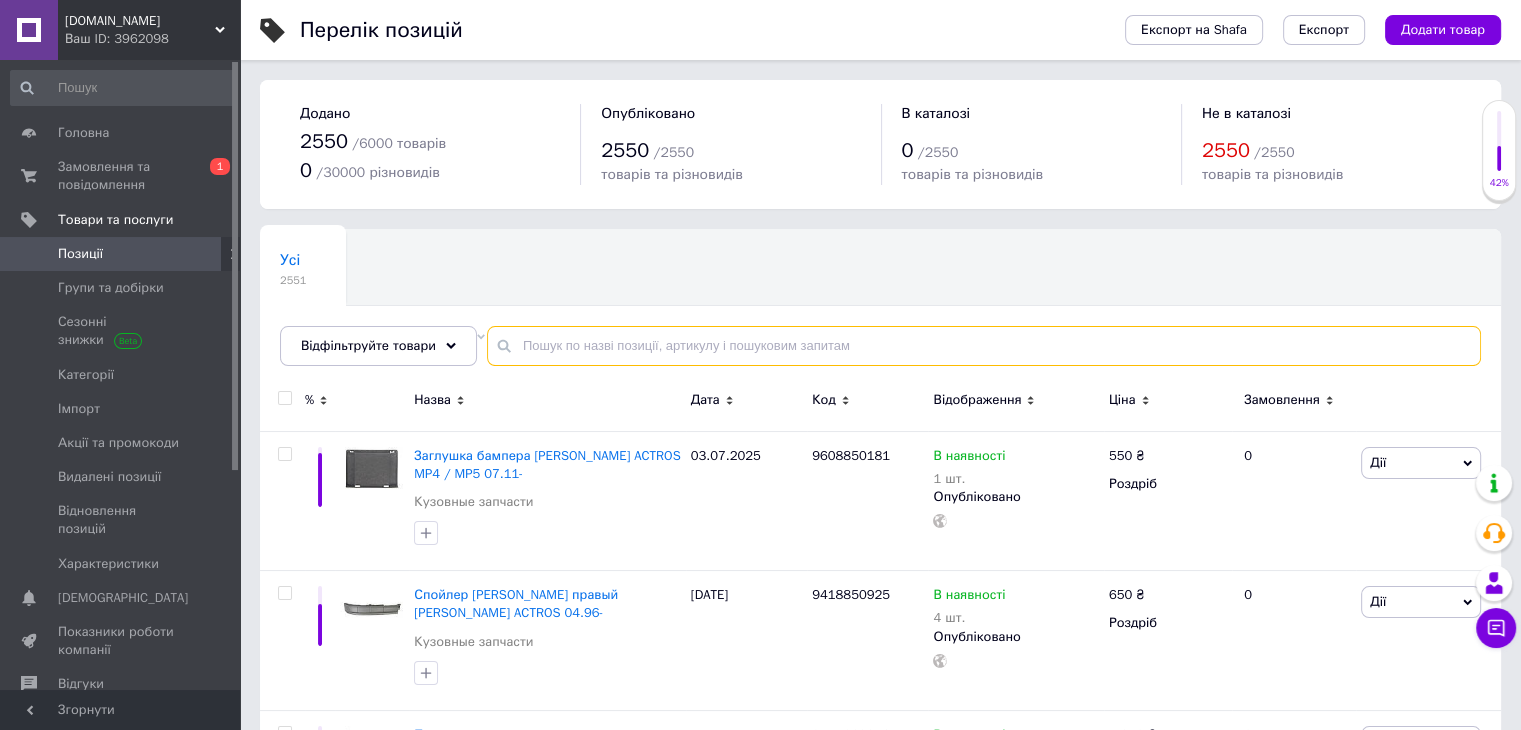 click at bounding box center (984, 346) 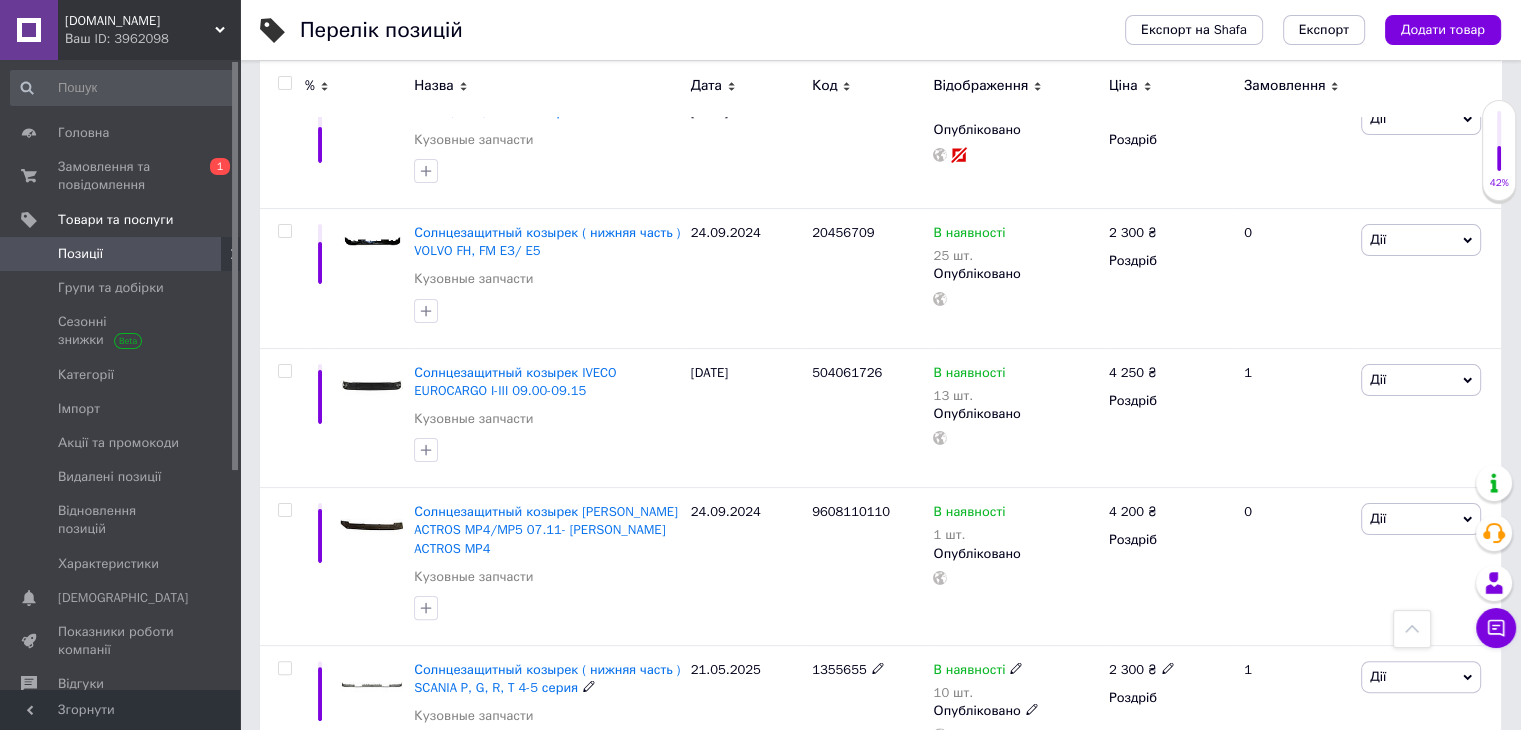 scroll, scrollTop: 332, scrollLeft: 0, axis: vertical 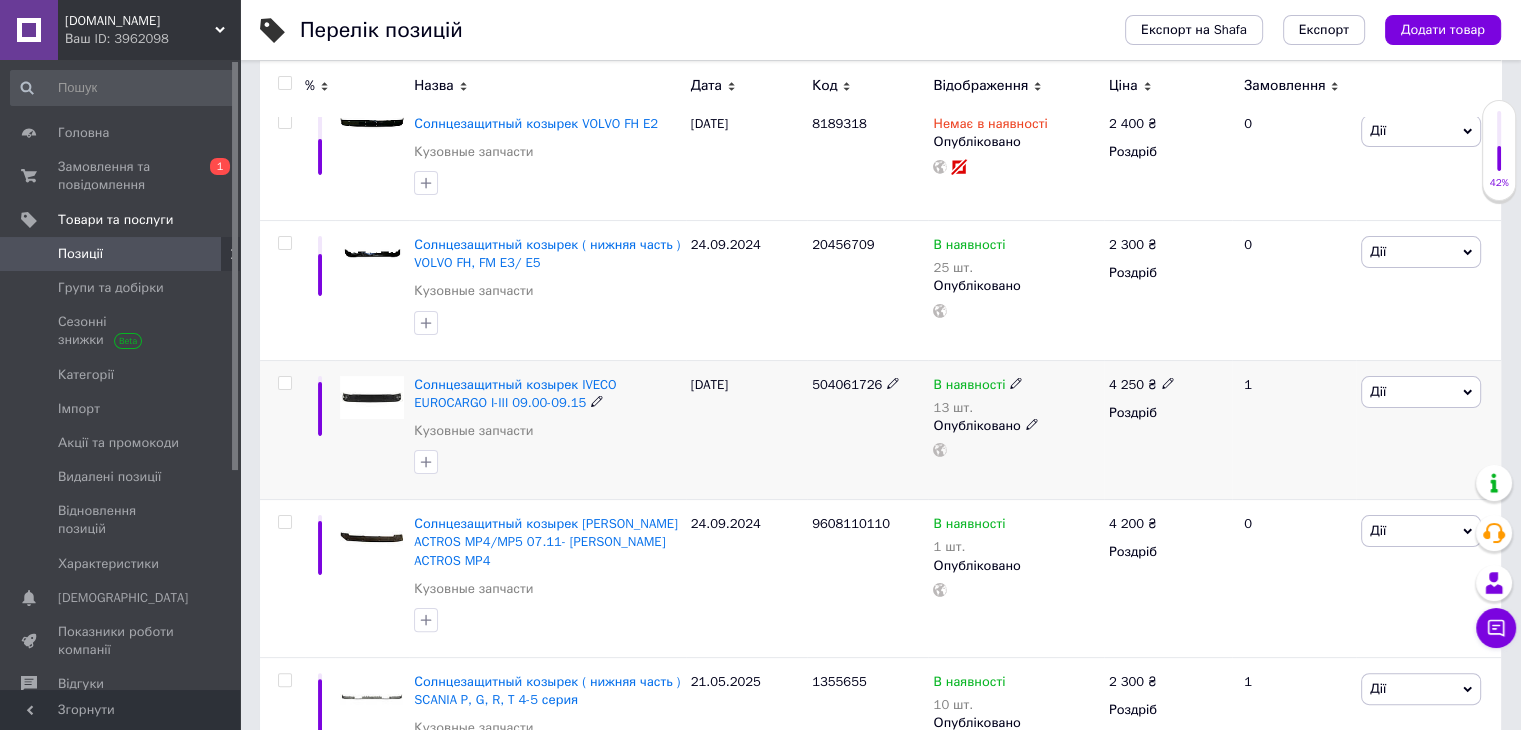 type on "Сонцезахисний козирок" 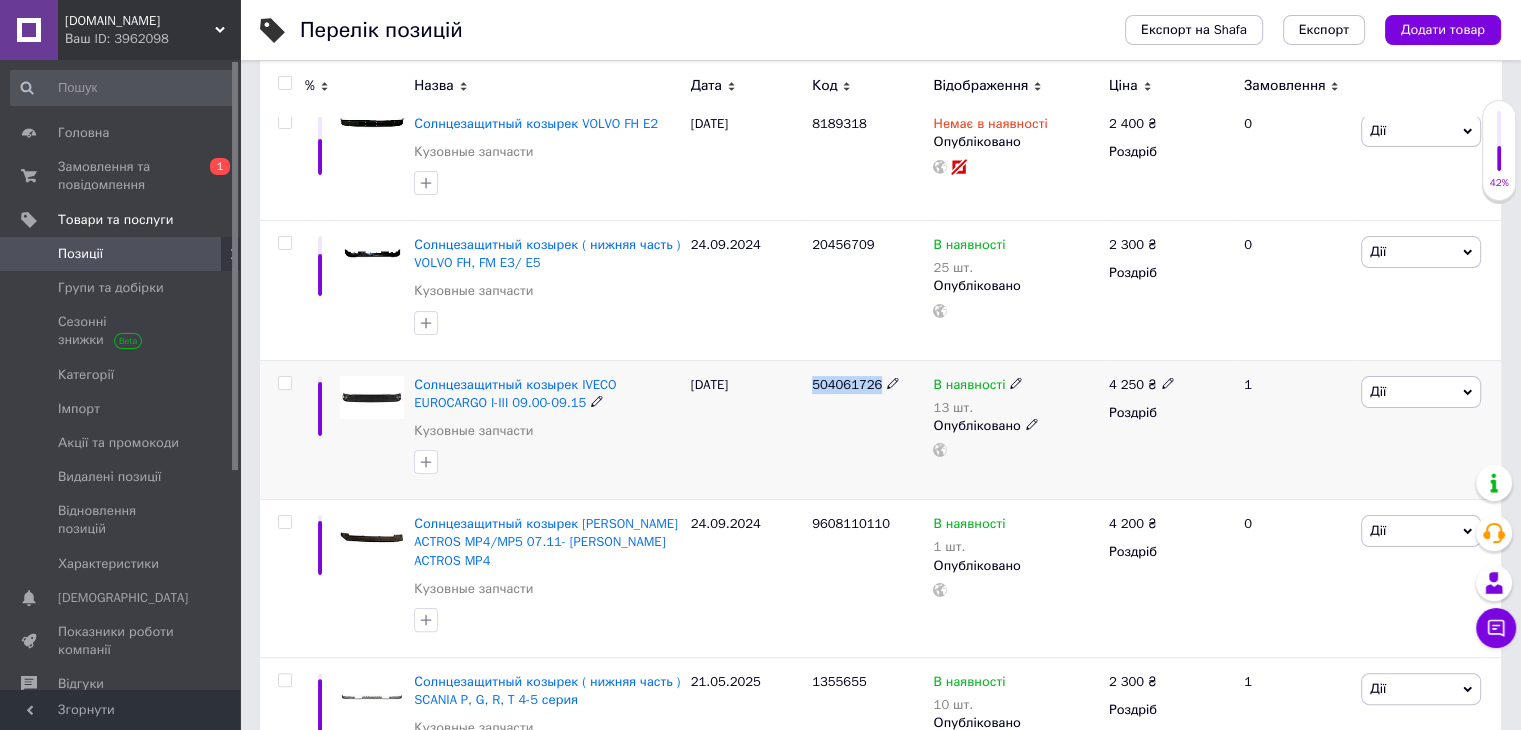 drag, startPoint x: 812, startPoint y: 386, endPoint x: 873, endPoint y: 385, distance: 61.008198 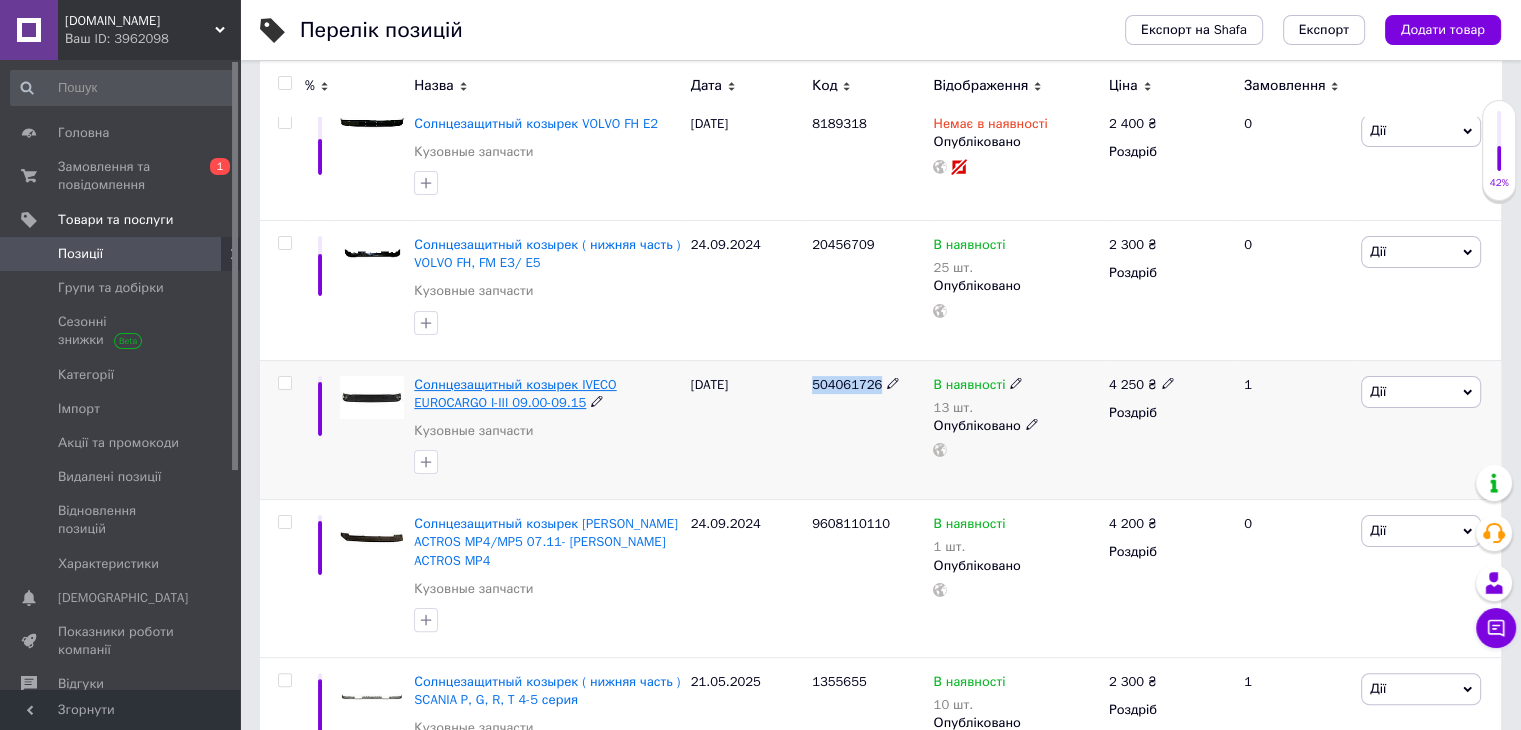 click on "Солнцезащитный козырек IVECO EUROCARGO I-III 09.00-09.15" at bounding box center (515, 393) 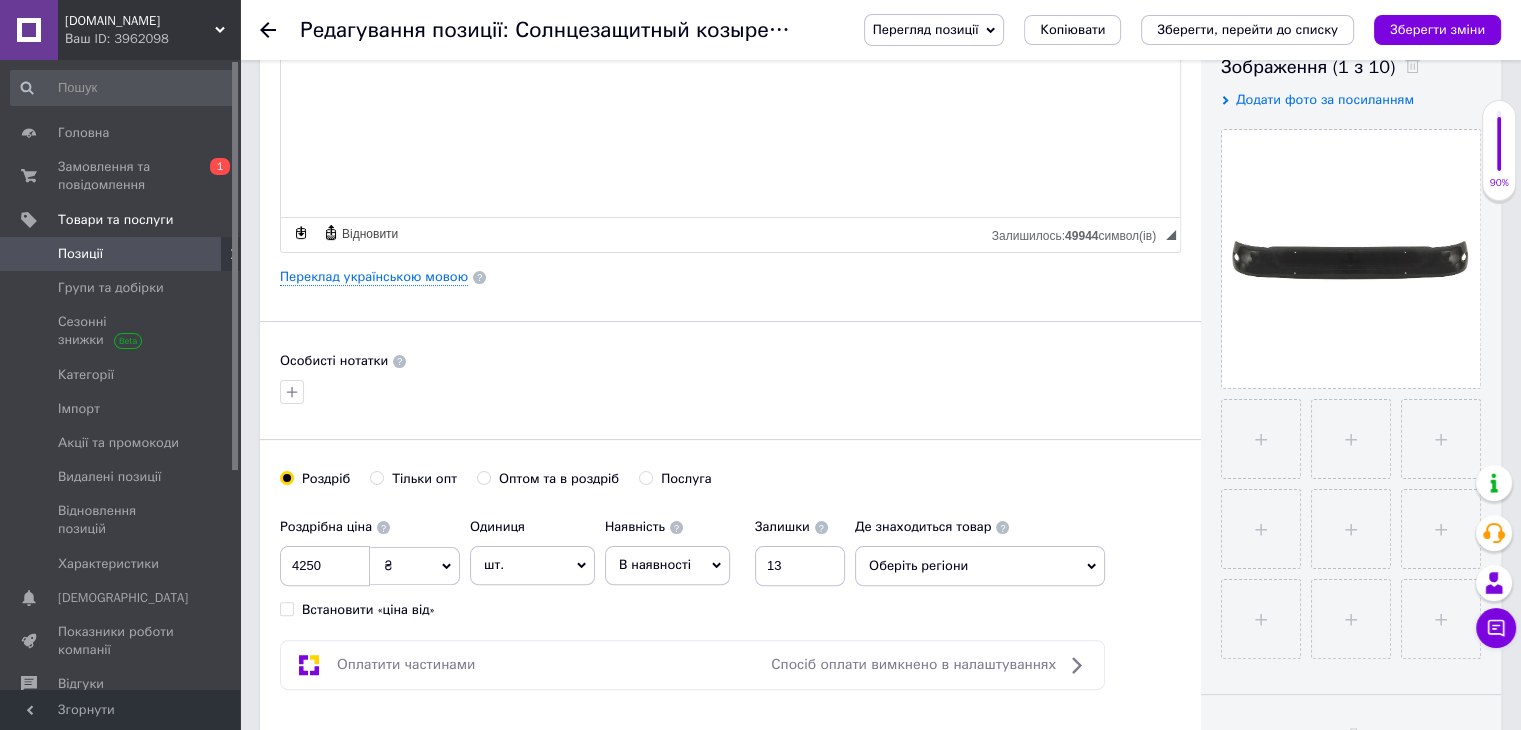 scroll, scrollTop: 100, scrollLeft: 0, axis: vertical 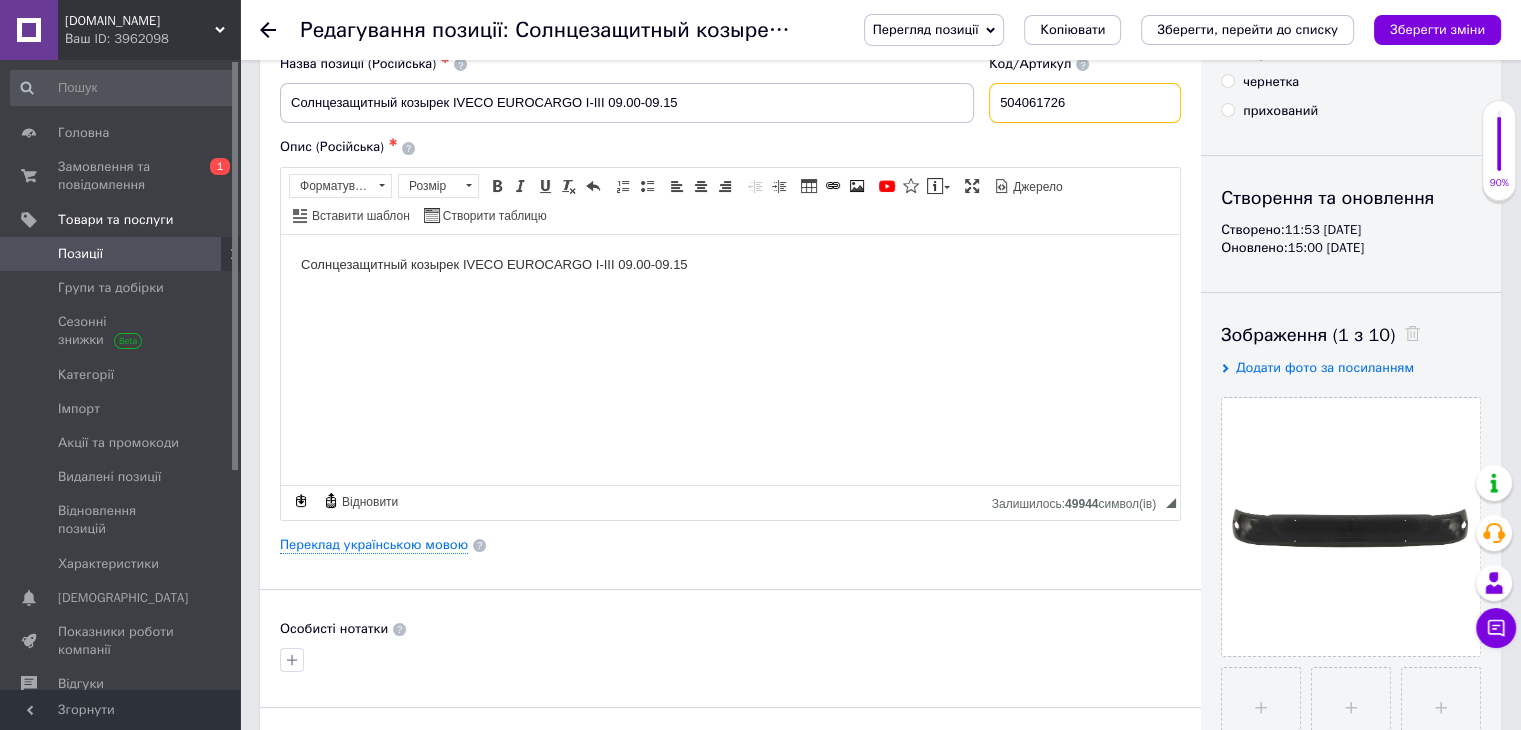 drag, startPoint x: 1090, startPoint y: 103, endPoint x: 1011, endPoint y: 104, distance: 79.00633 